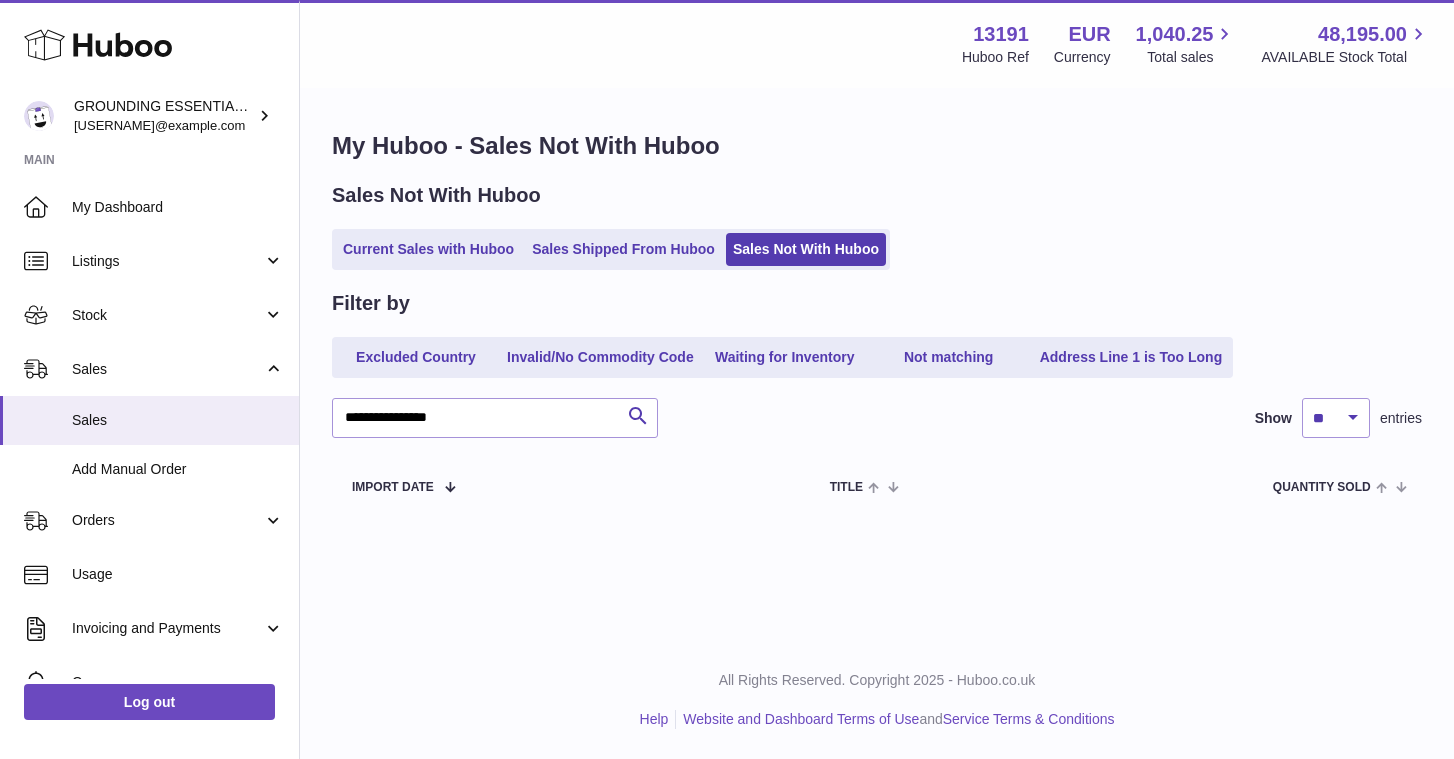 scroll, scrollTop: 0, scrollLeft: 0, axis: both 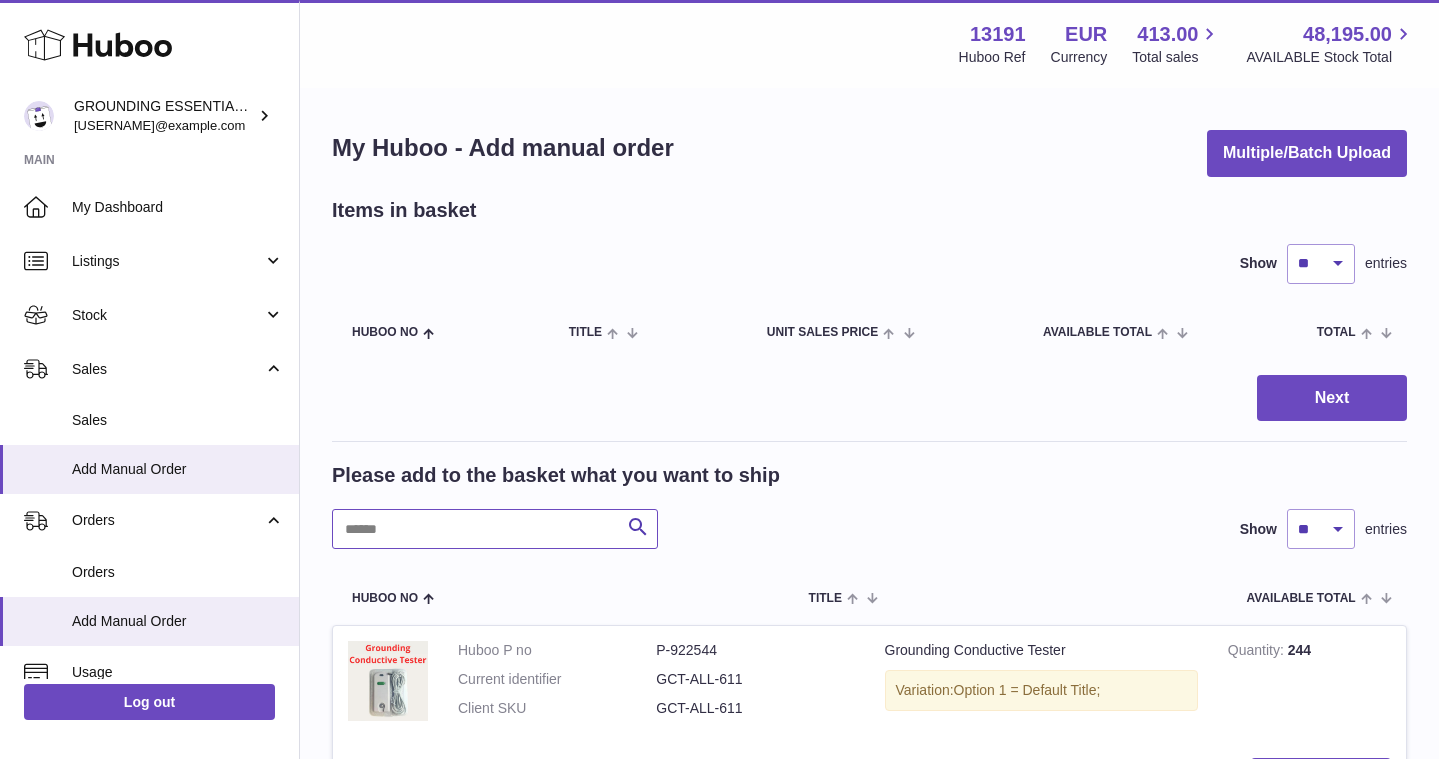 click at bounding box center [495, 529] 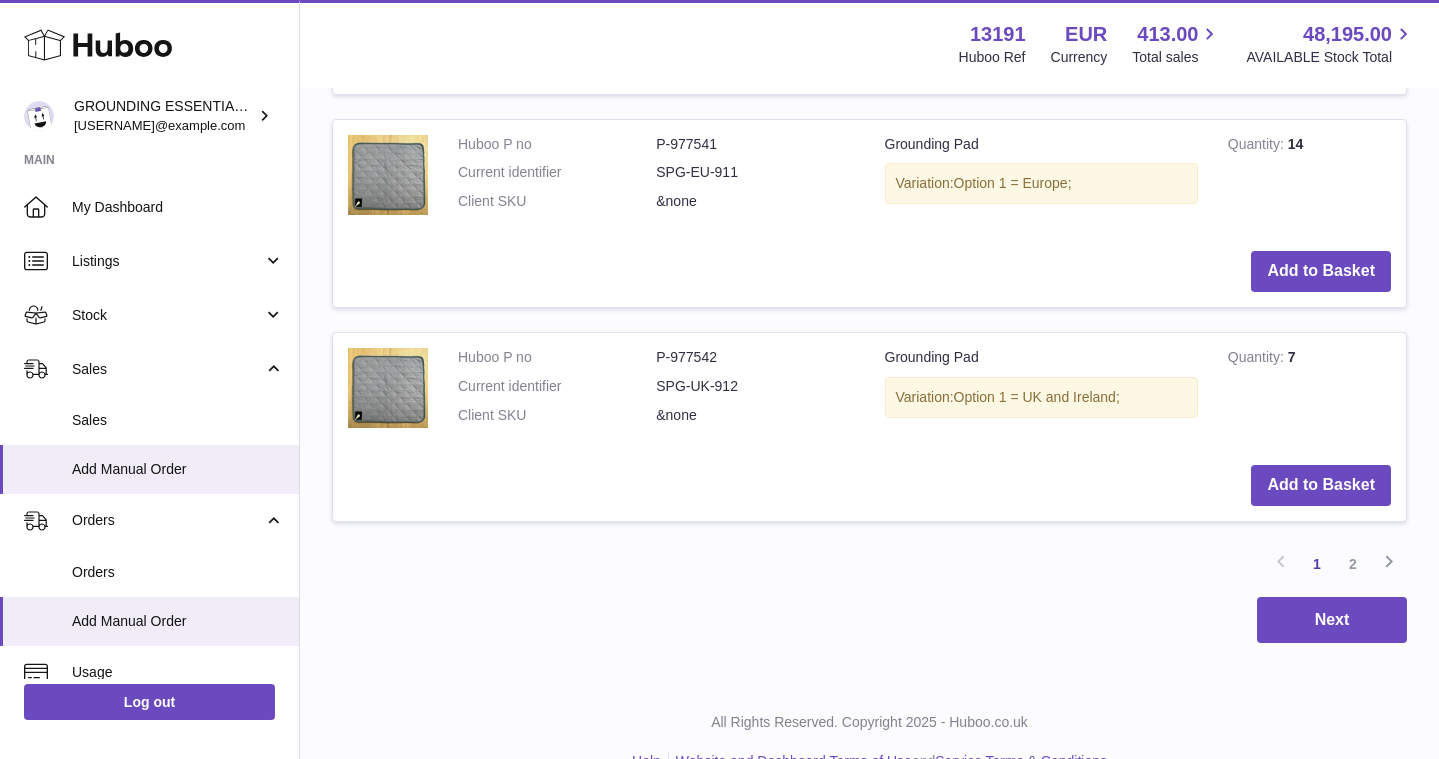 scroll, scrollTop: 2389, scrollLeft: 0, axis: vertical 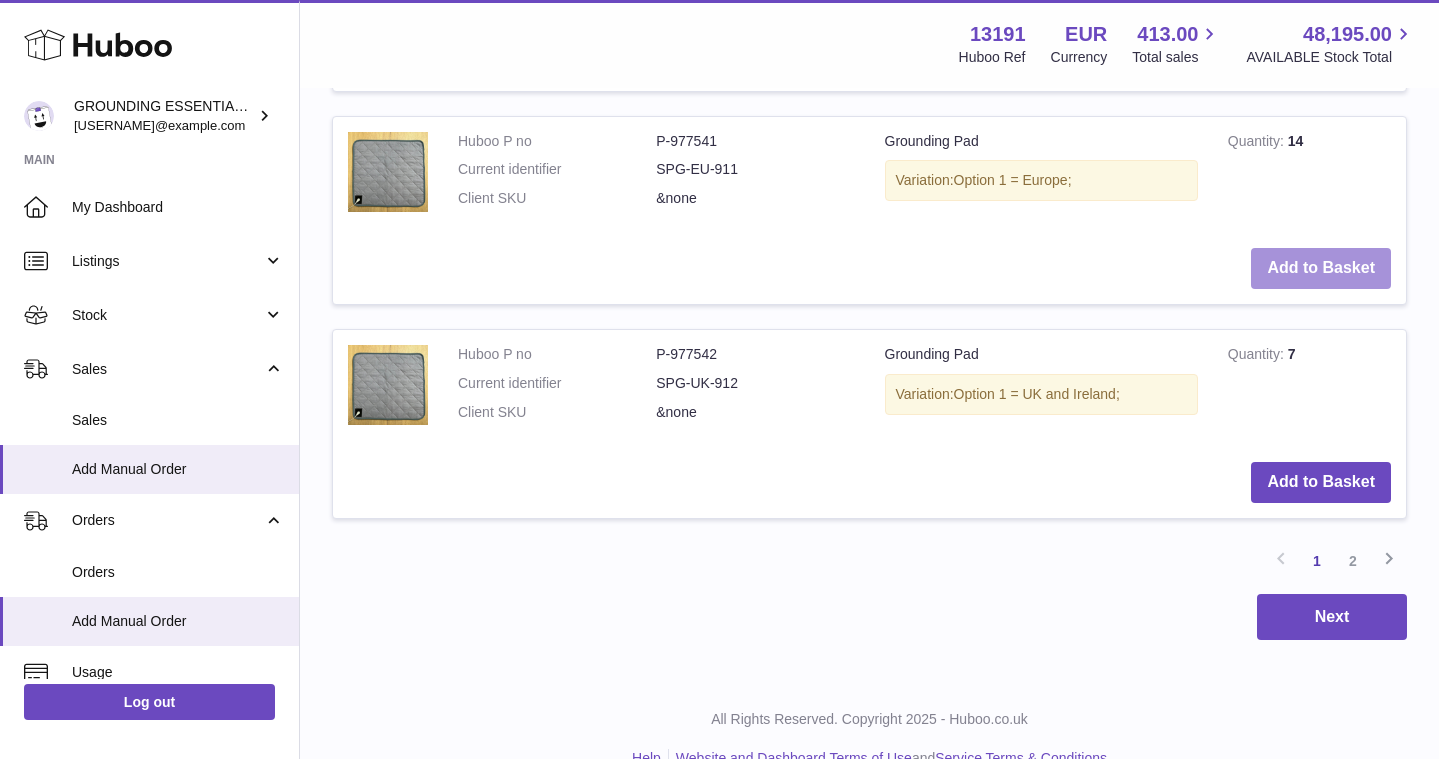 type on "***" 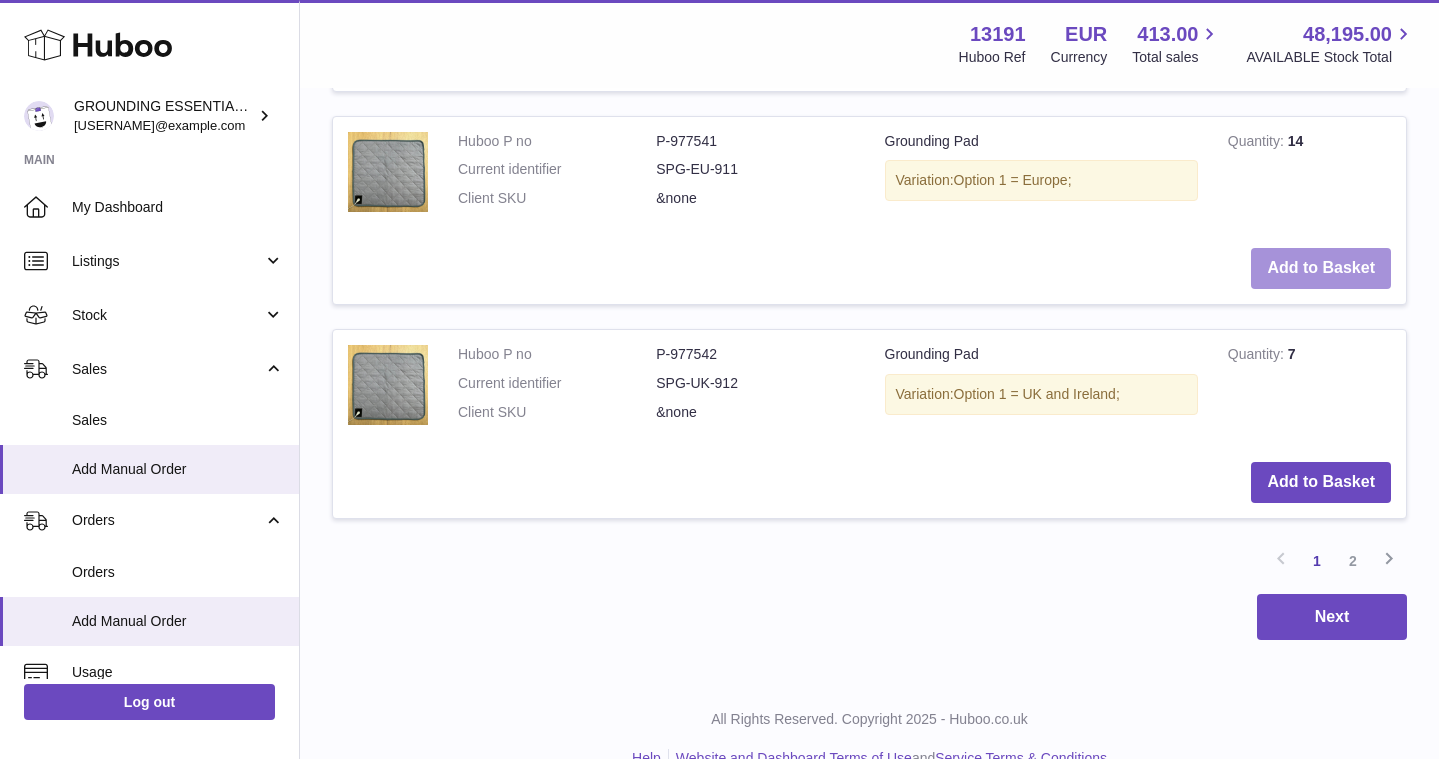 click on "Add to Basket" at bounding box center (1321, 268) 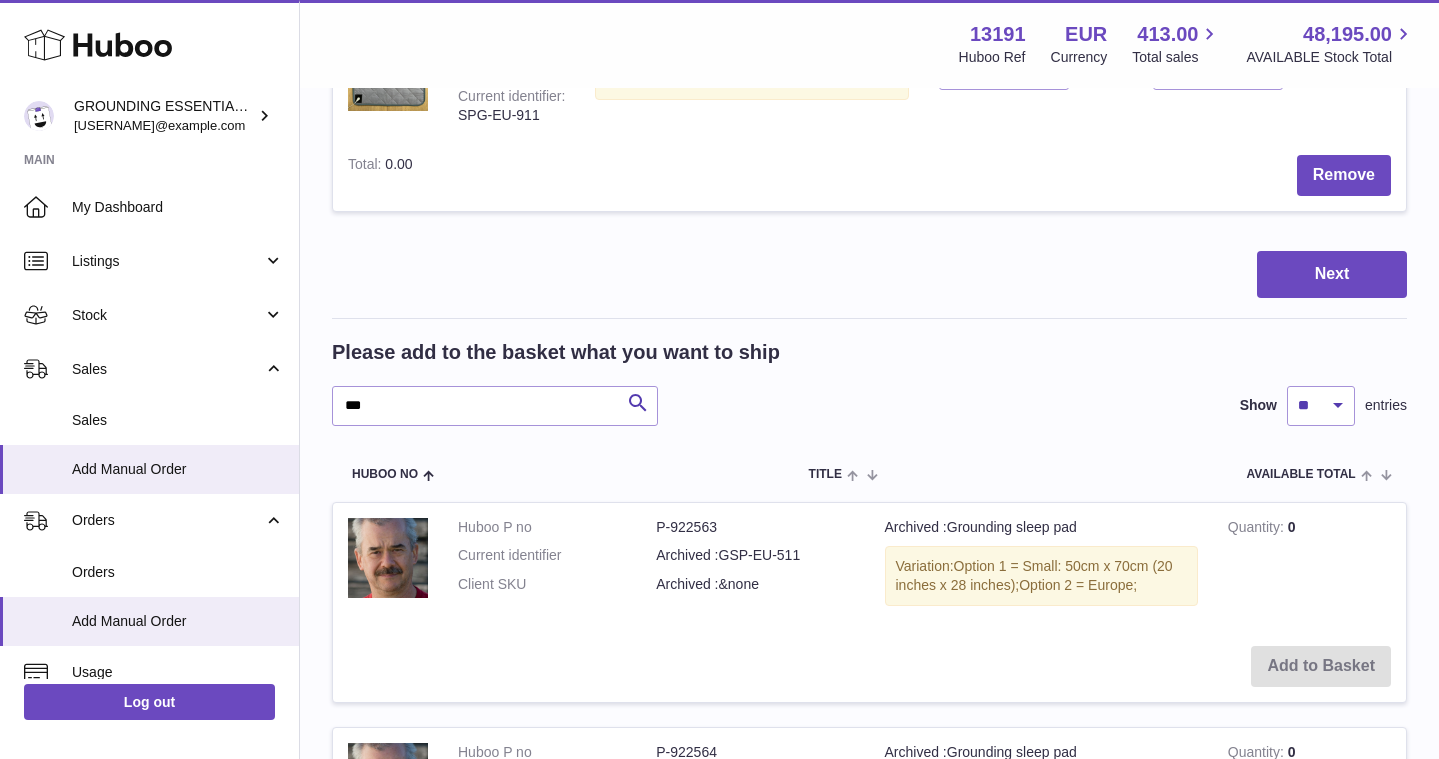 scroll, scrollTop: 339, scrollLeft: 0, axis: vertical 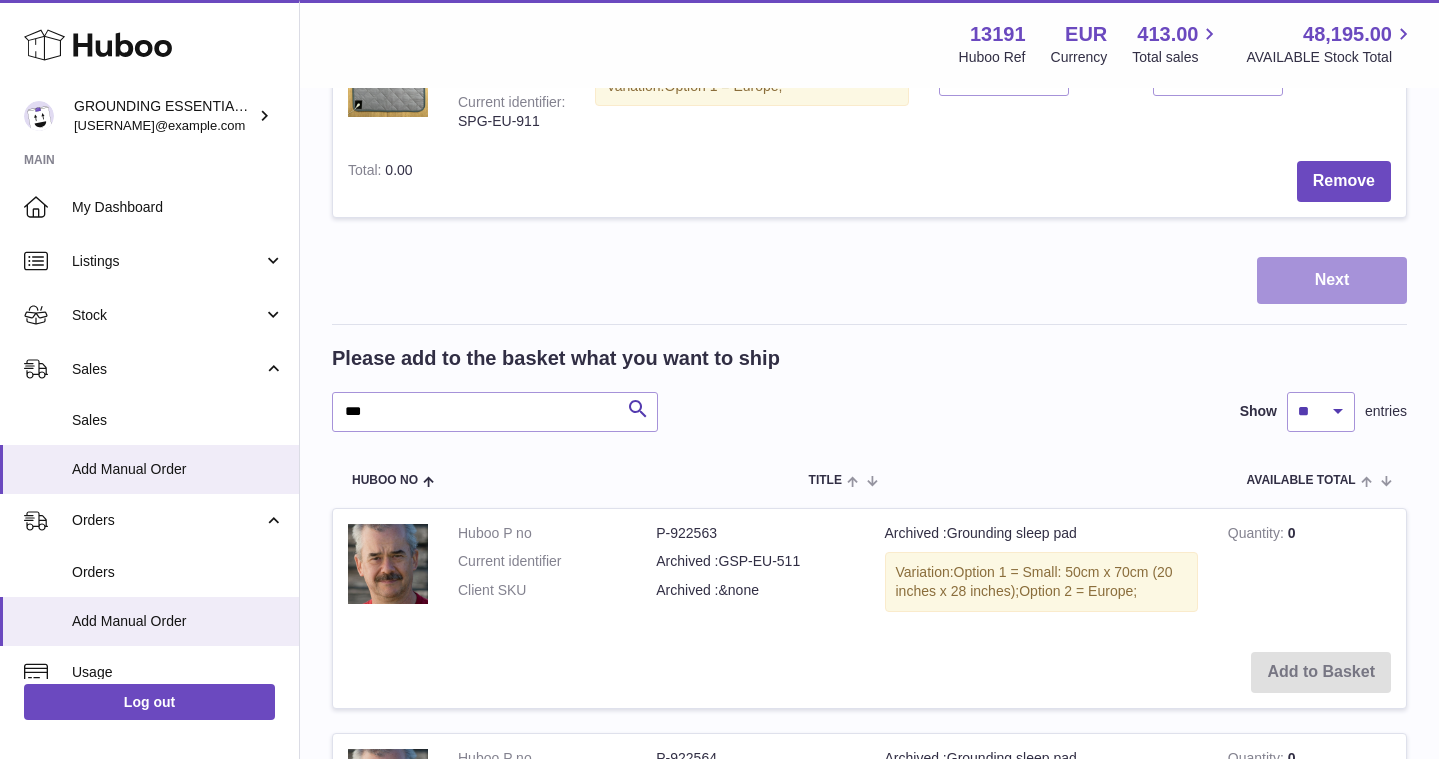 click on "Next" at bounding box center [1332, 280] 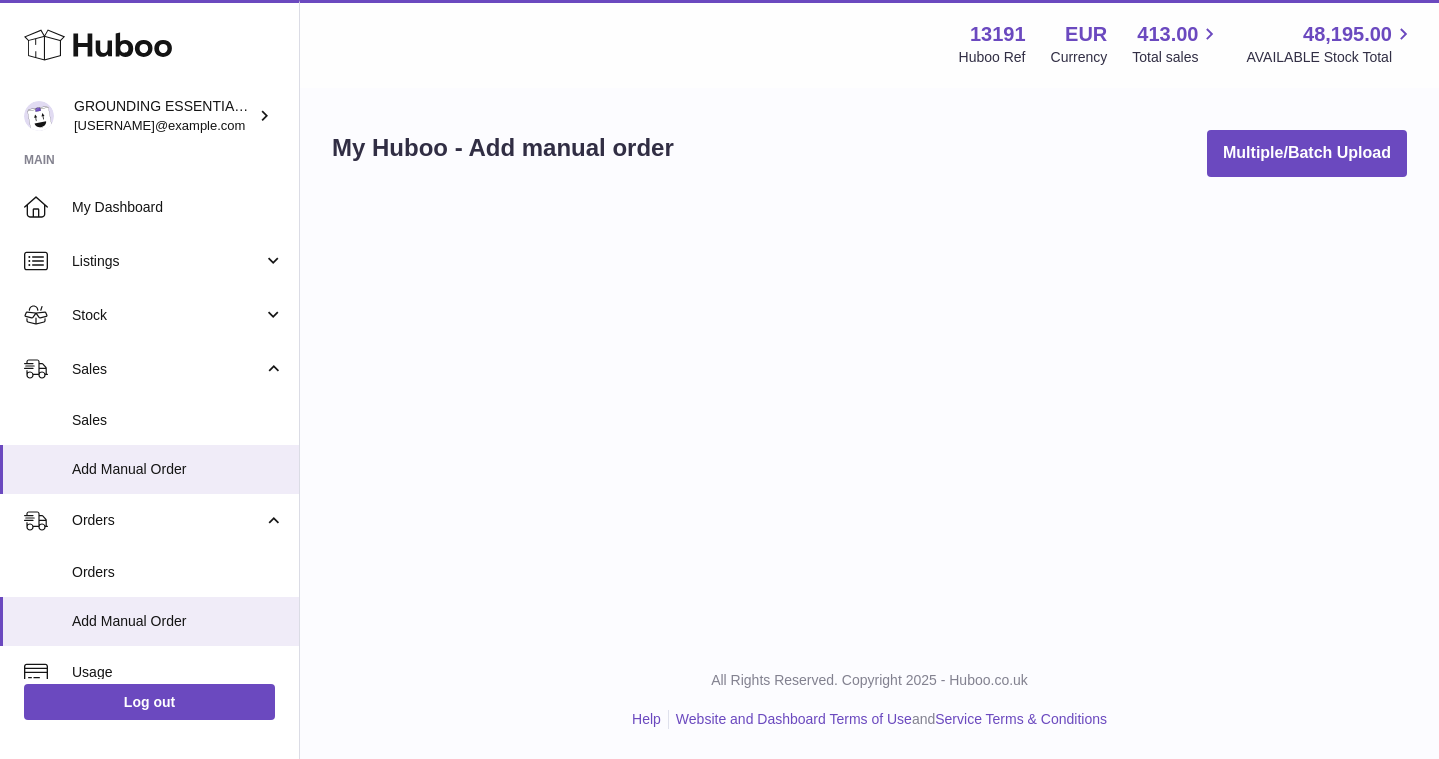 scroll, scrollTop: 0, scrollLeft: 0, axis: both 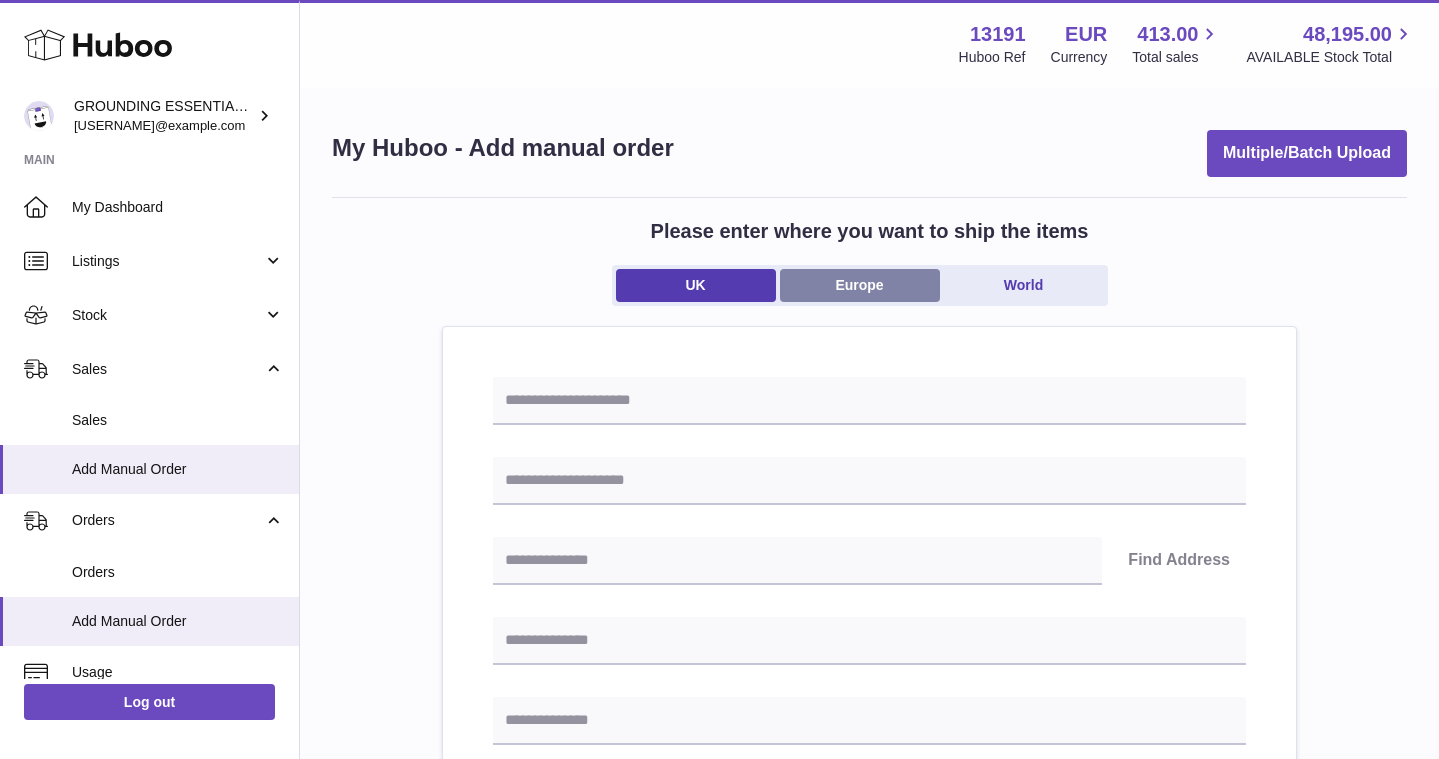 click on "Europe" at bounding box center (860, 285) 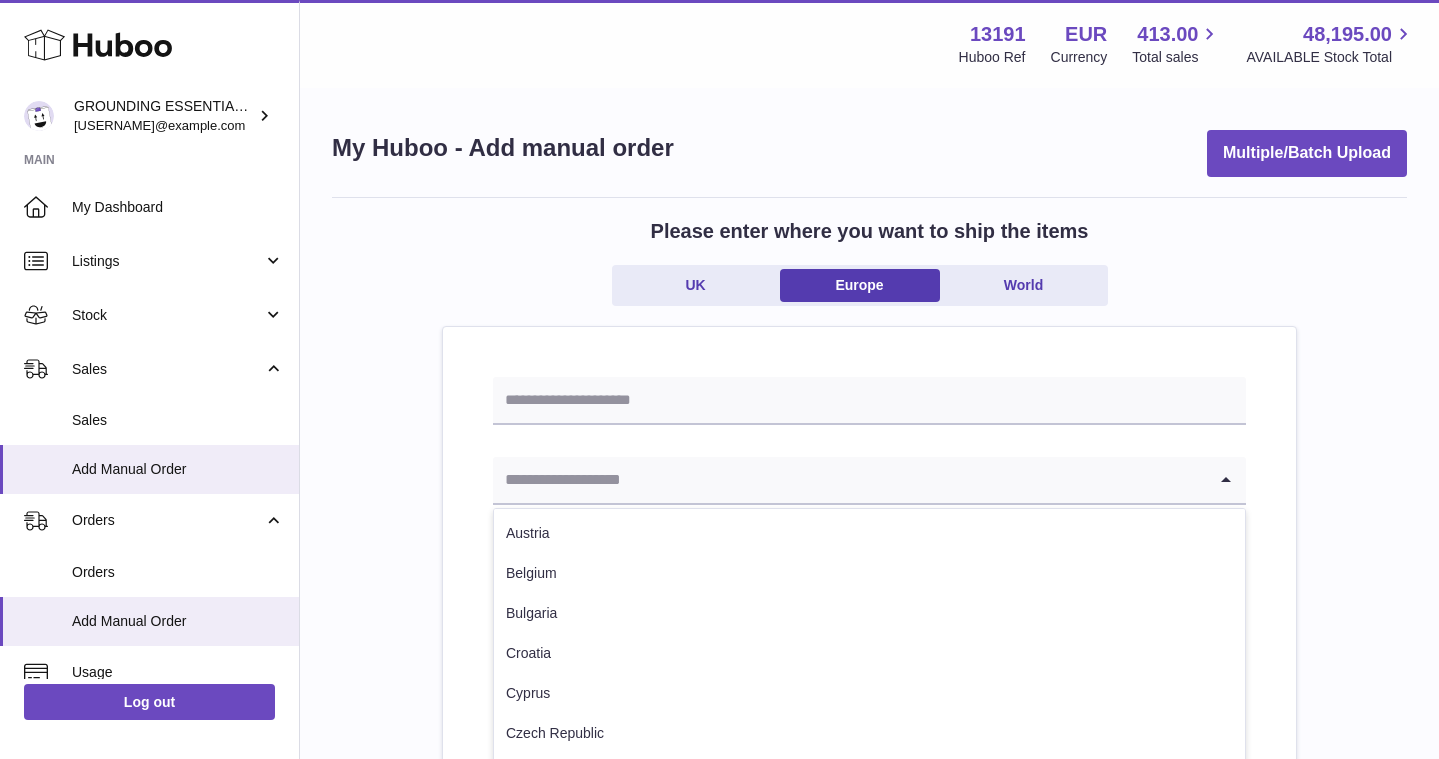 click at bounding box center [849, 480] 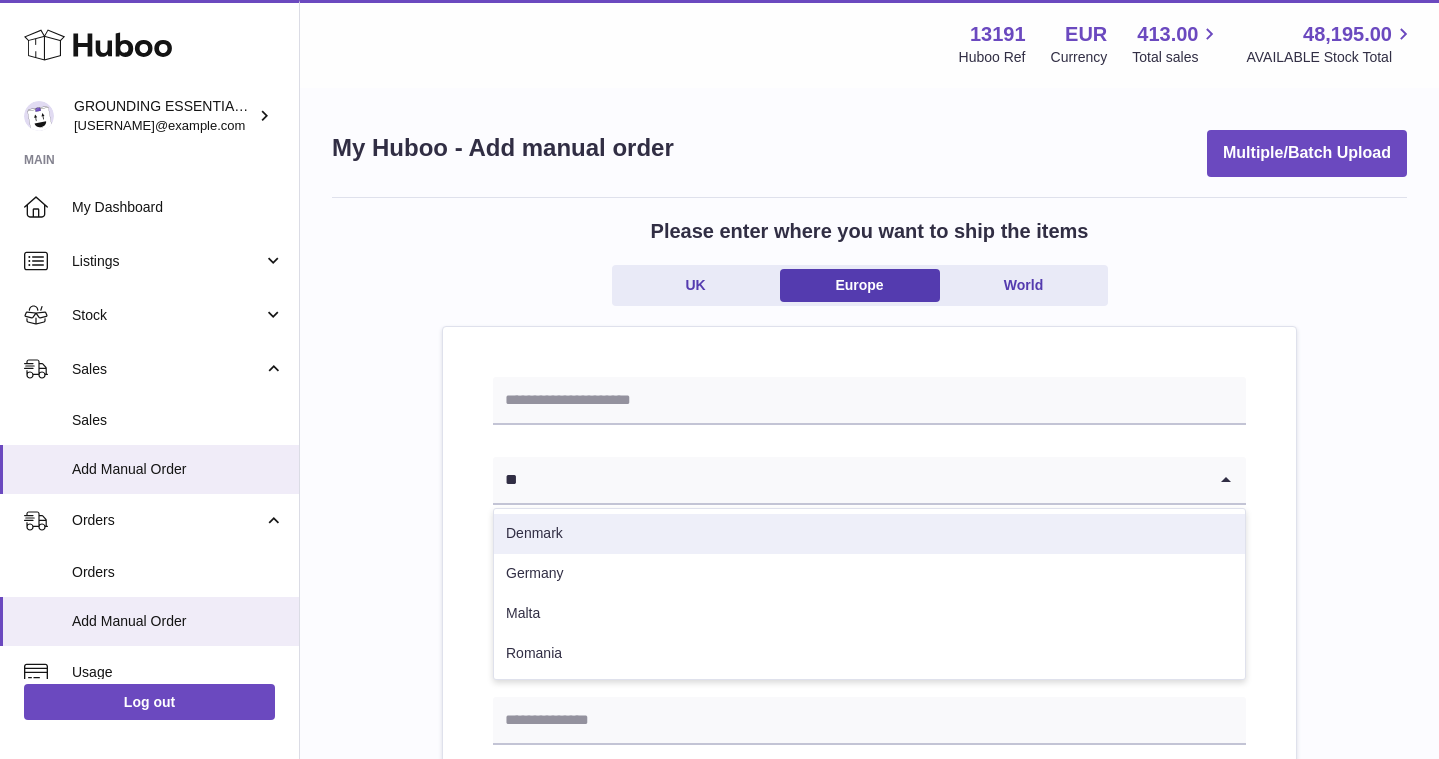 type on "*" 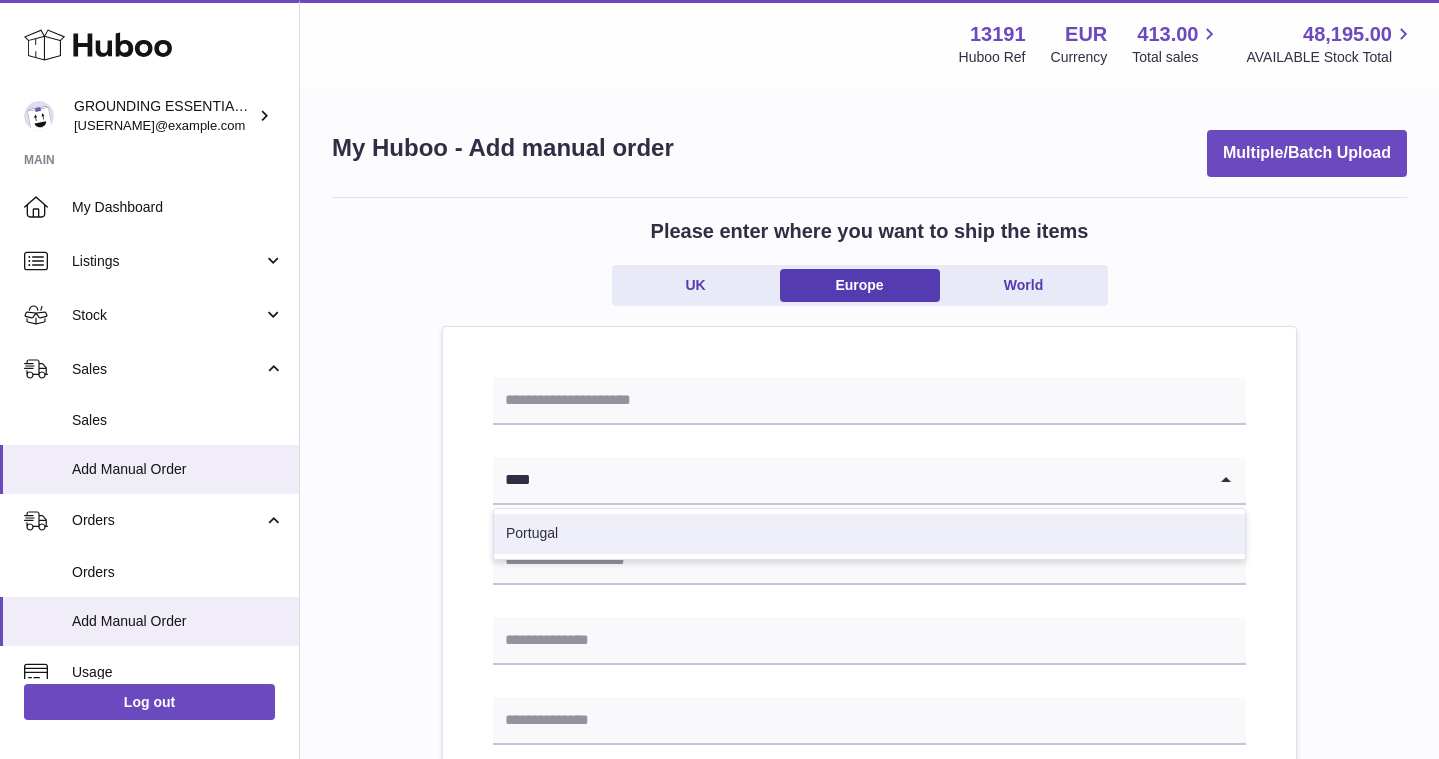 type on "****" 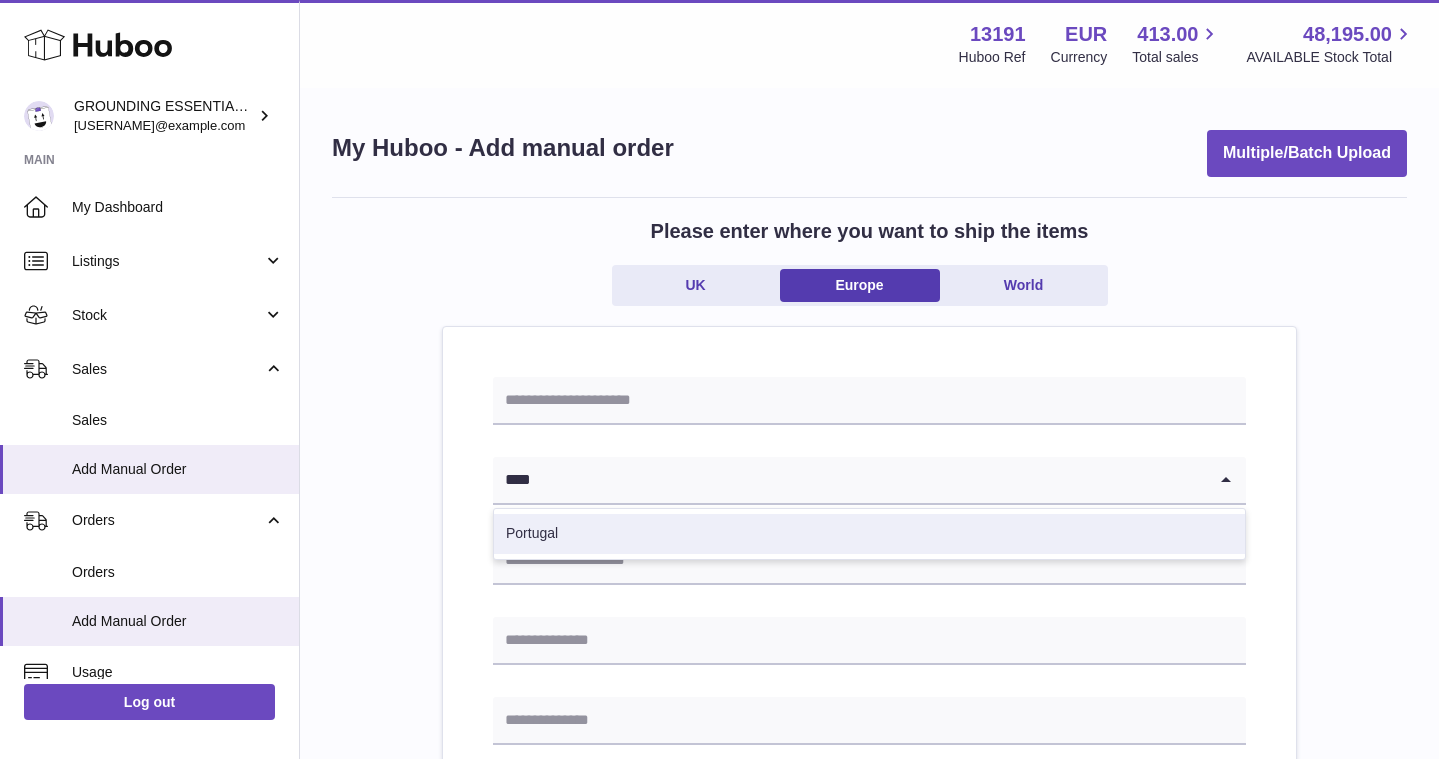 type 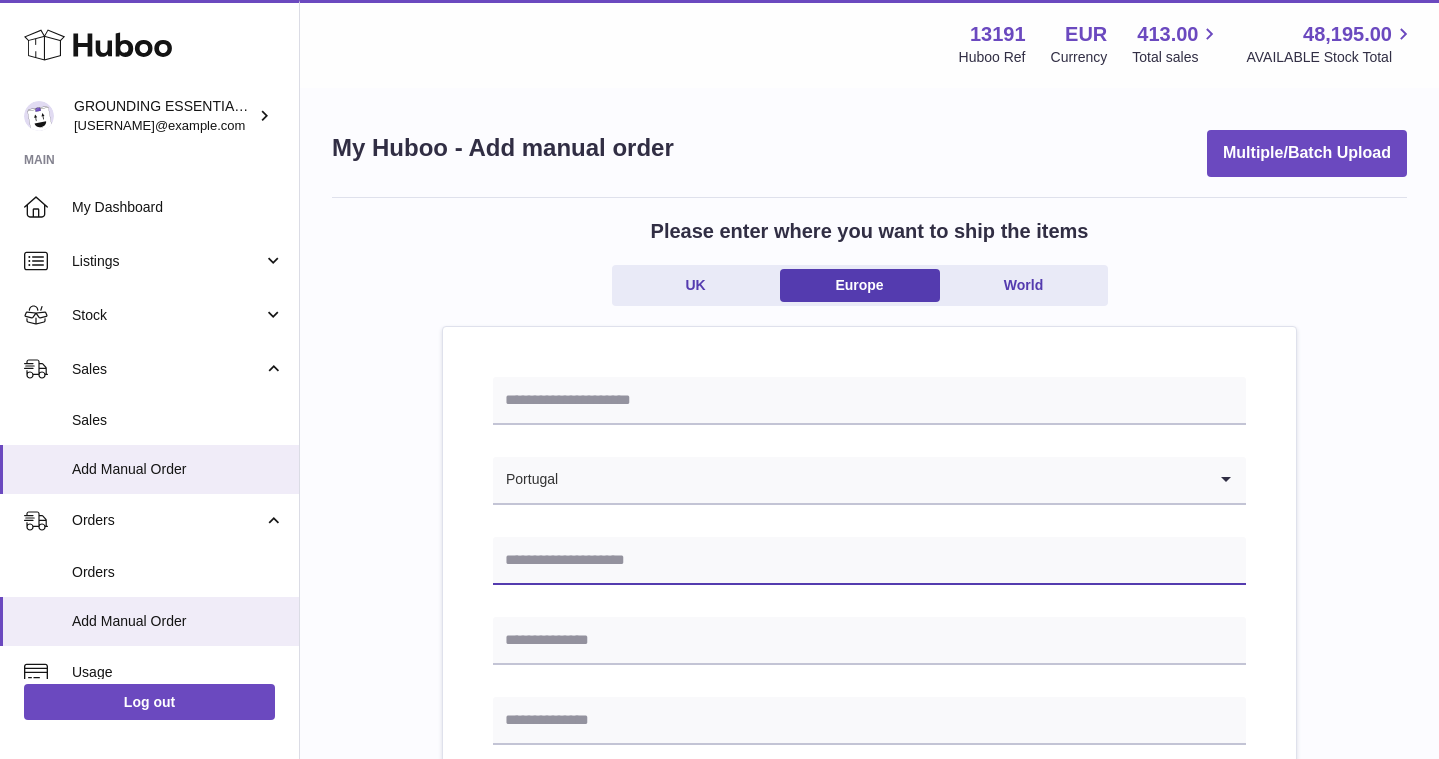 click at bounding box center (869, 561) 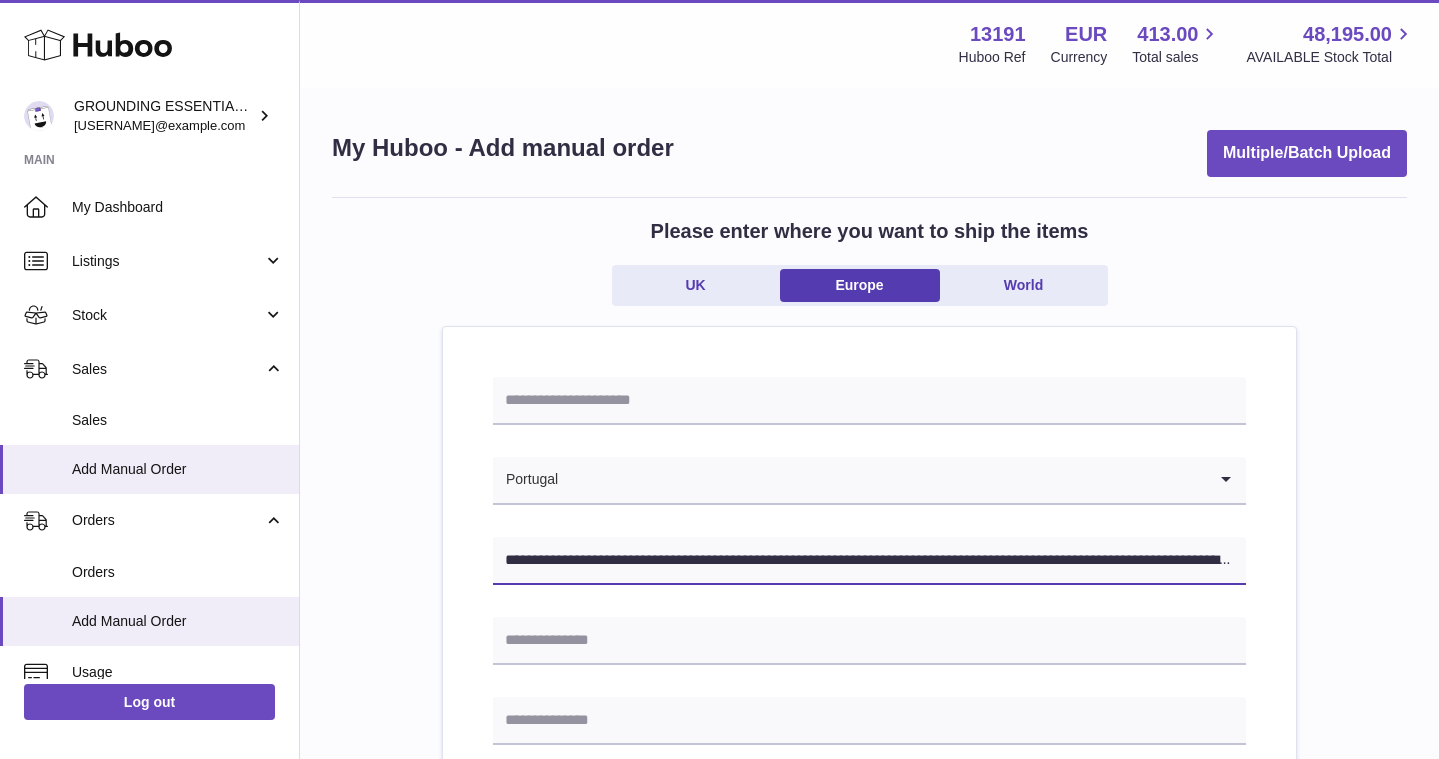 scroll, scrollTop: 0, scrollLeft: 245, axis: horizontal 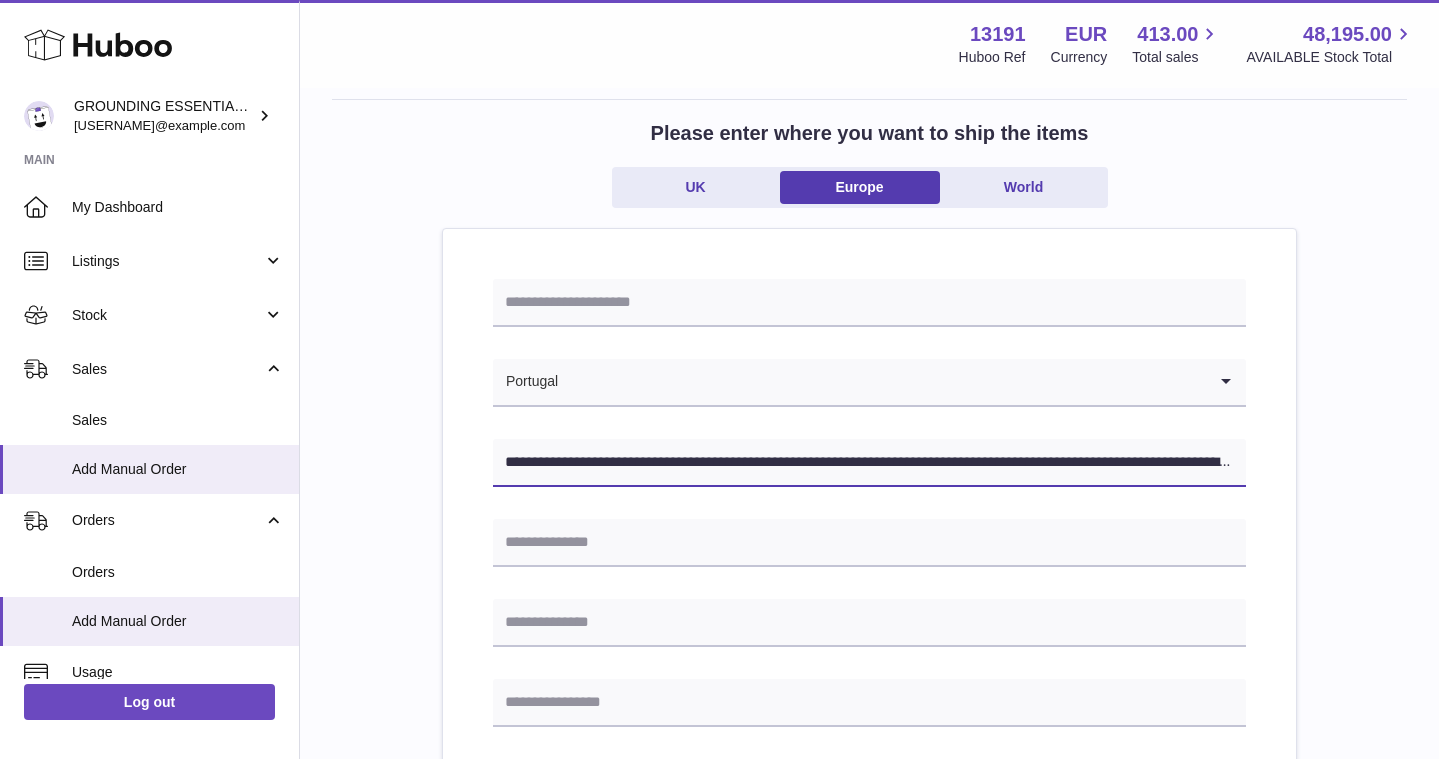 drag, startPoint x: 929, startPoint y: 467, endPoint x: 483, endPoint y: 421, distance: 448.36594 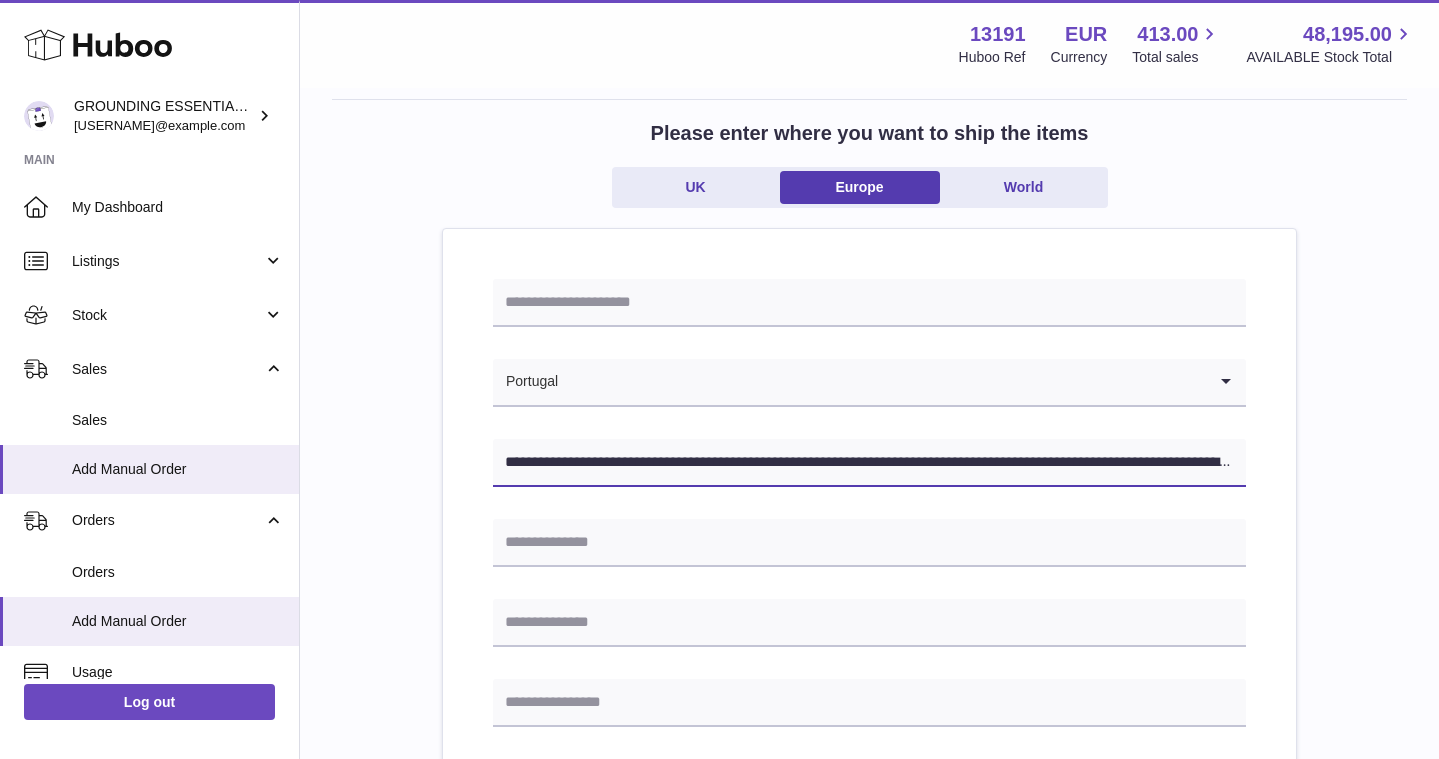 drag, startPoint x: 602, startPoint y: 463, endPoint x: 1011, endPoint y: 458, distance: 409.03055 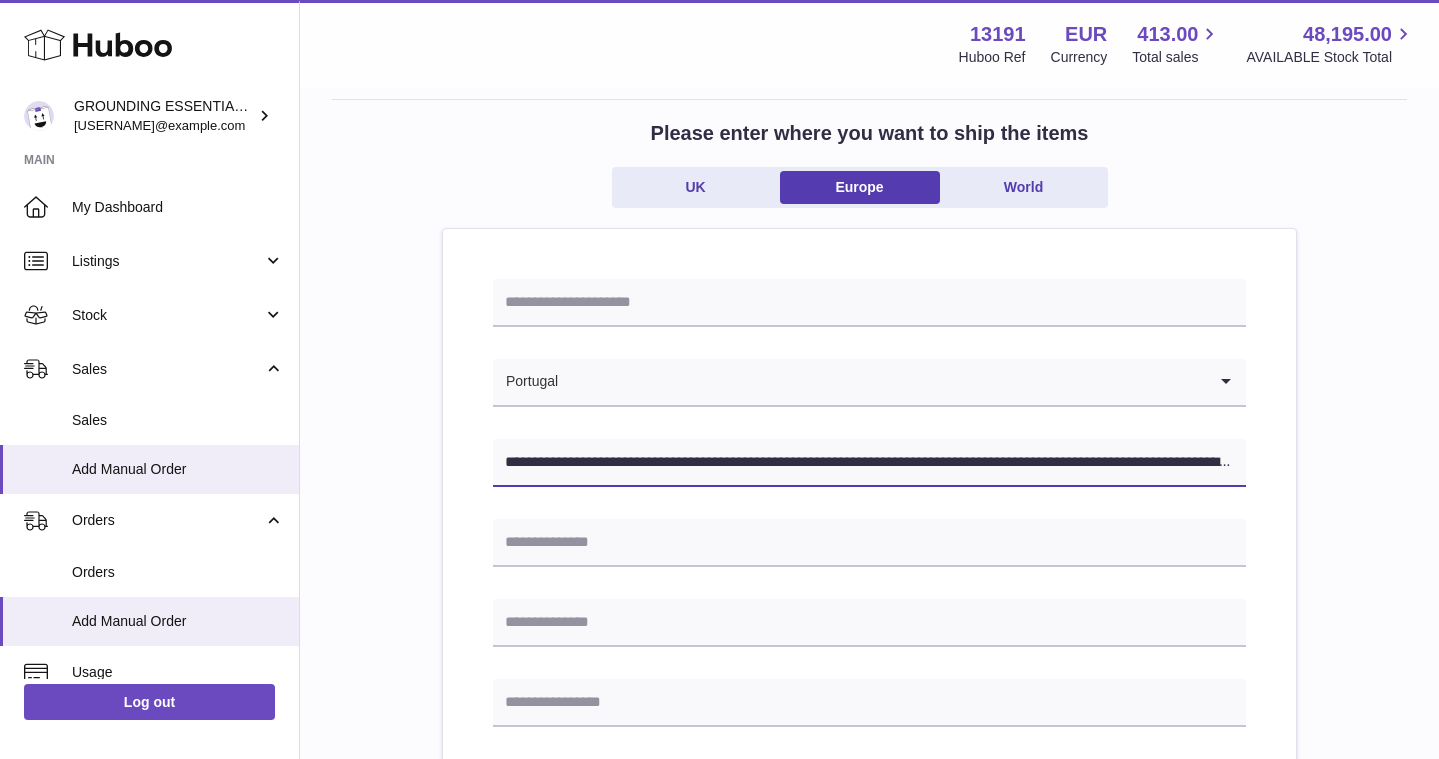 click on "**********" at bounding box center [869, 463] 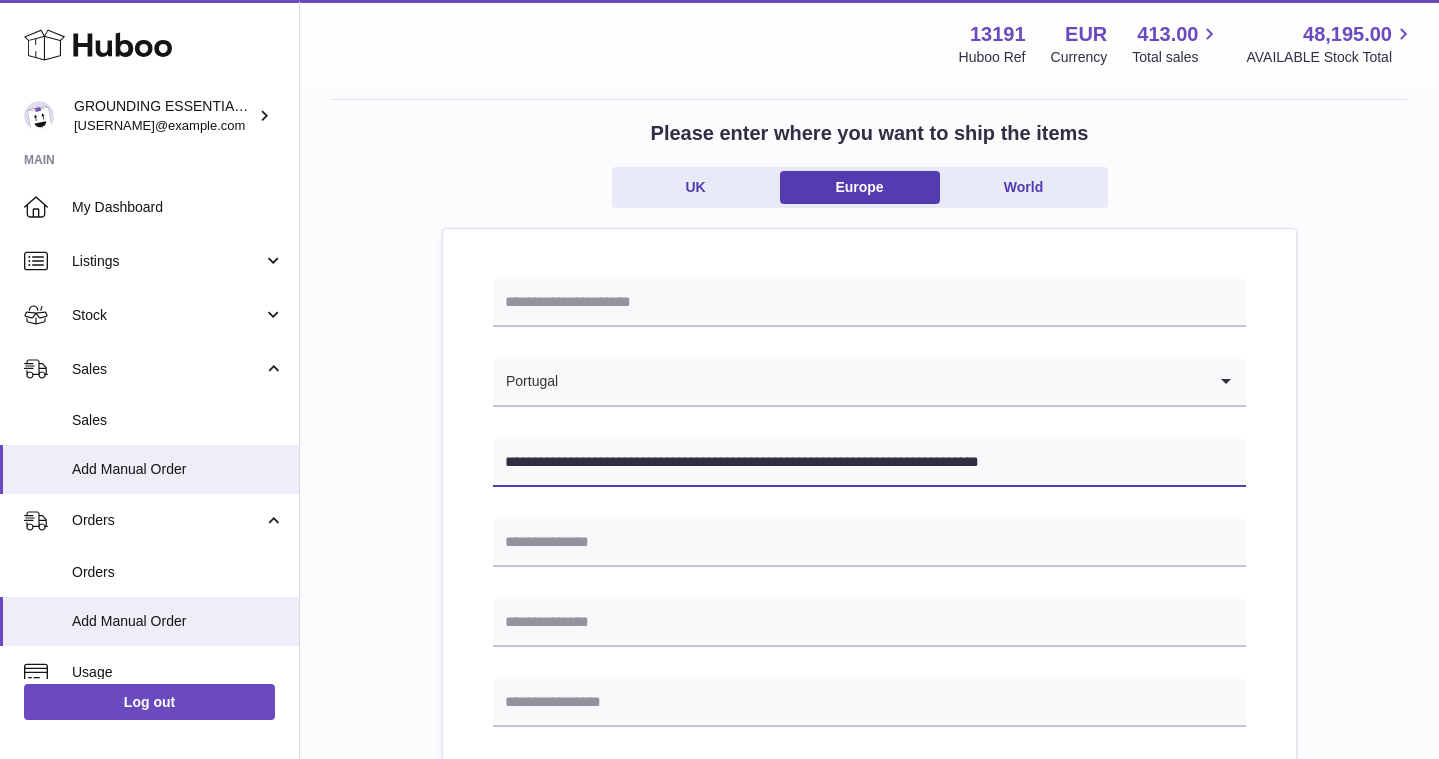 type on "**********" 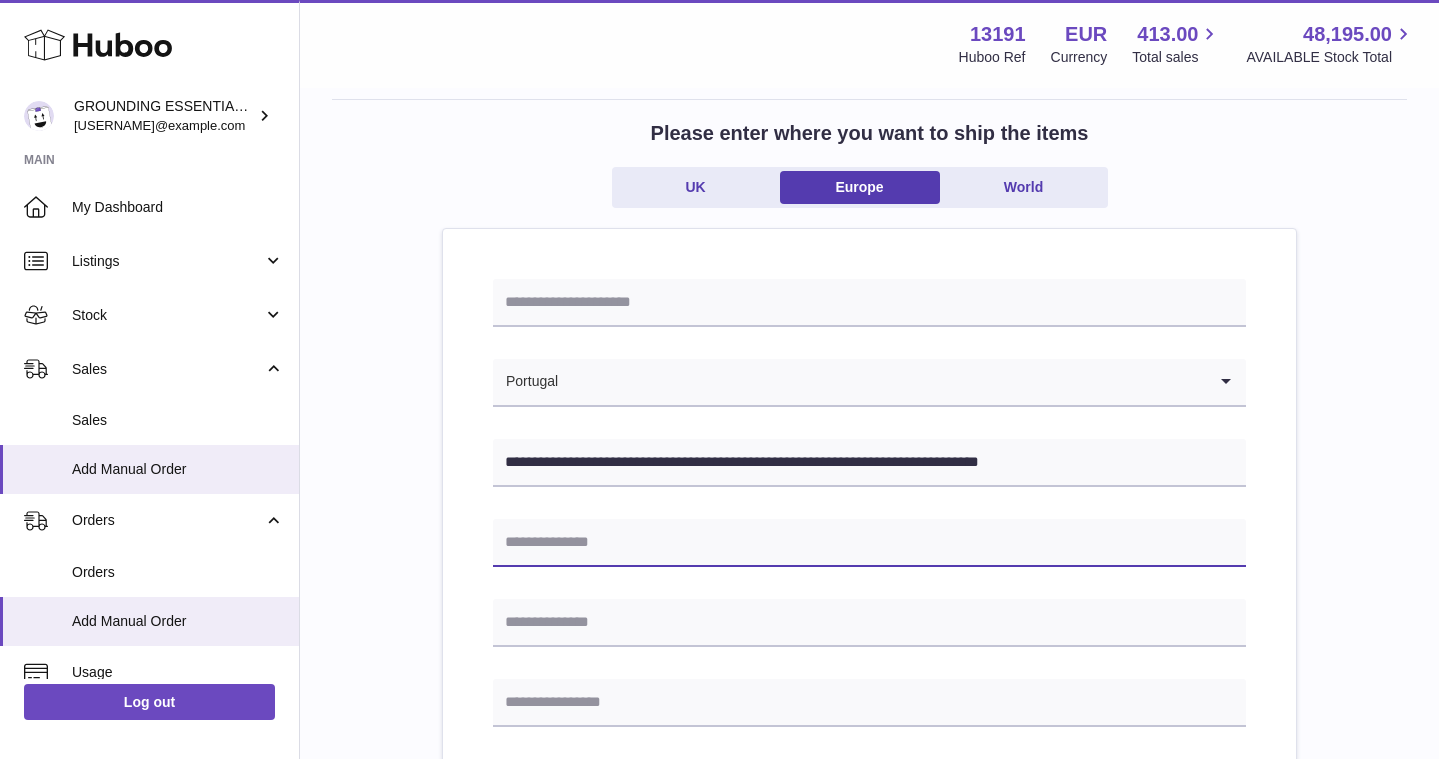 click at bounding box center (869, 543) 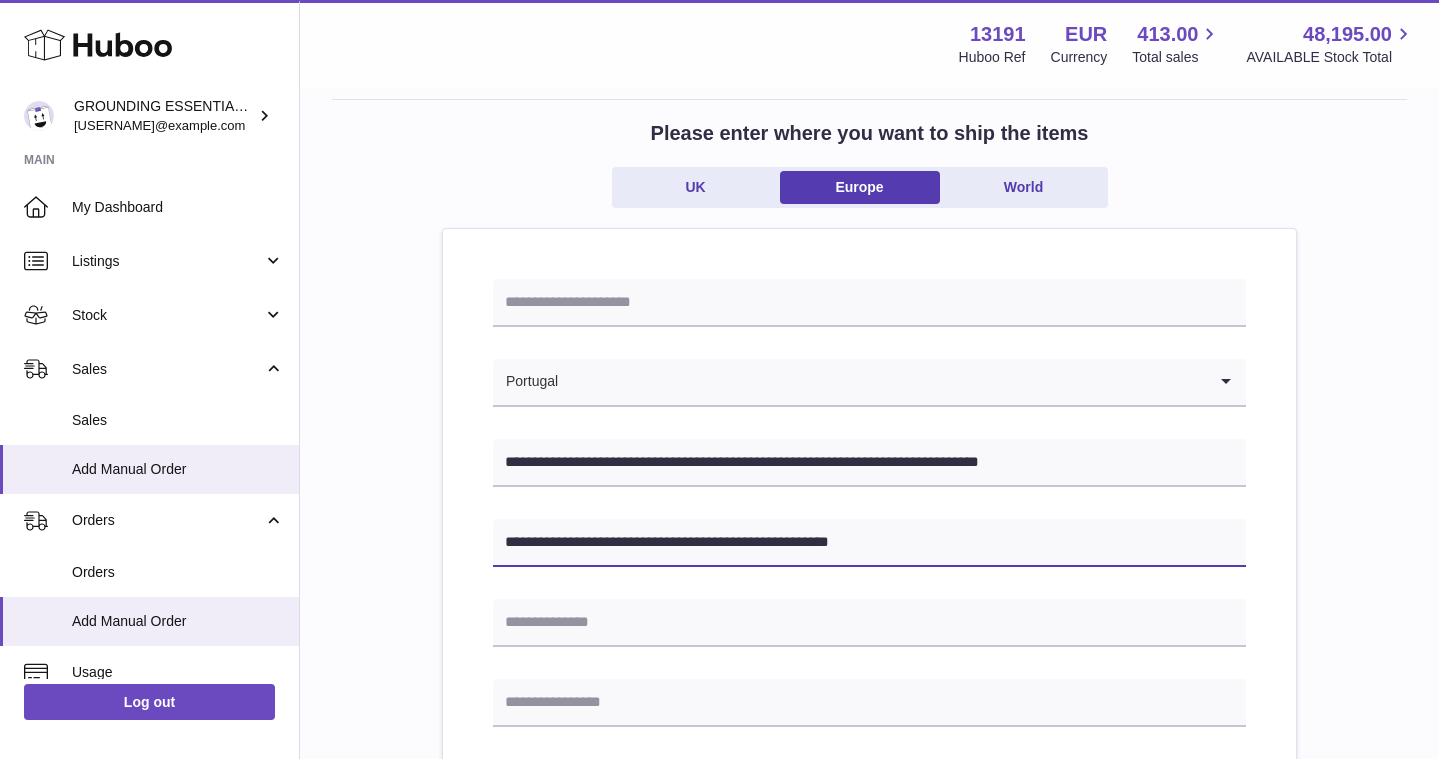 scroll, scrollTop: 221, scrollLeft: 0, axis: vertical 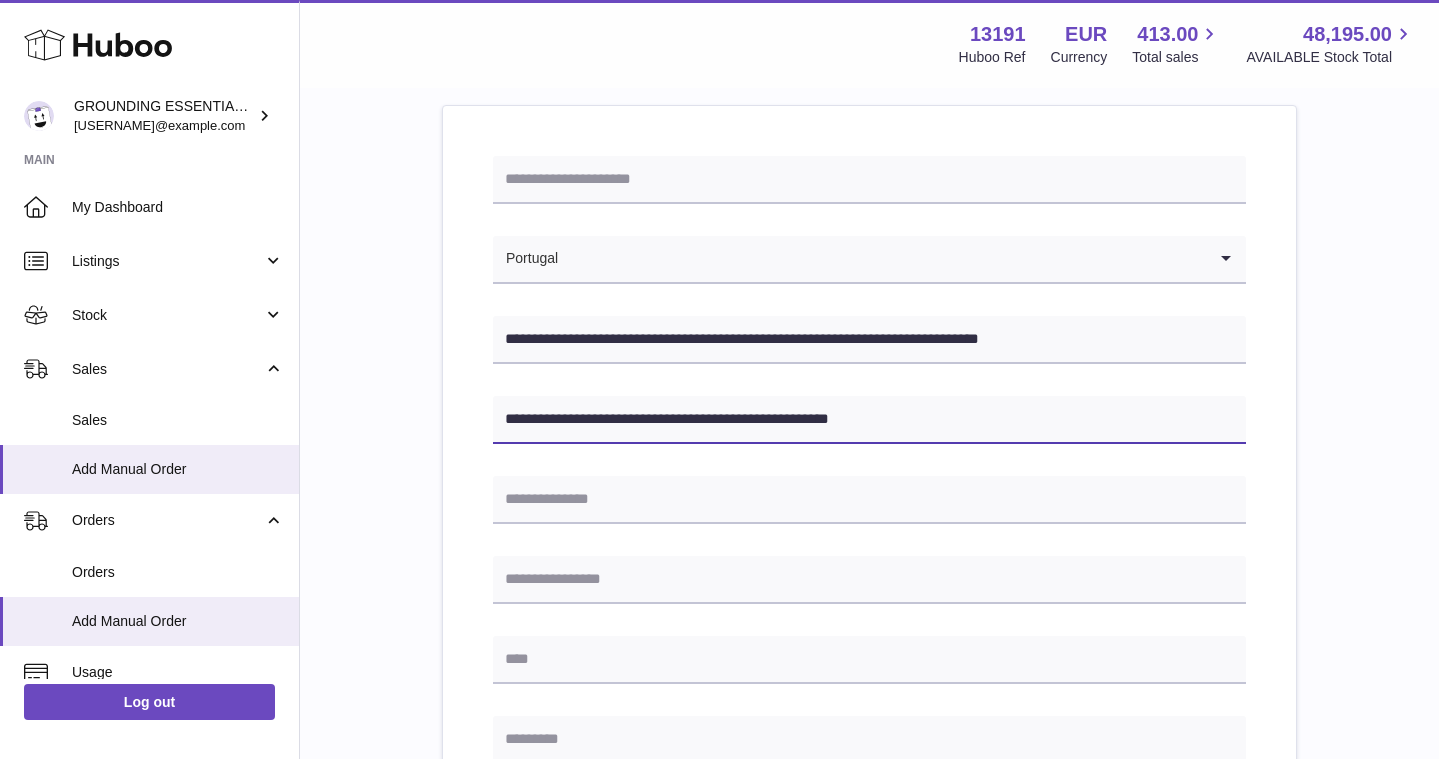 type on "**********" 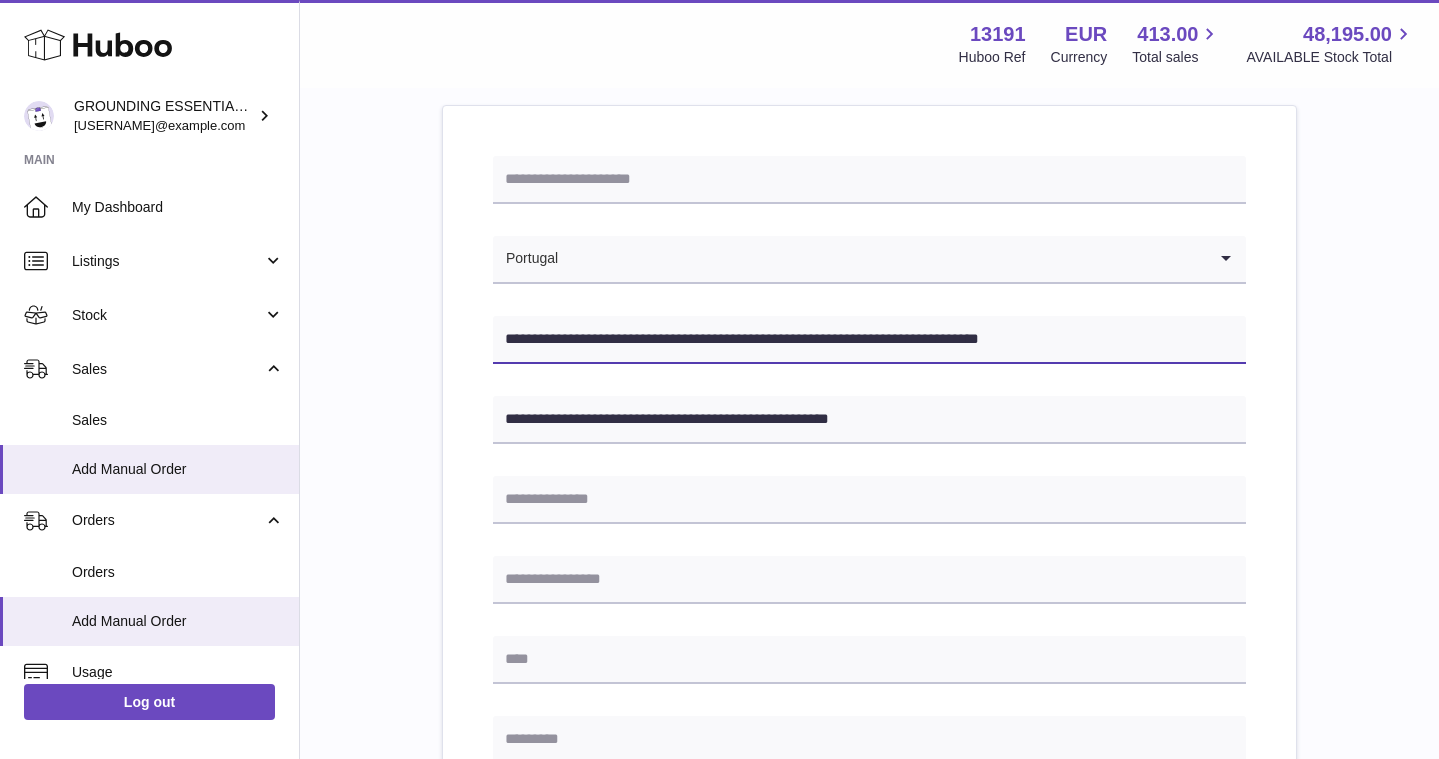 drag, startPoint x: 604, startPoint y: 335, endPoint x: 666, endPoint y: 342, distance: 62.39391 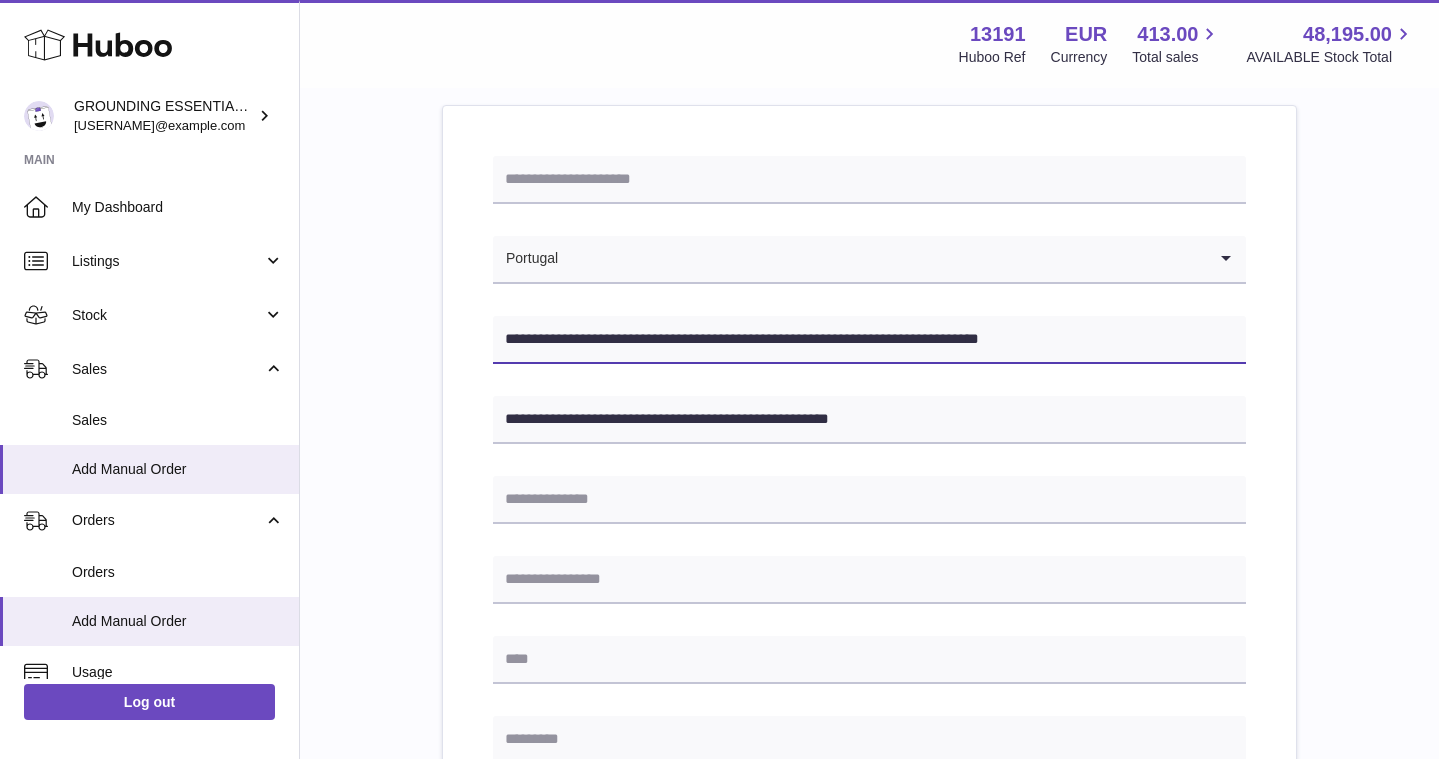 click on "**********" at bounding box center (869, 340) 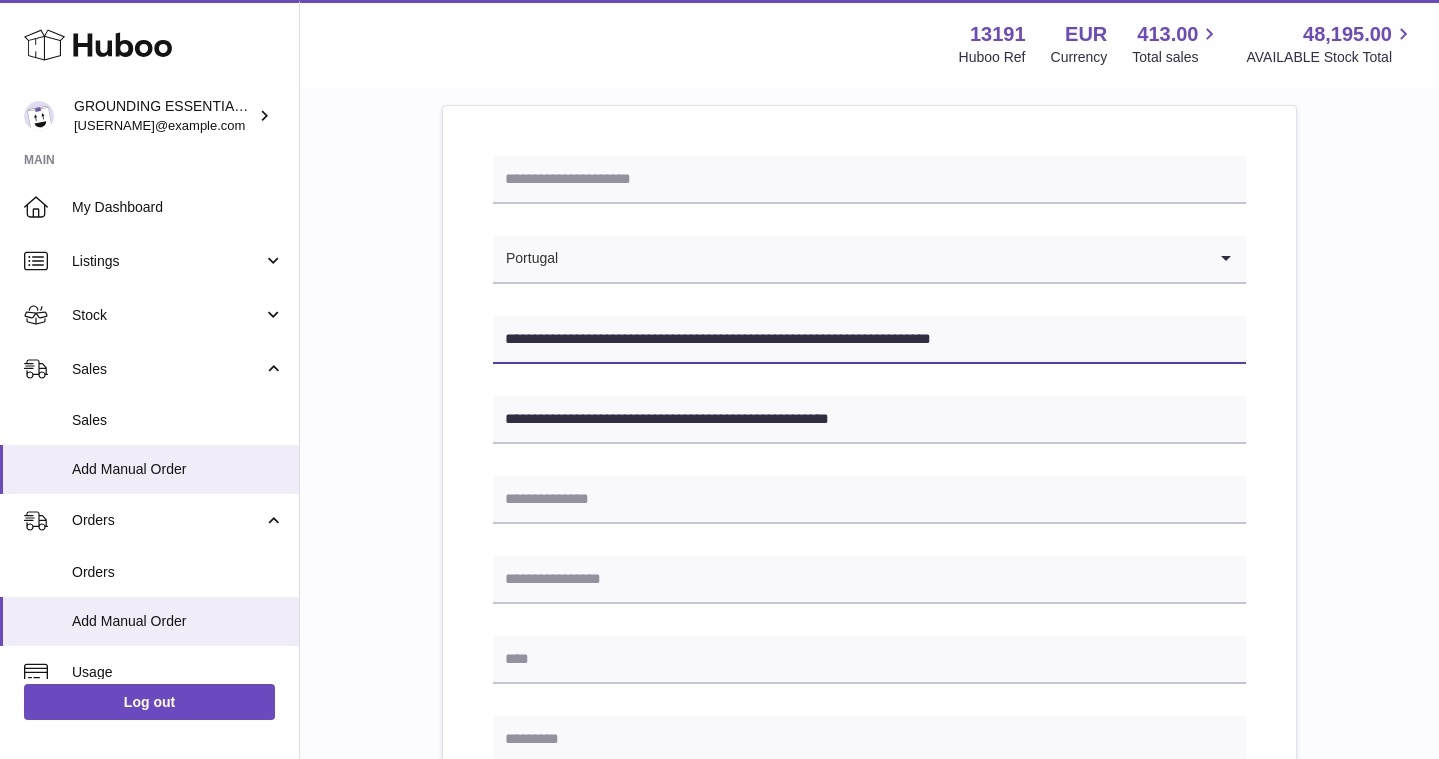 scroll, scrollTop: 282, scrollLeft: 0, axis: vertical 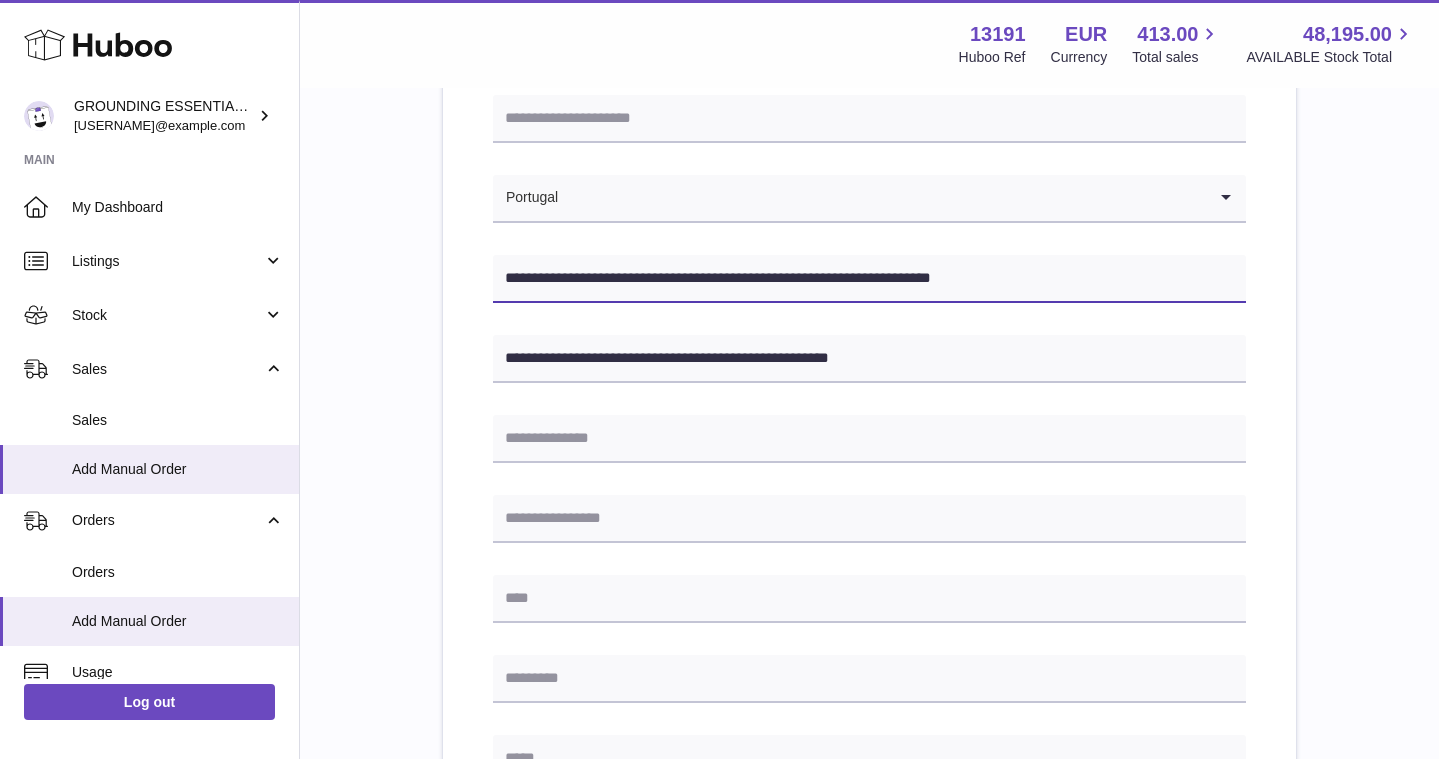 type on "**********" 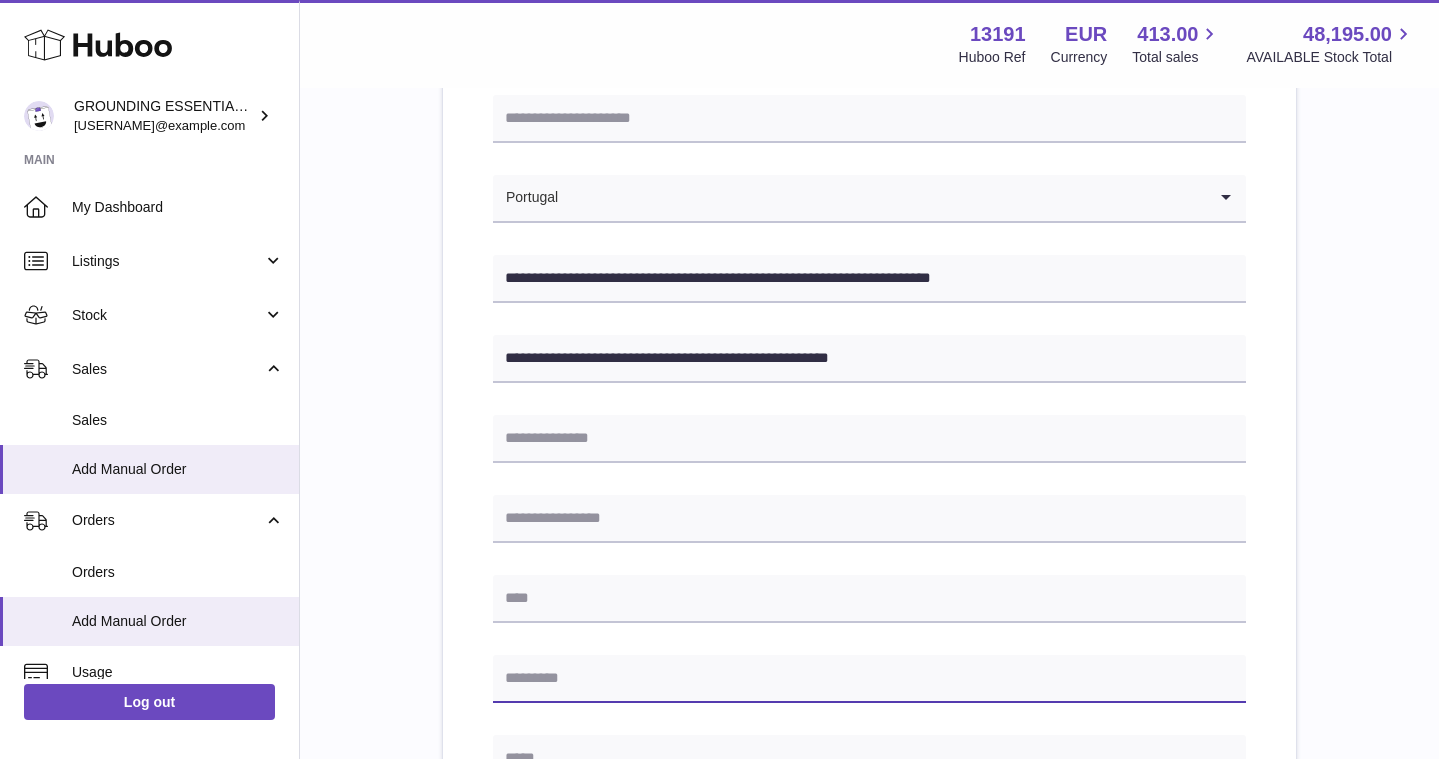 click at bounding box center (869, 679) 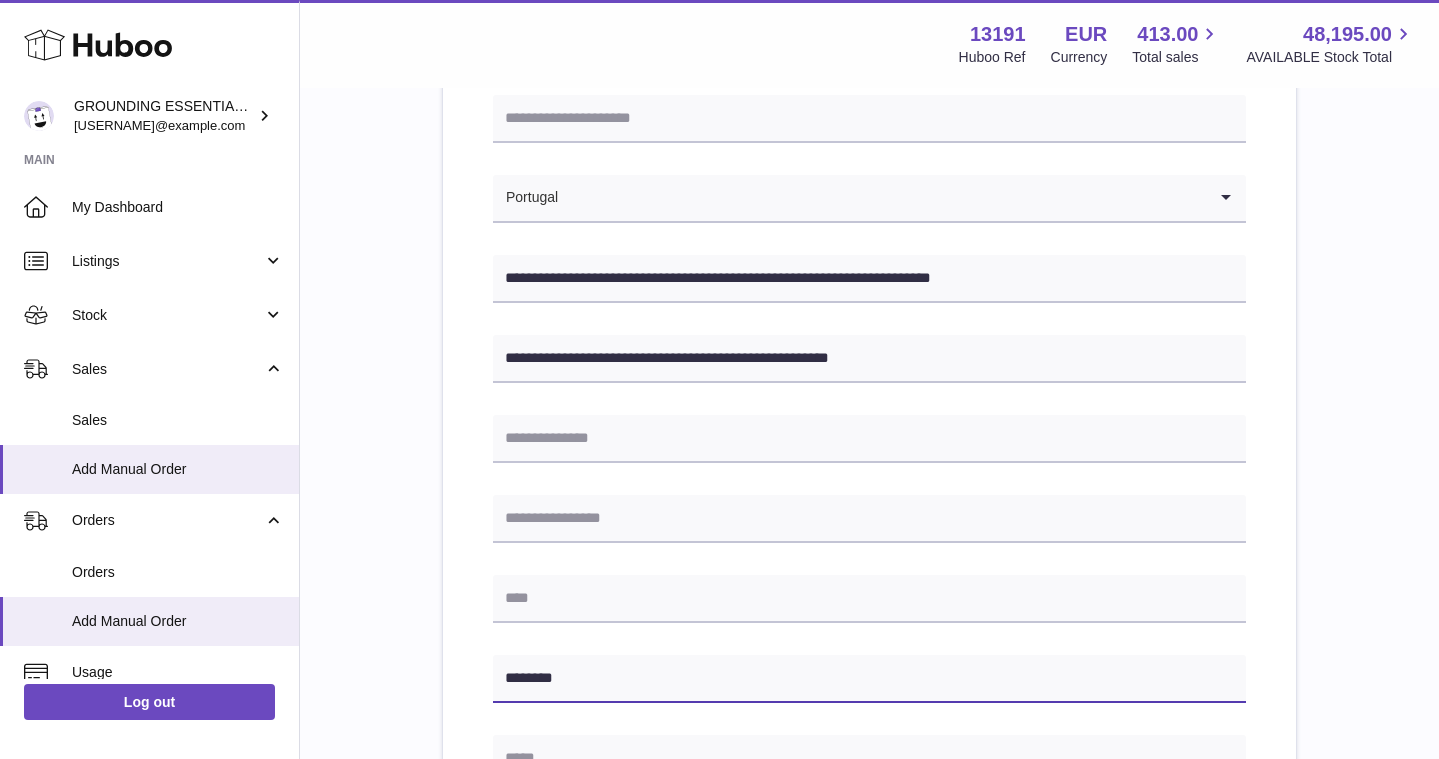 type on "********" 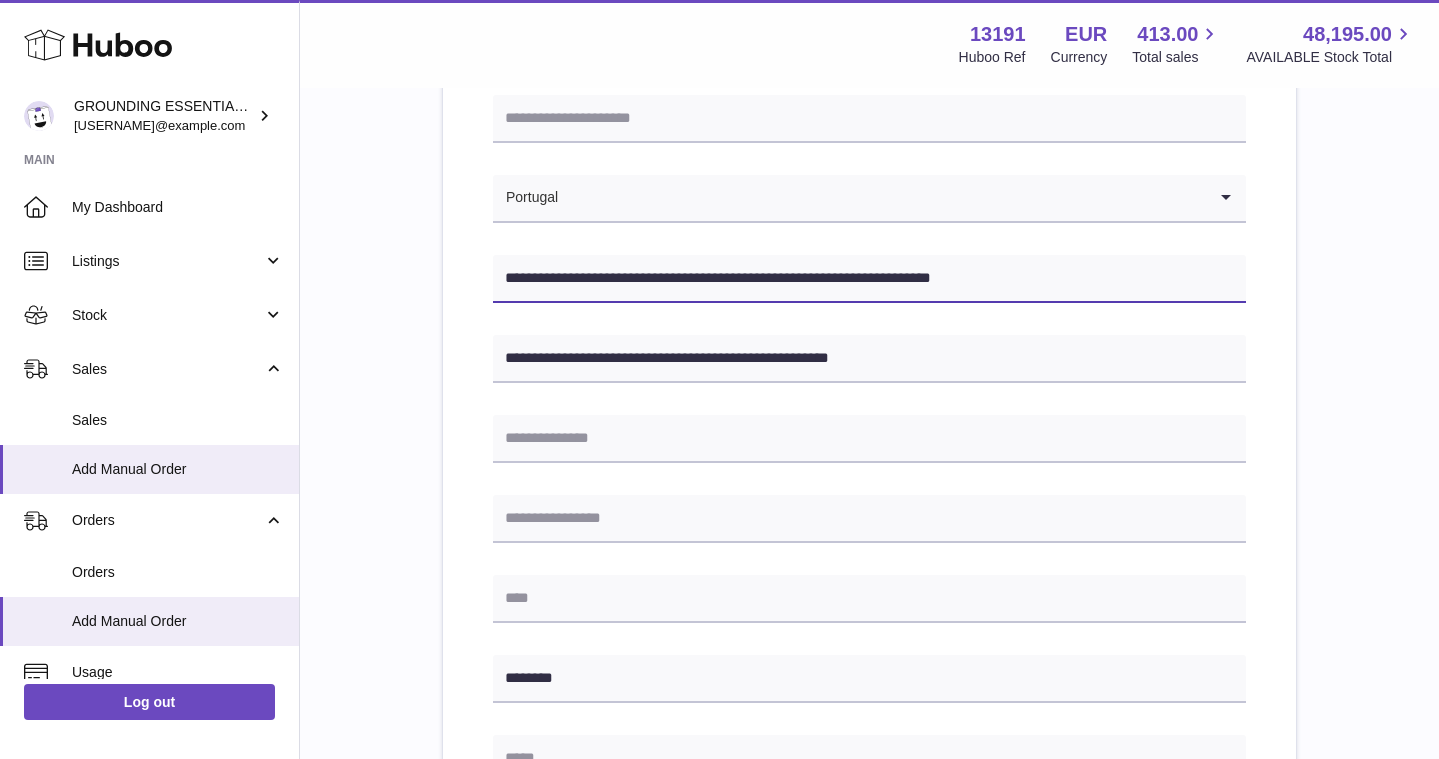 drag, startPoint x: 1020, startPoint y: 279, endPoint x: 886, endPoint y: 280, distance: 134.00374 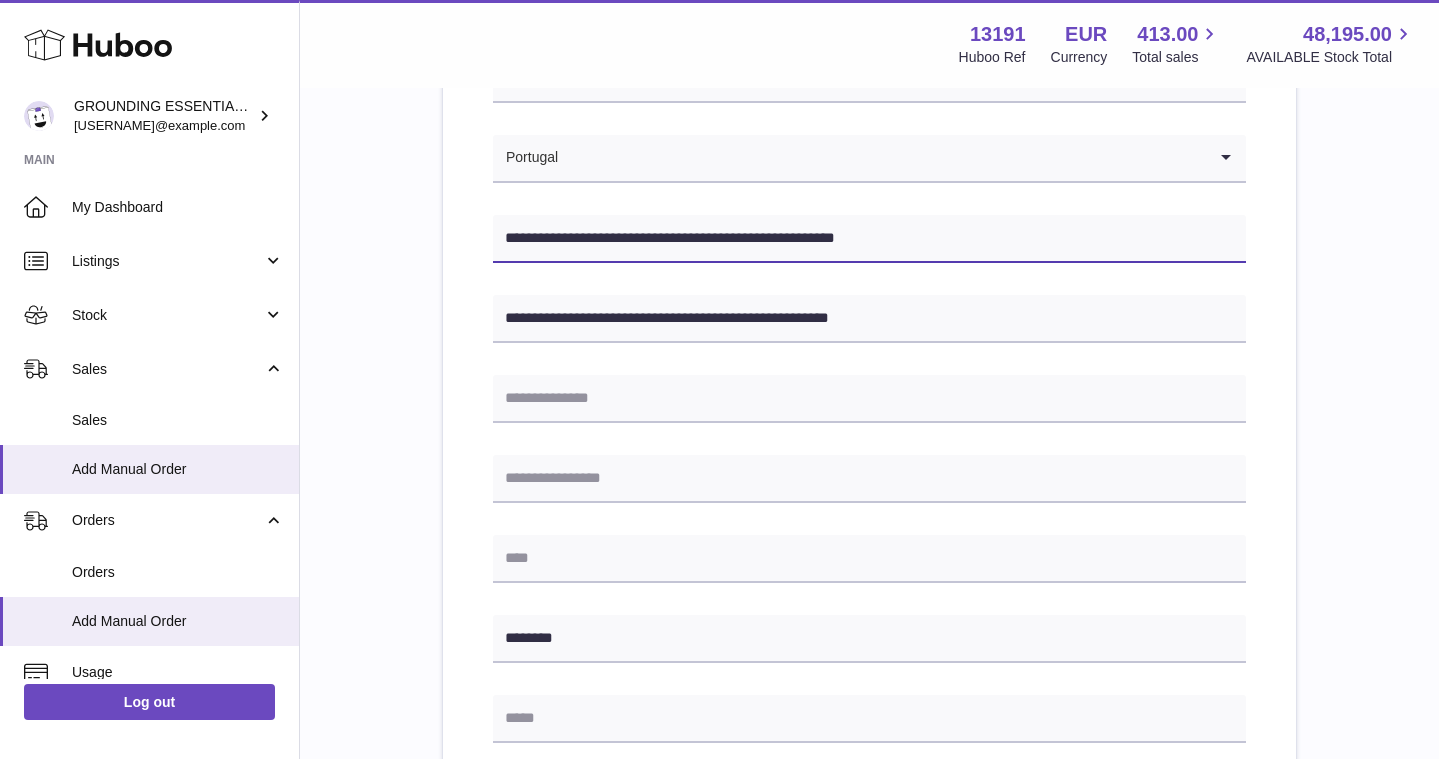 scroll, scrollTop: 379, scrollLeft: 0, axis: vertical 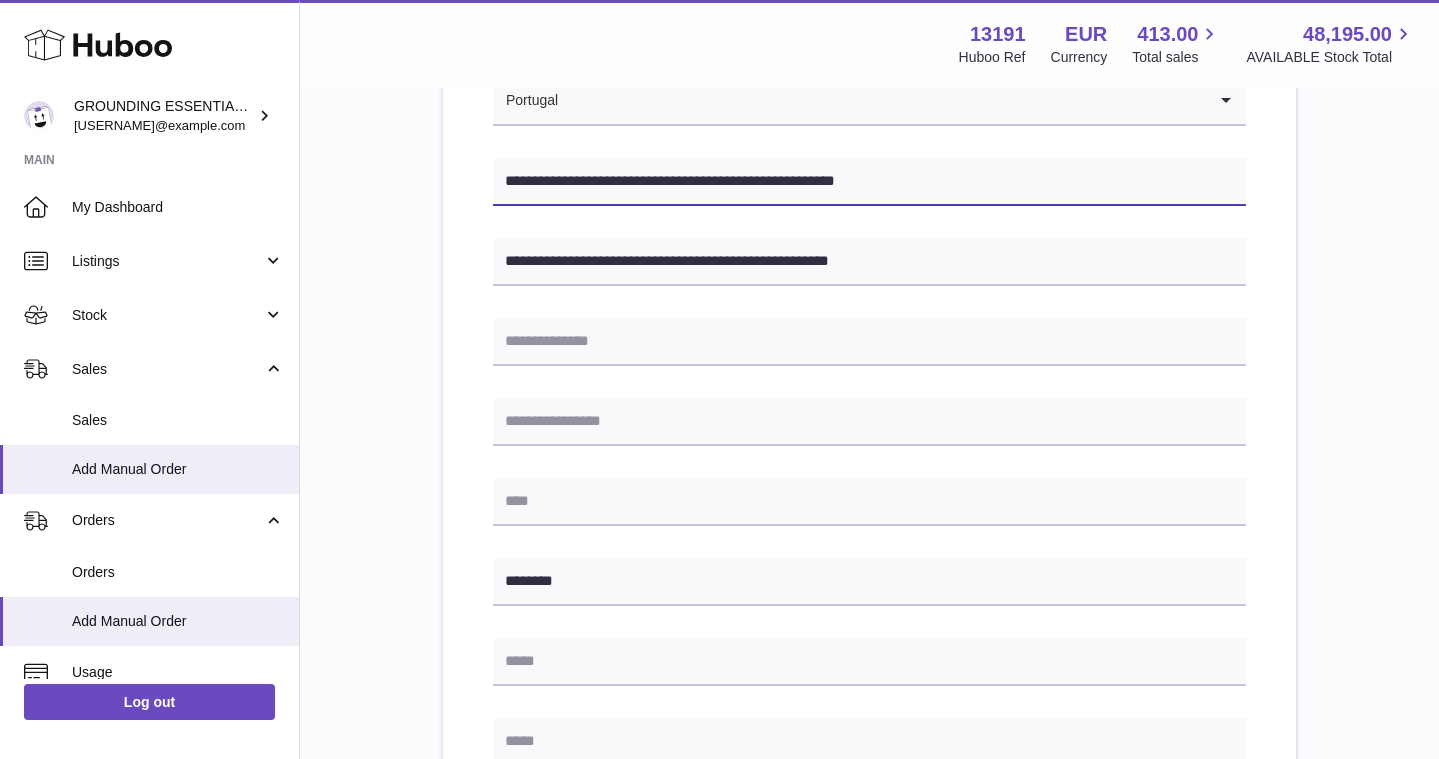 type on "**********" 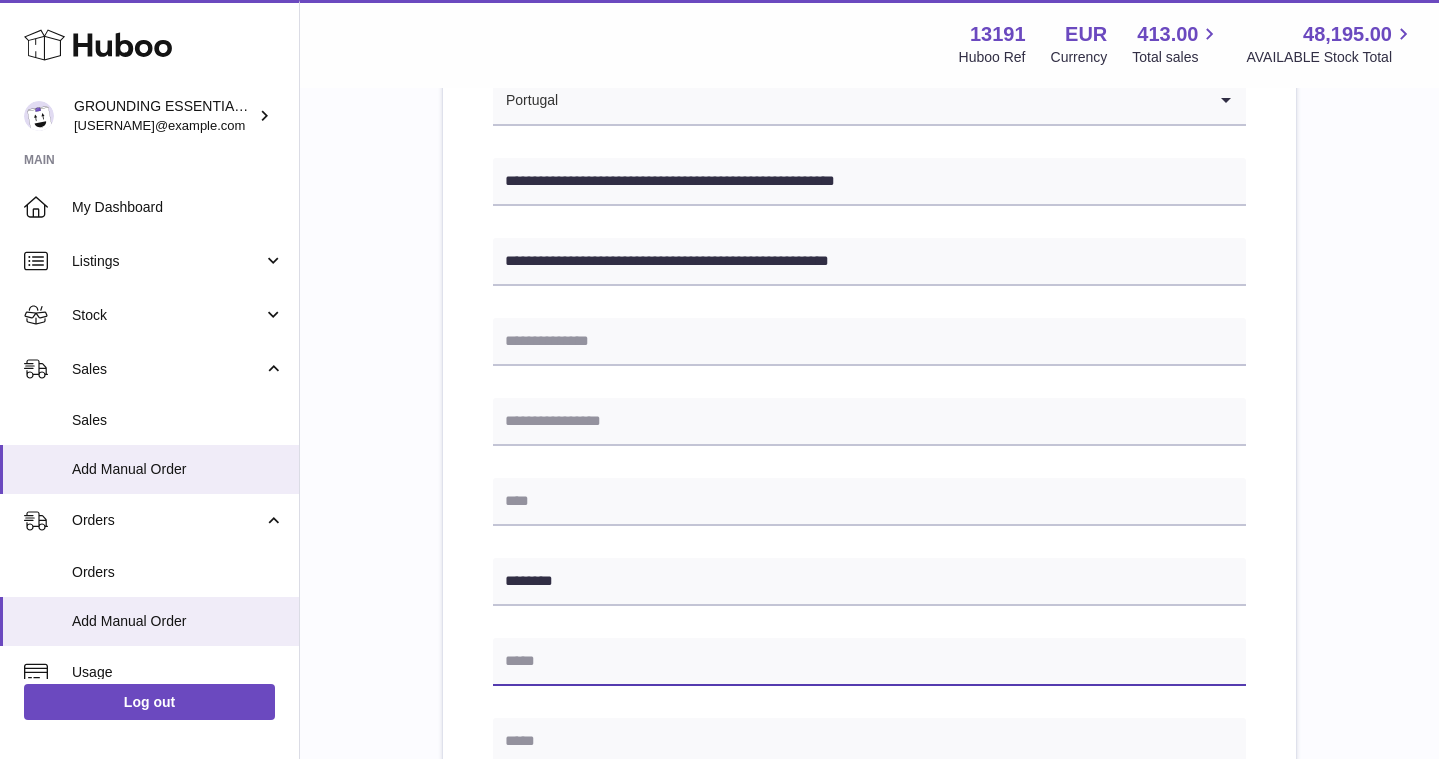 click at bounding box center (869, 662) 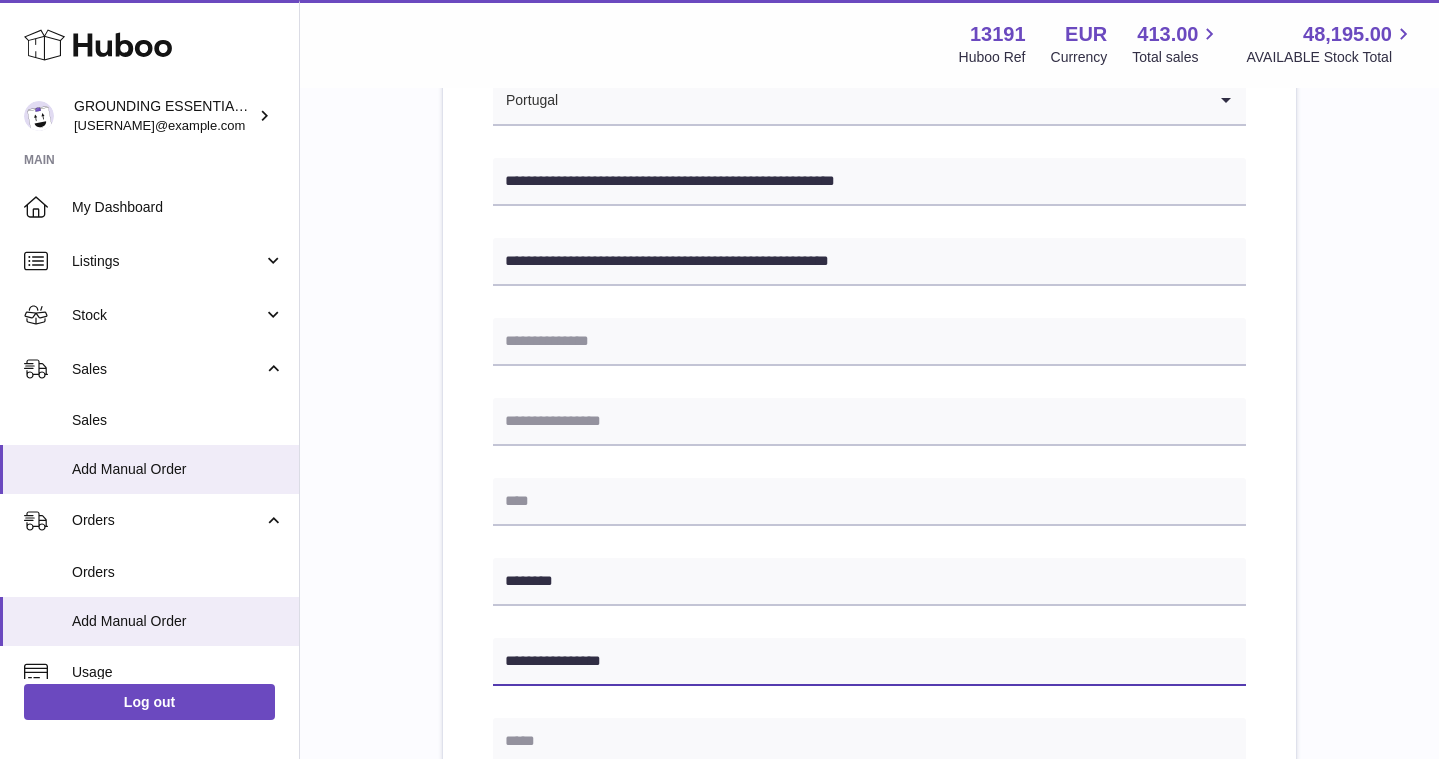 type on "**********" 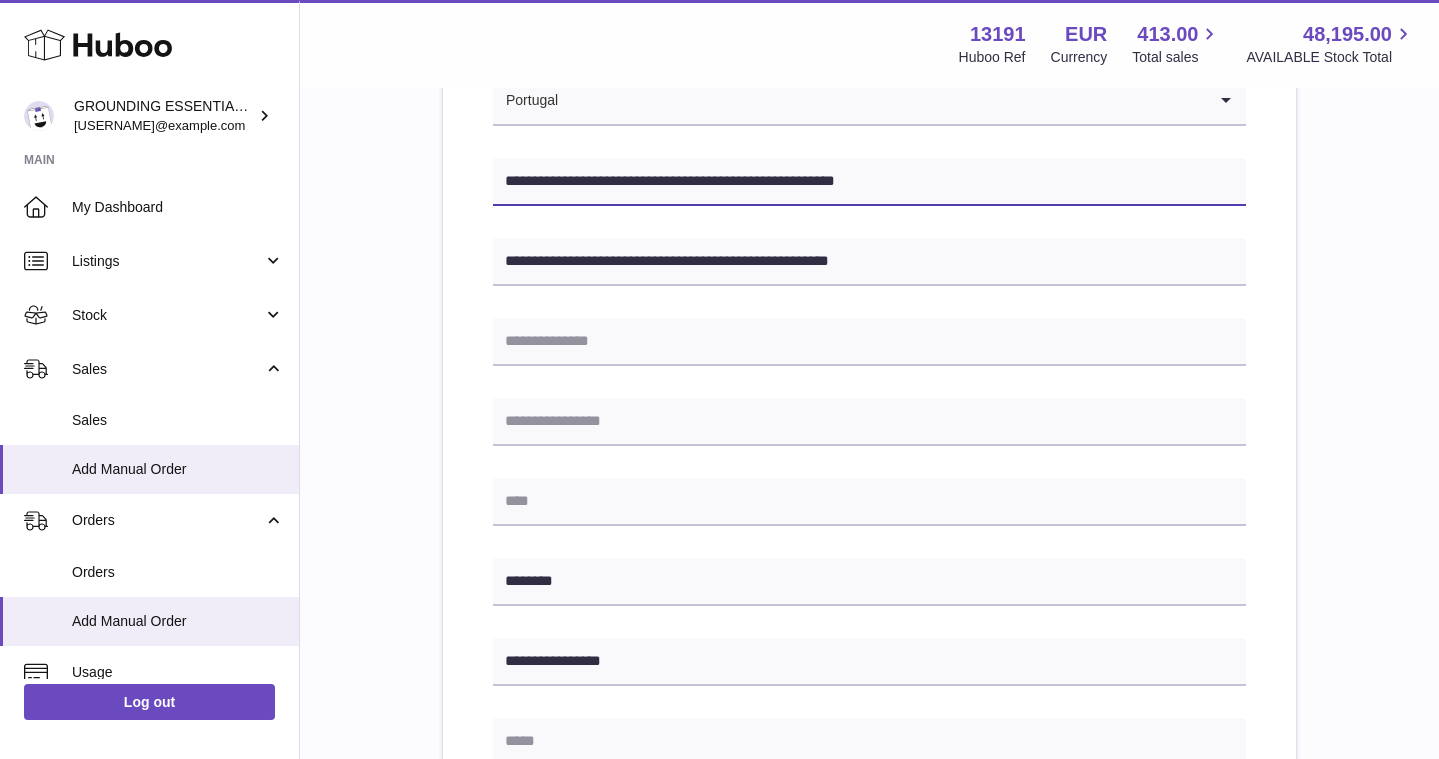 drag, startPoint x: 603, startPoint y: 181, endPoint x: 765, endPoint y: 179, distance: 162.01234 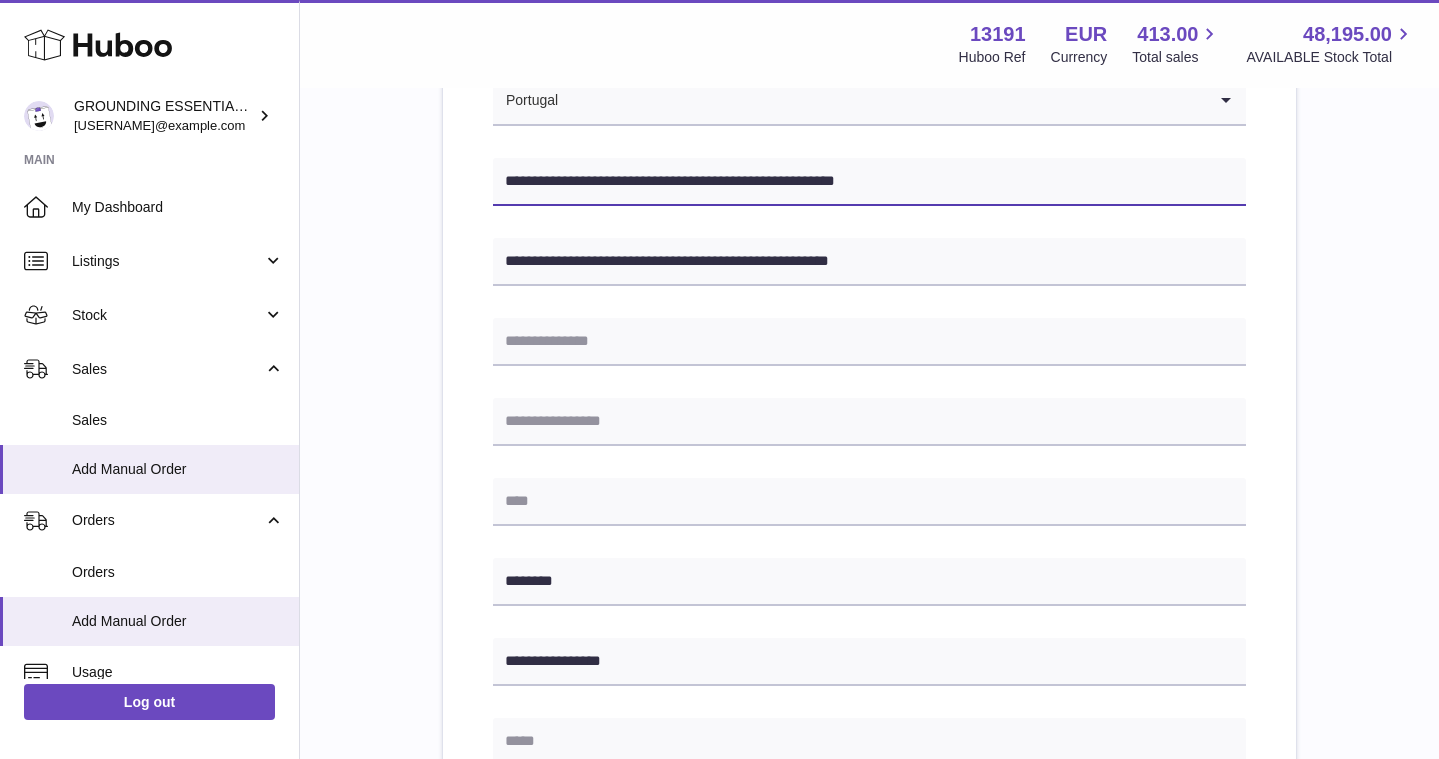 click on "**********" at bounding box center [869, 182] 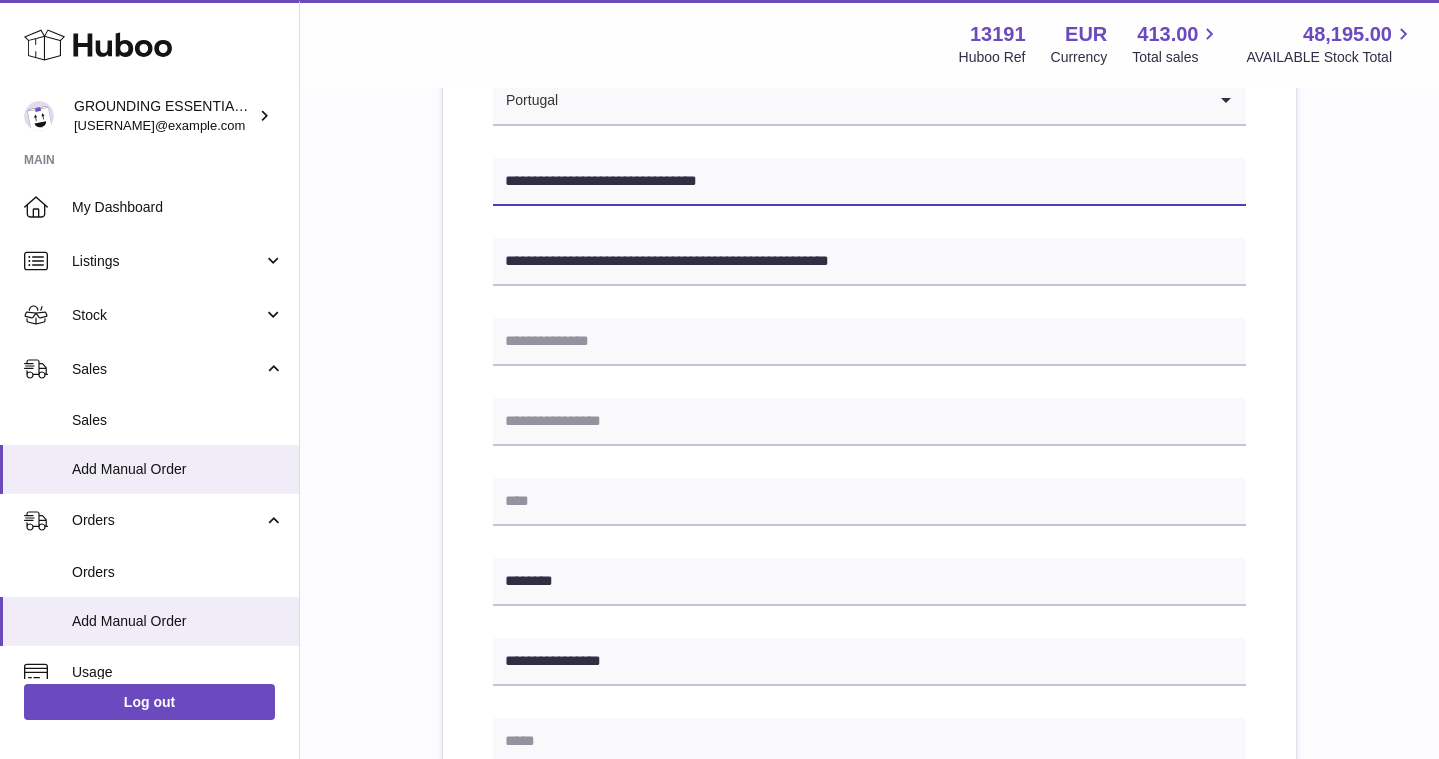type on "**********" 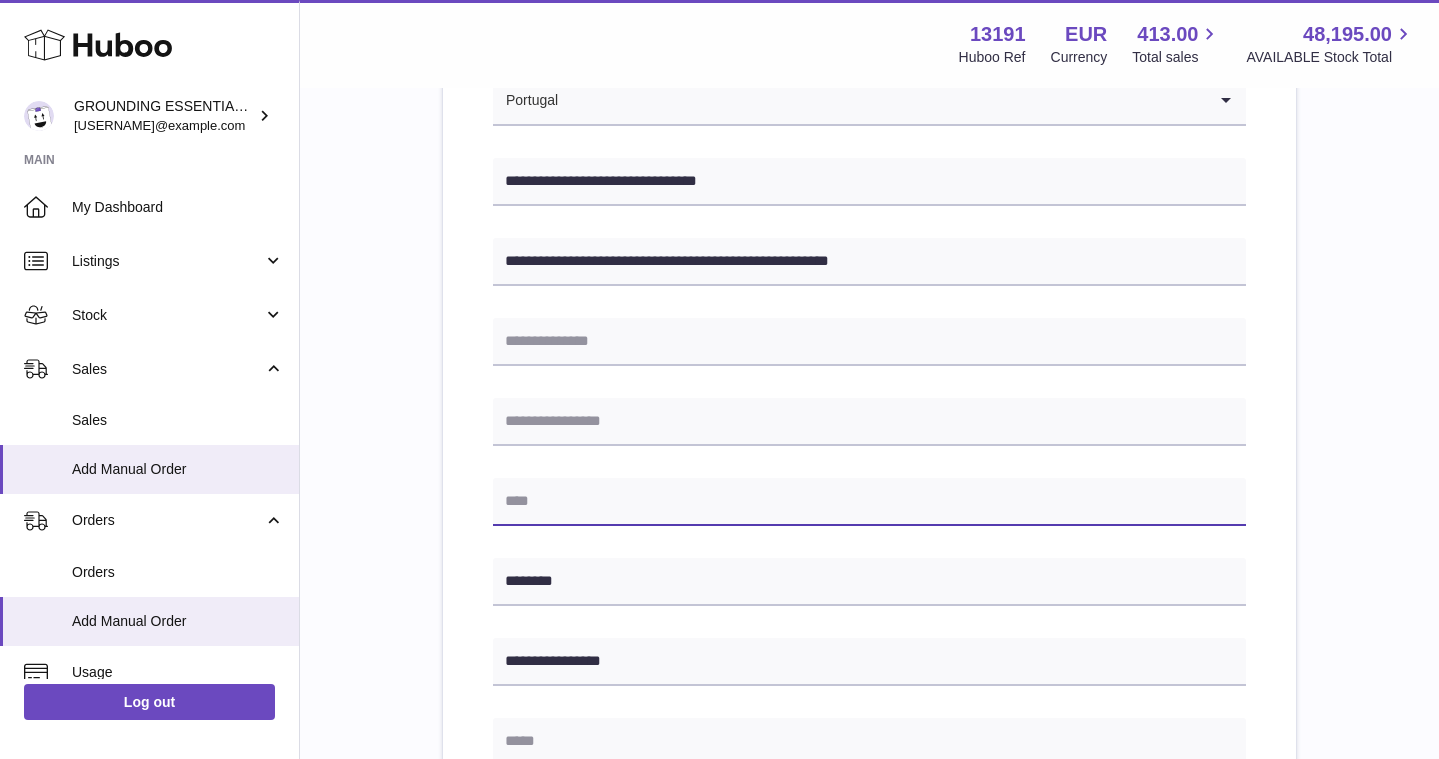 click at bounding box center (869, 502) 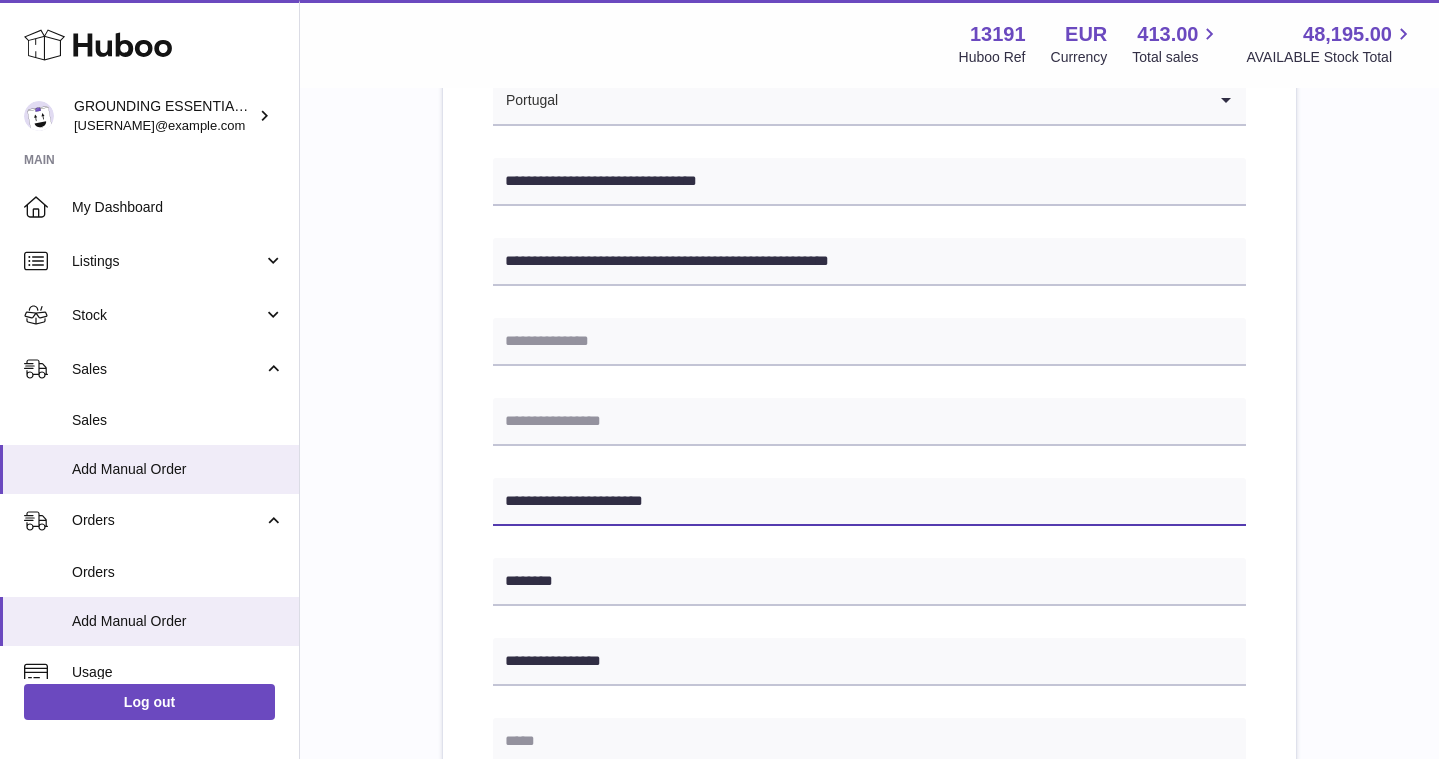 type on "**********" 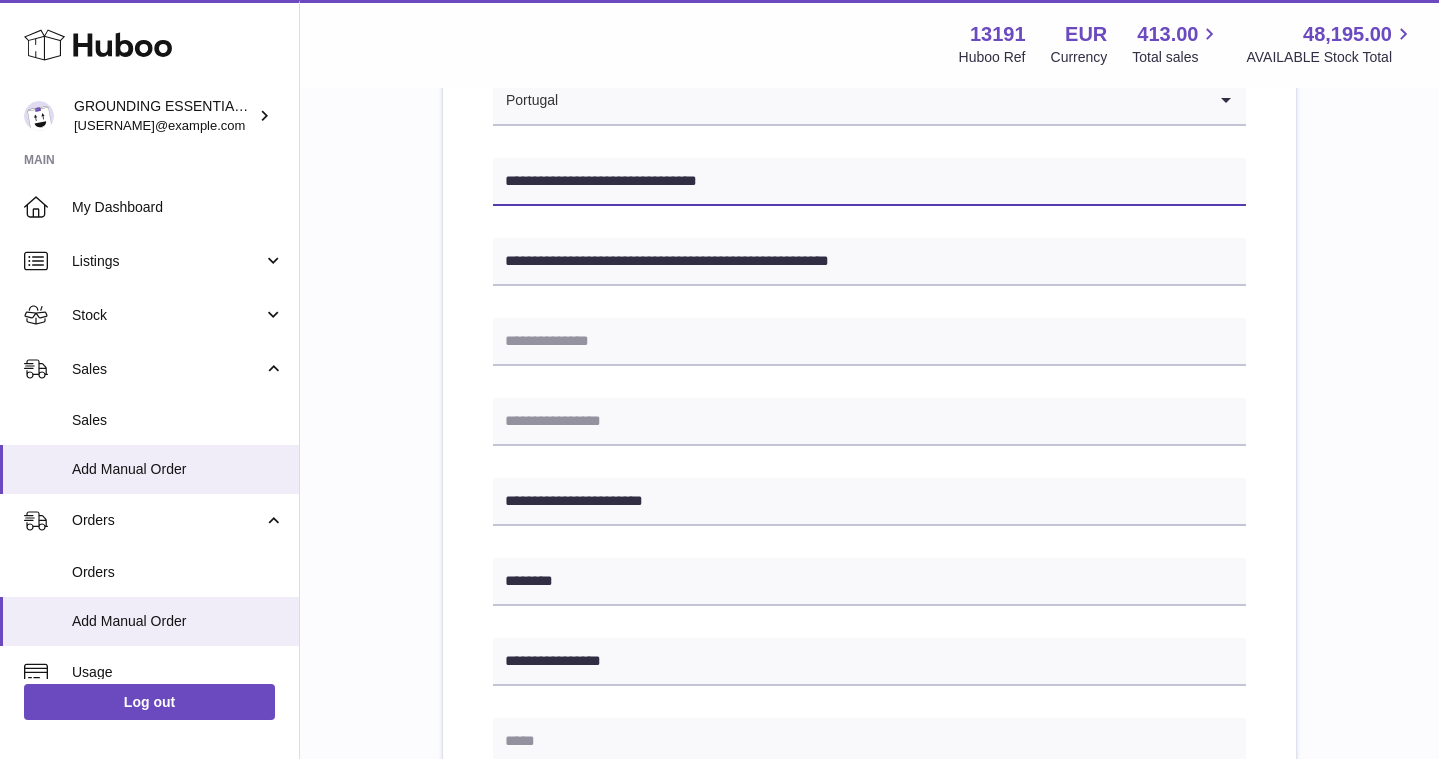 drag, startPoint x: 665, startPoint y: 180, endPoint x: 610, endPoint y: 180, distance: 55 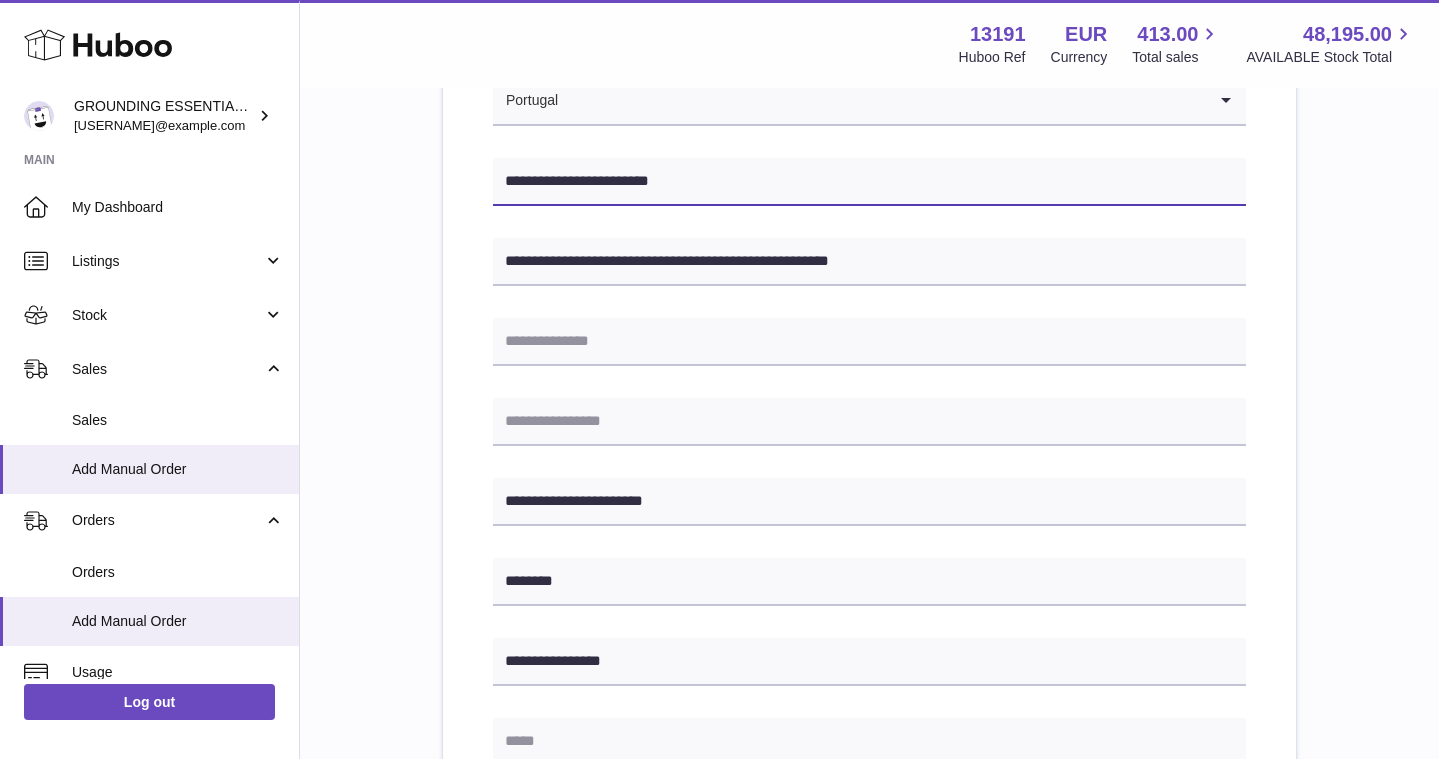 type on "**********" 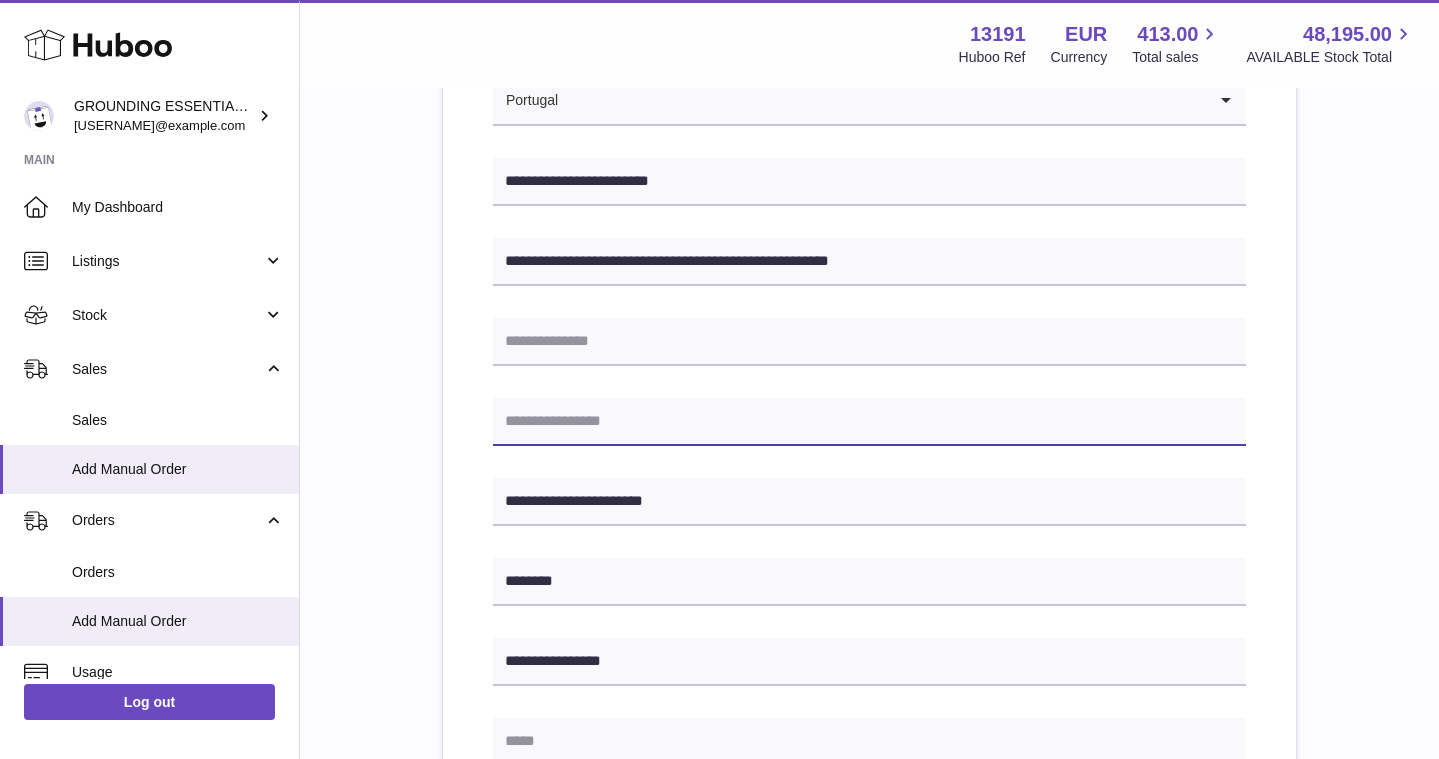 click at bounding box center [869, 422] 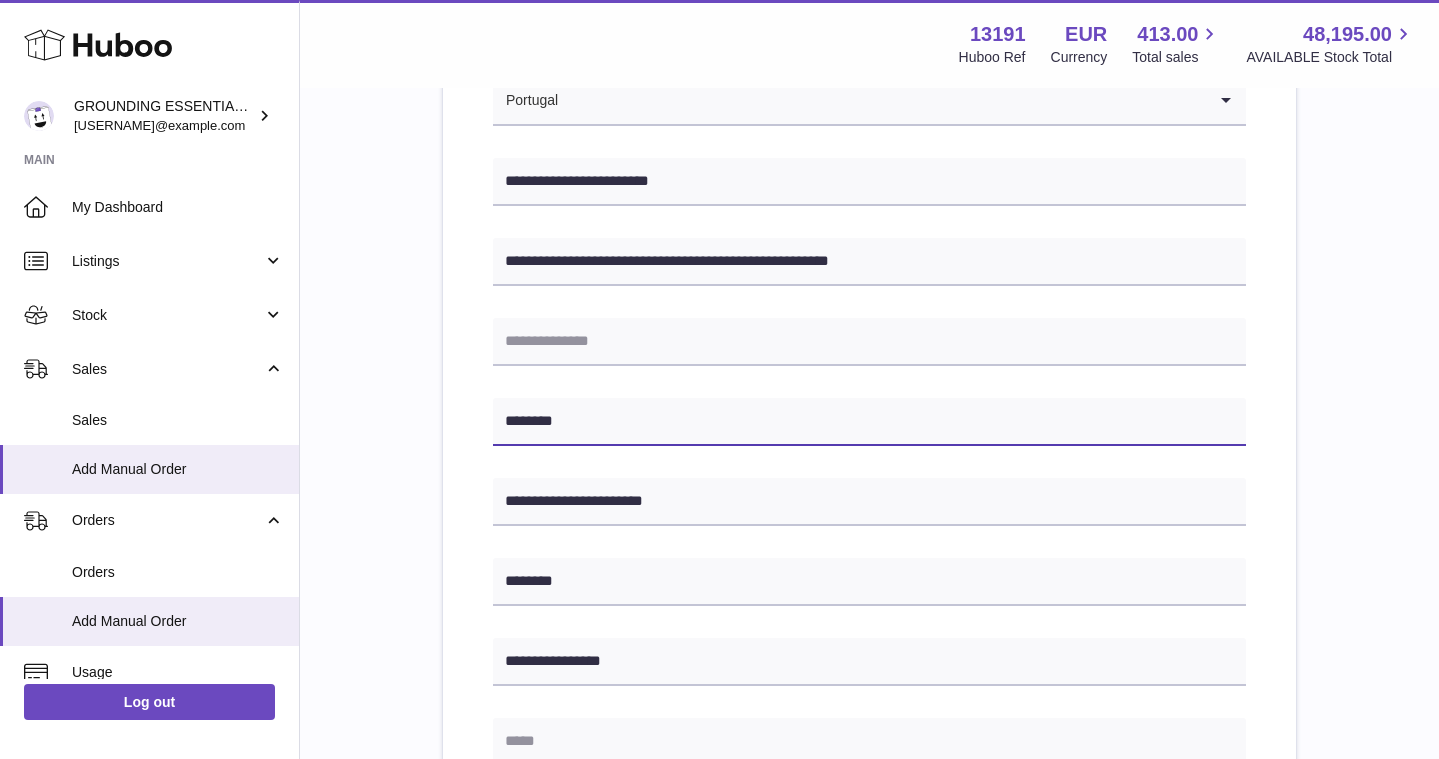 type on "*******" 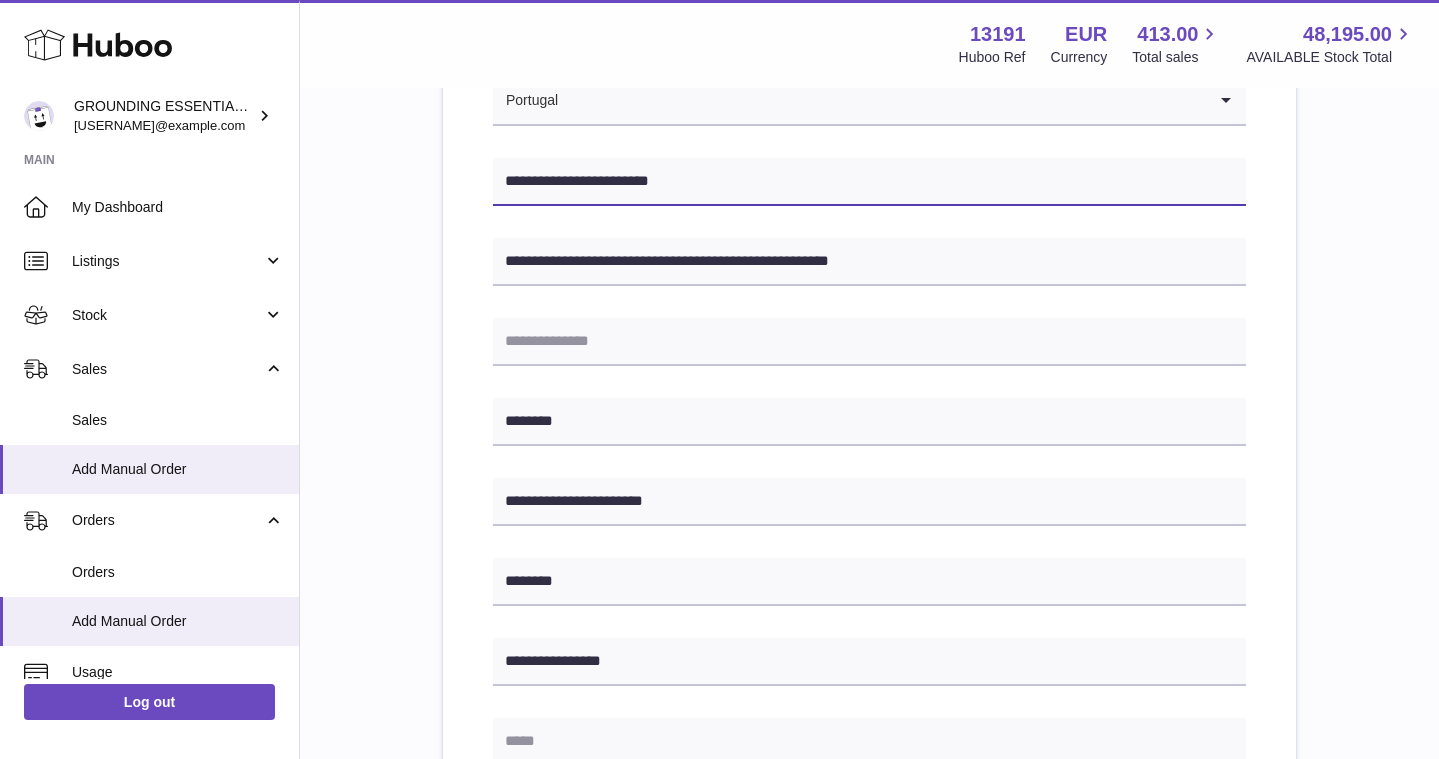 drag, startPoint x: 685, startPoint y: 188, endPoint x: 609, endPoint y: 184, distance: 76.105194 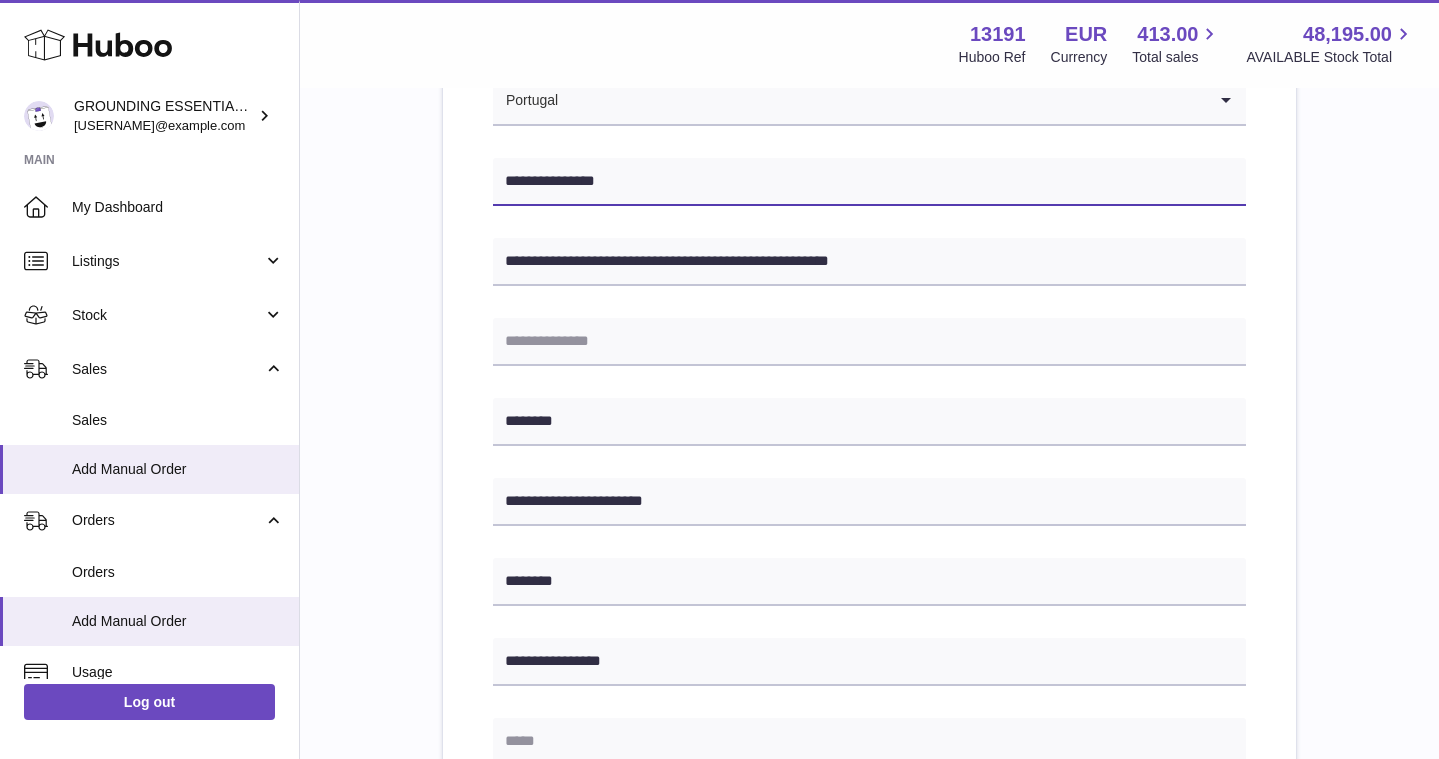 type on "**********" 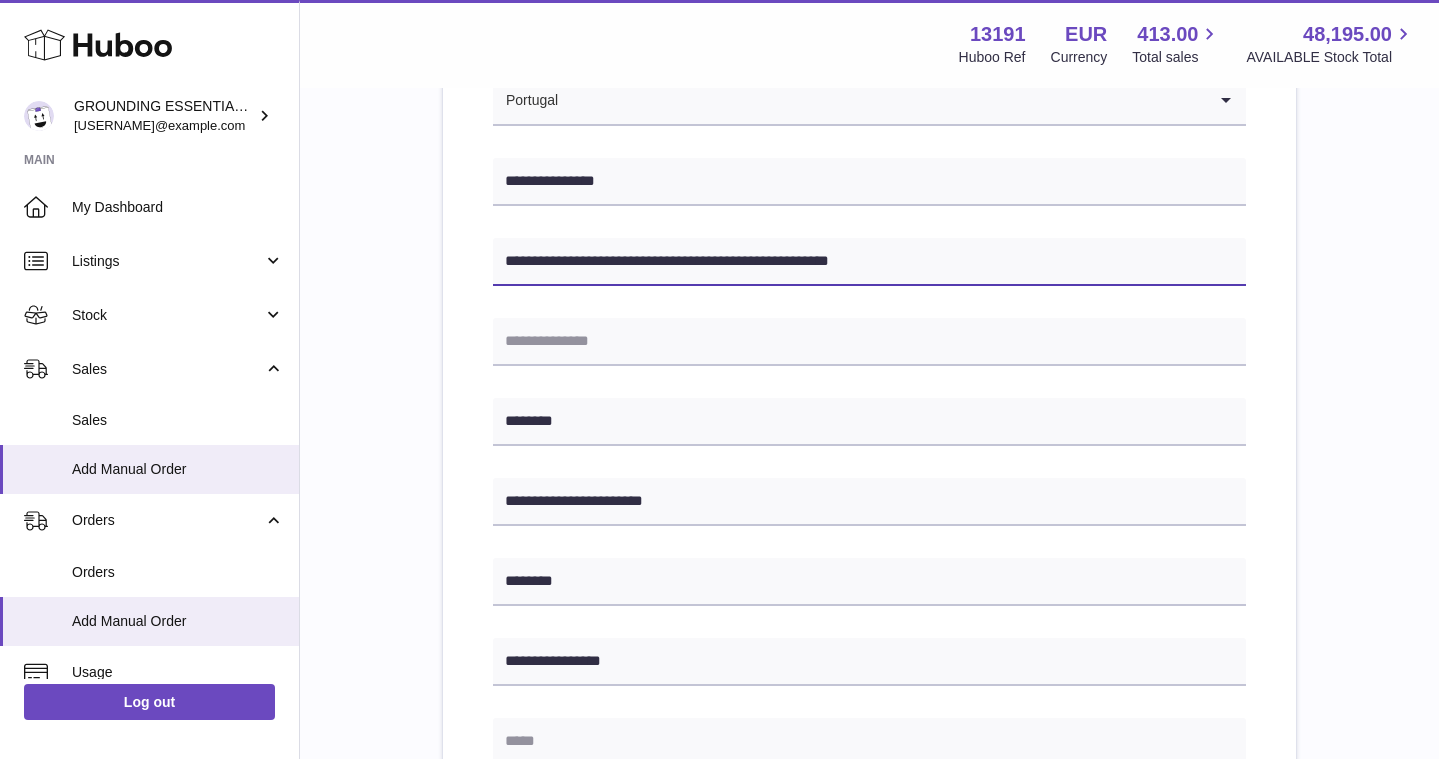 drag, startPoint x: 812, startPoint y: 259, endPoint x: 973, endPoint y: 261, distance: 161.01242 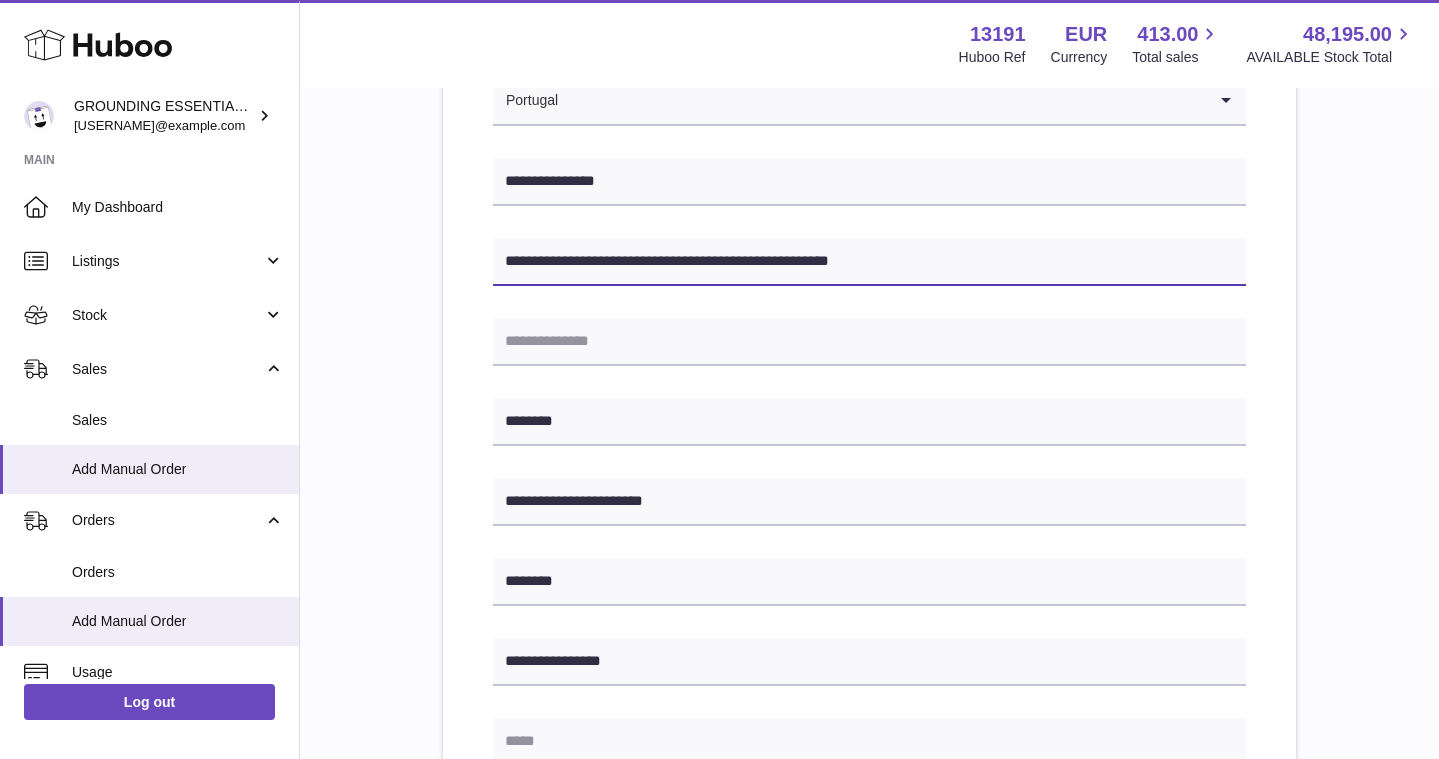 click on "**********" at bounding box center (869, 262) 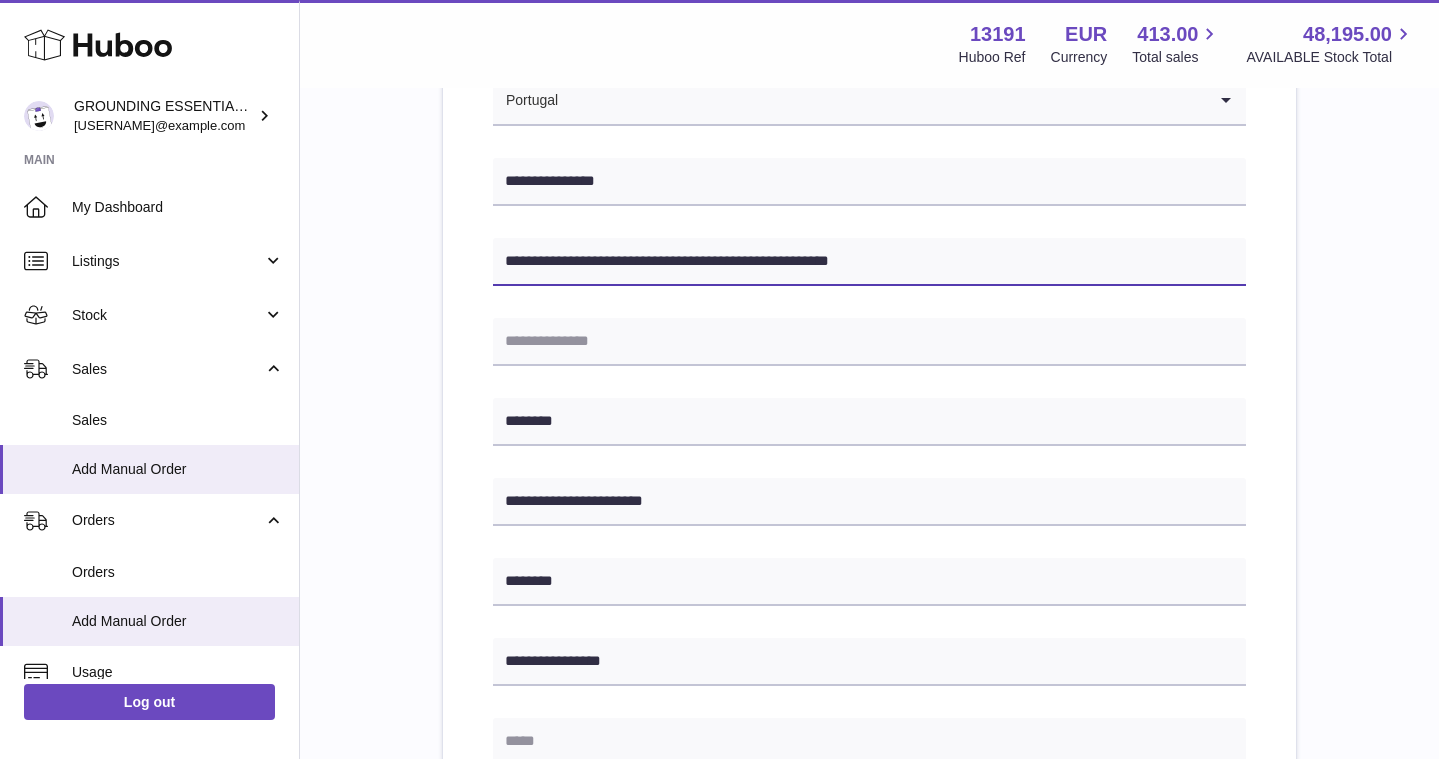 drag, startPoint x: 657, startPoint y: 261, endPoint x: 975, endPoint y: 268, distance: 318.07703 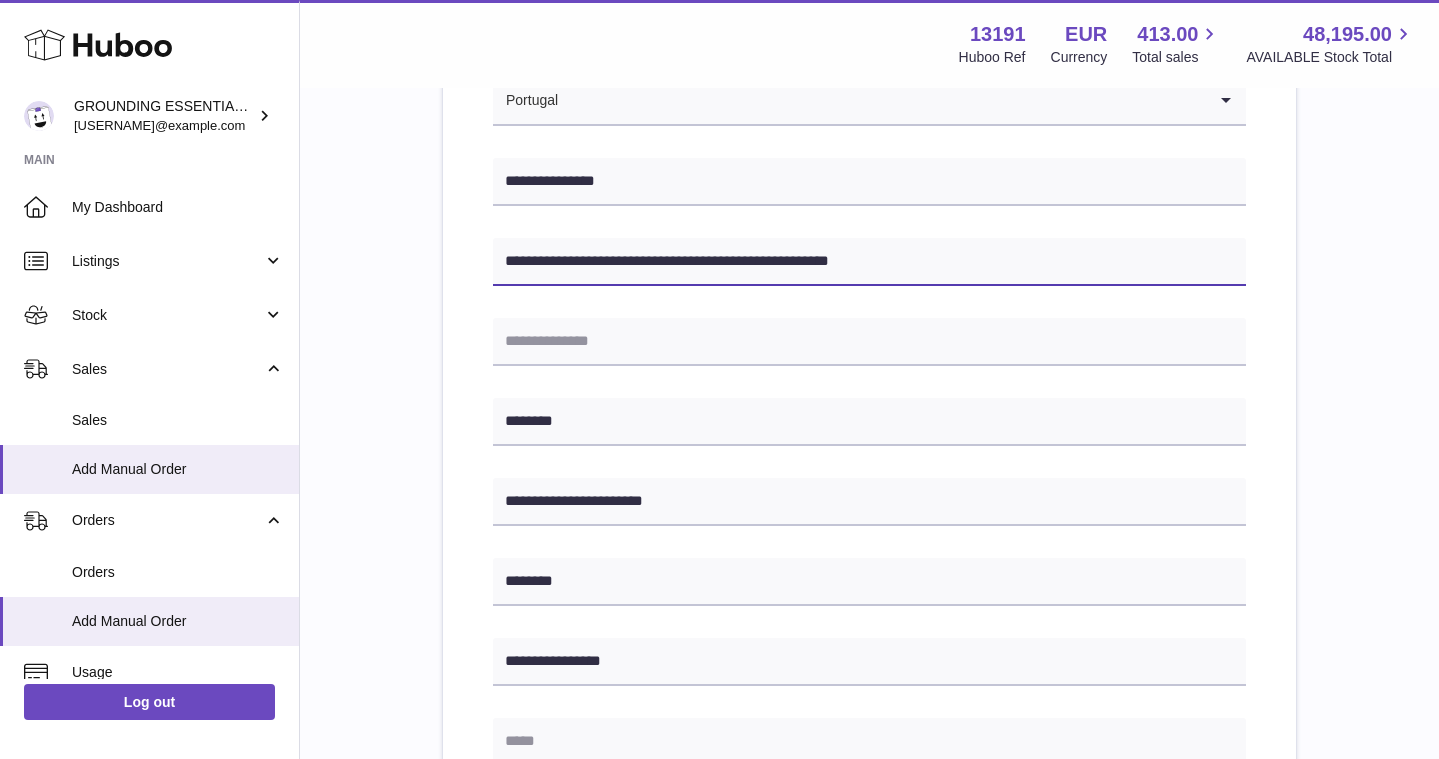 click on "**********" at bounding box center (869, 262) 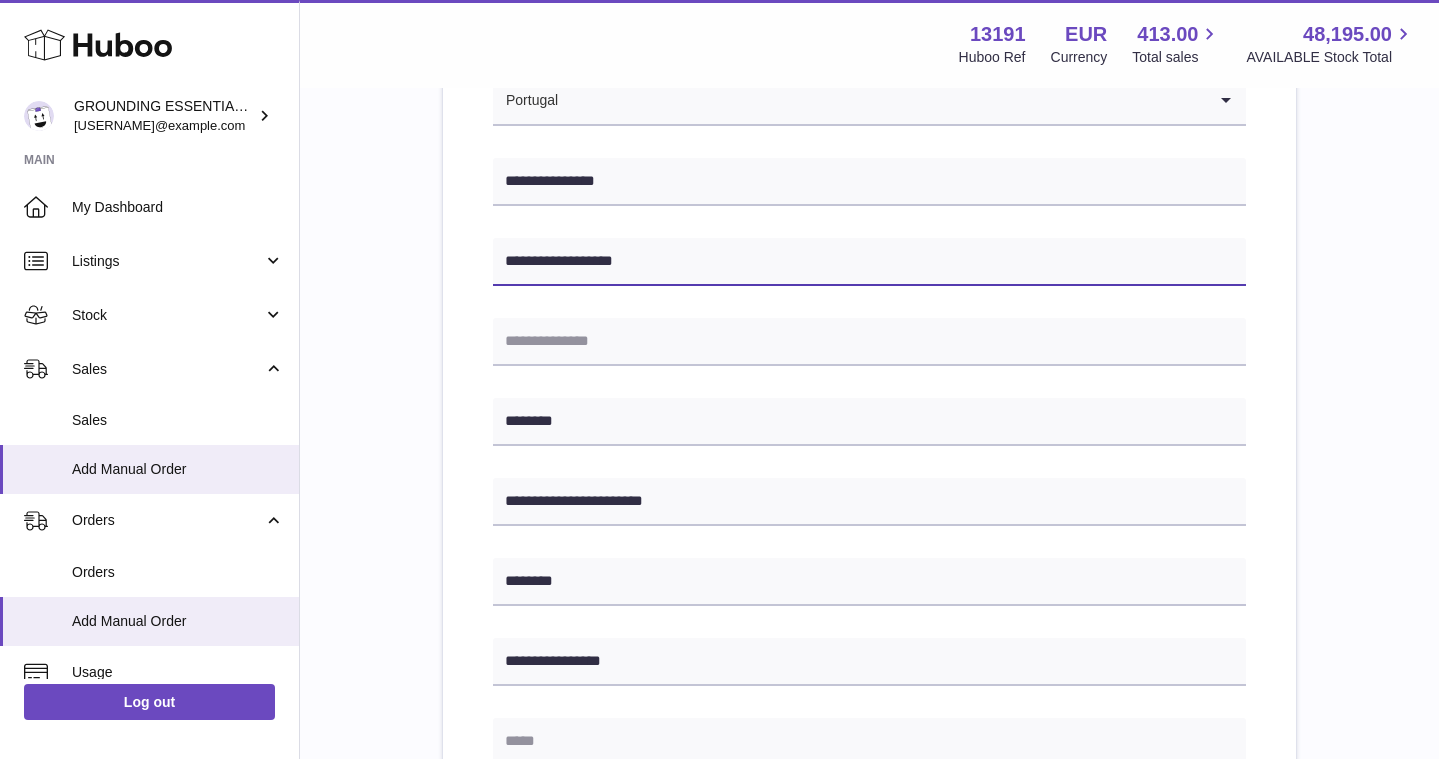 type on "**********" 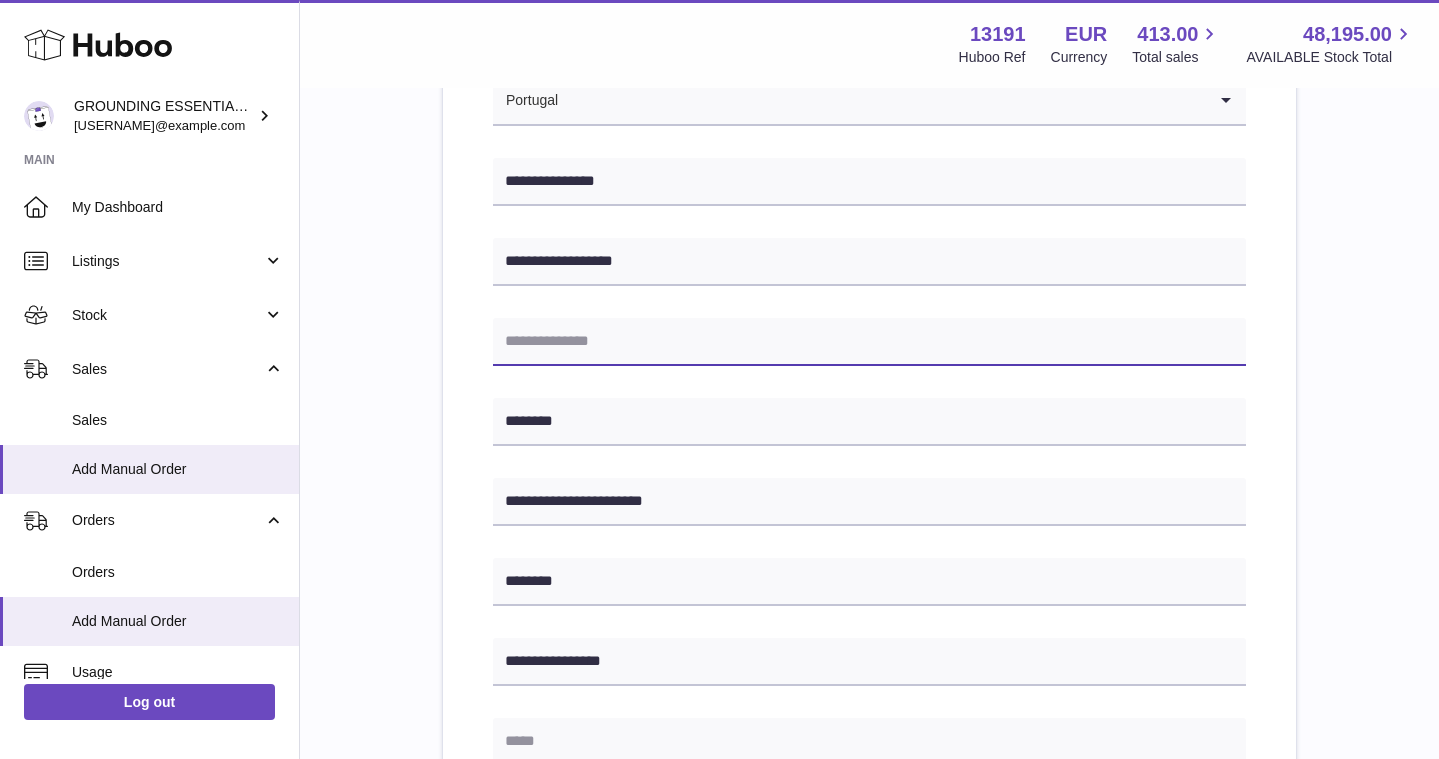 click at bounding box center [869, 342] 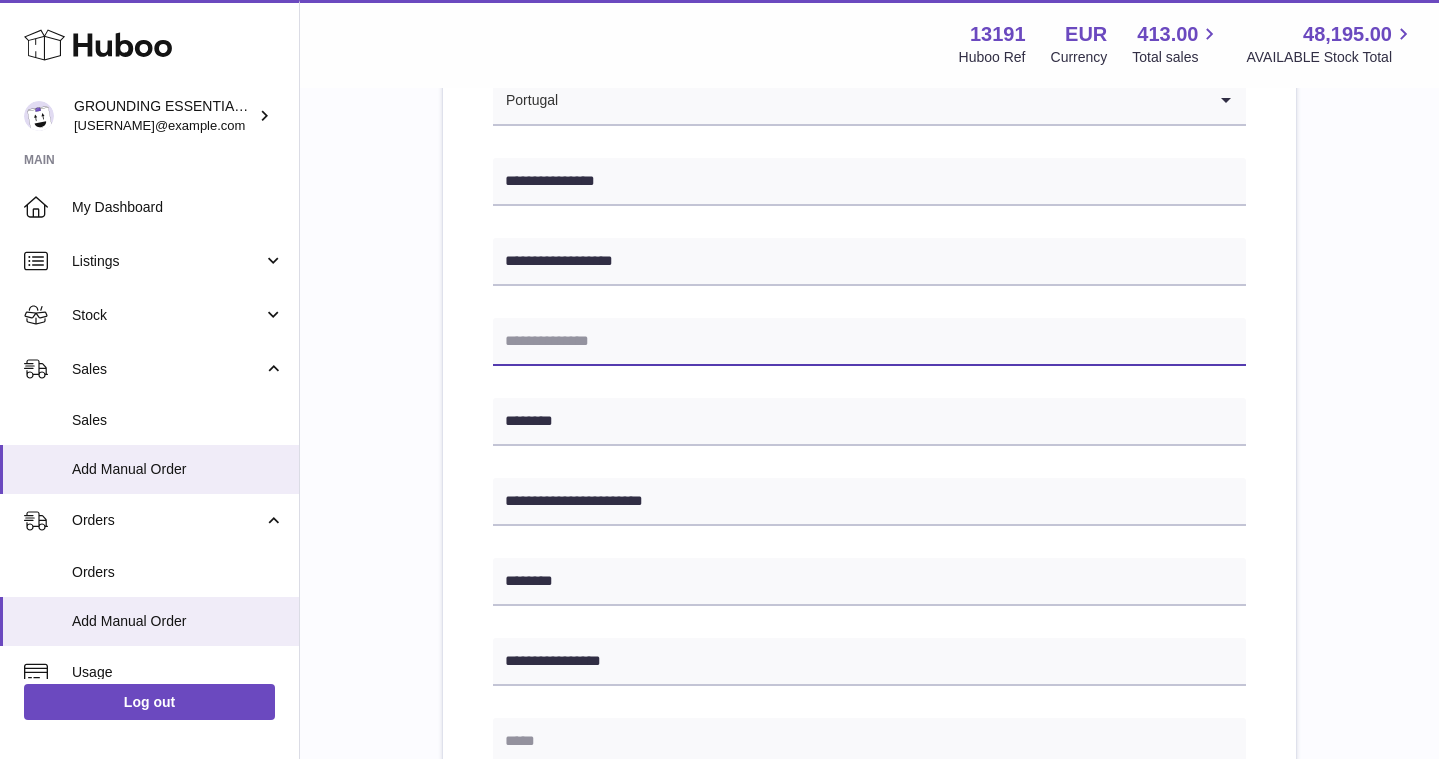 paste on "**********" 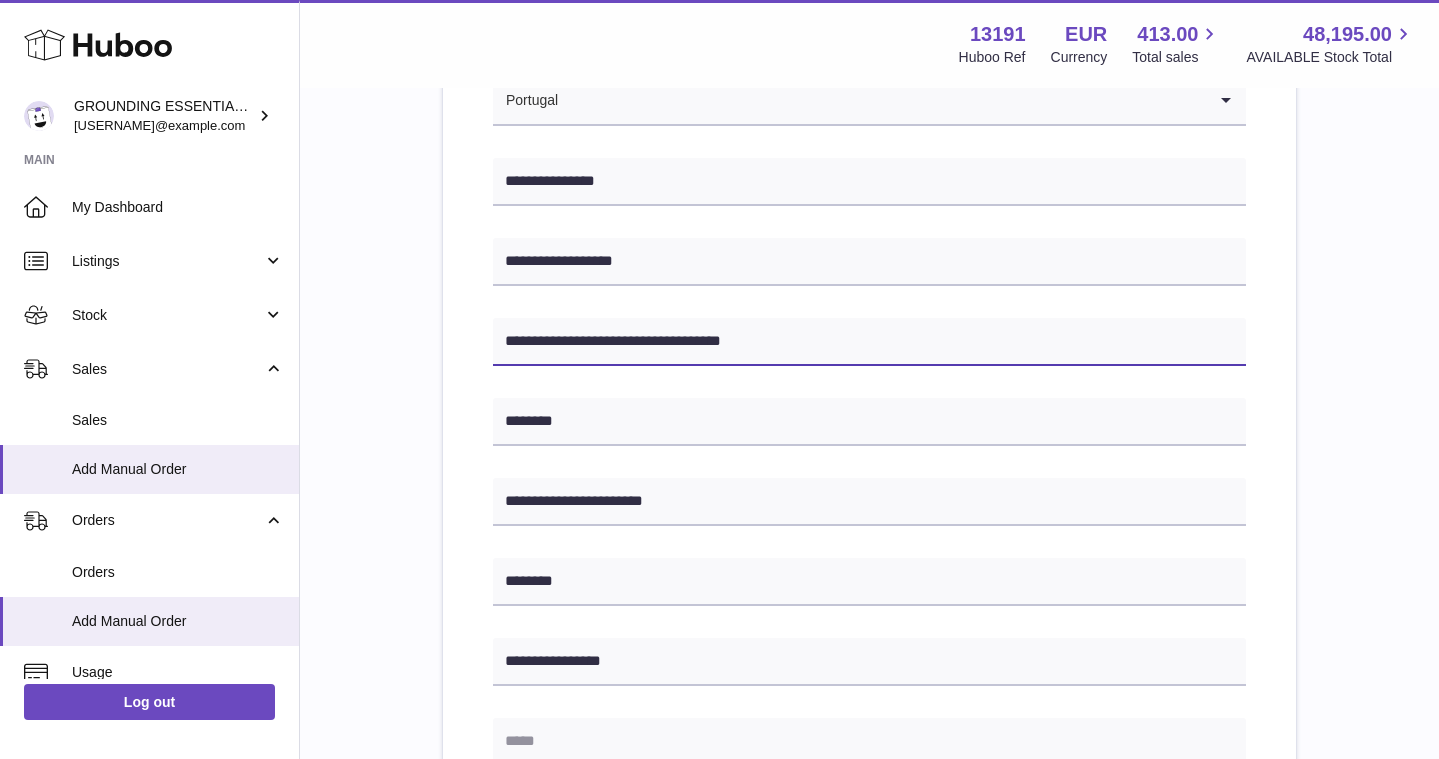 type on "**********" 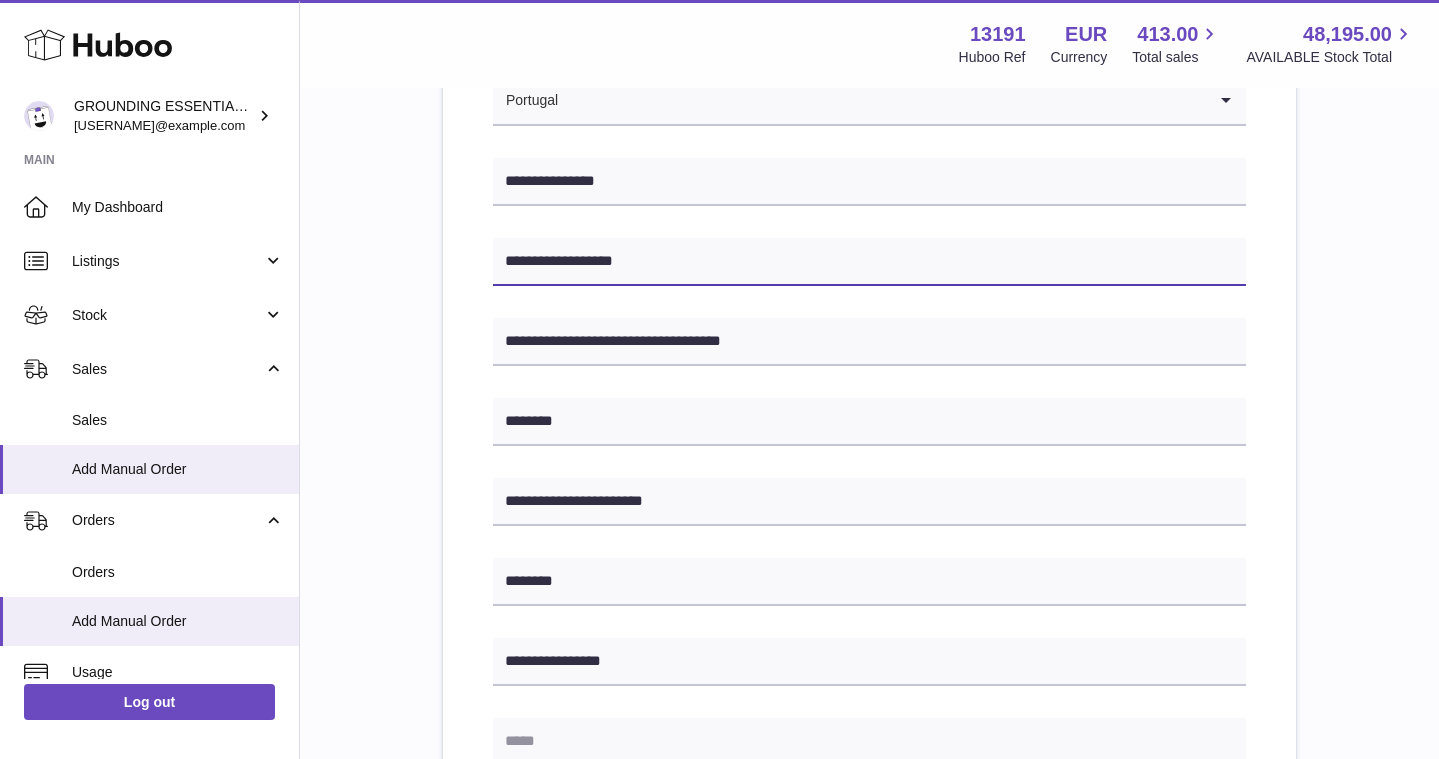 click on "**********" at bounding box center (869, 262) 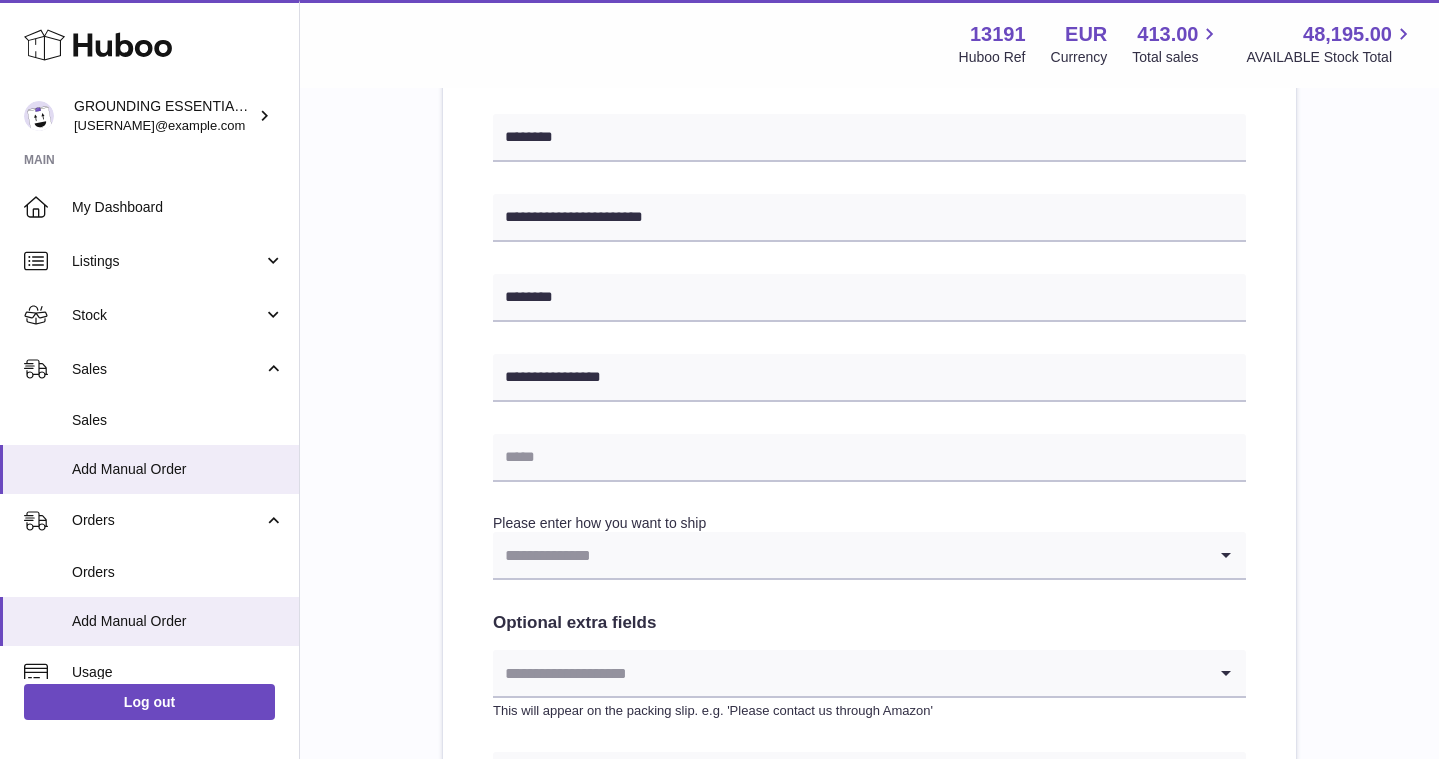 scroll, scrollTop: 860, scrollLeft: 0, axis: vertical 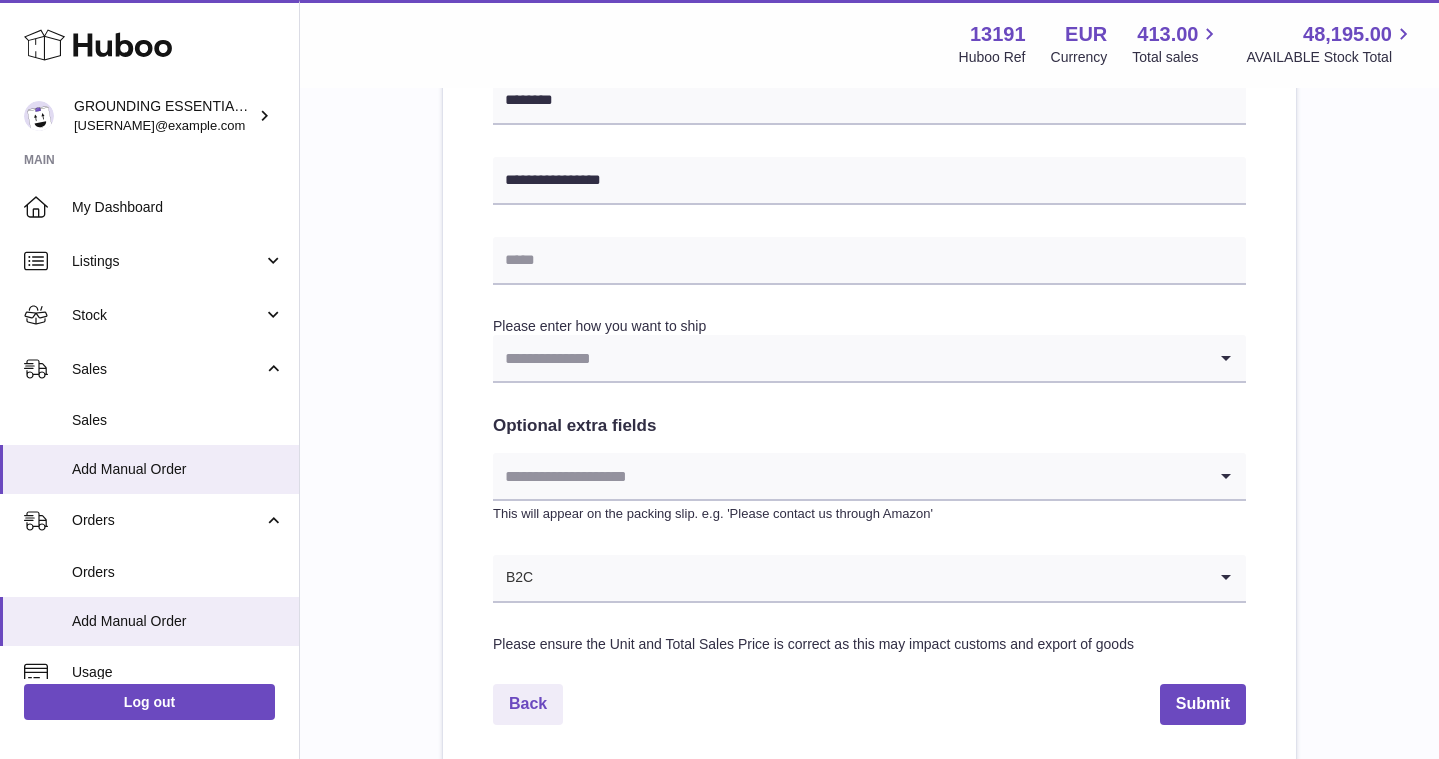type on "**********" 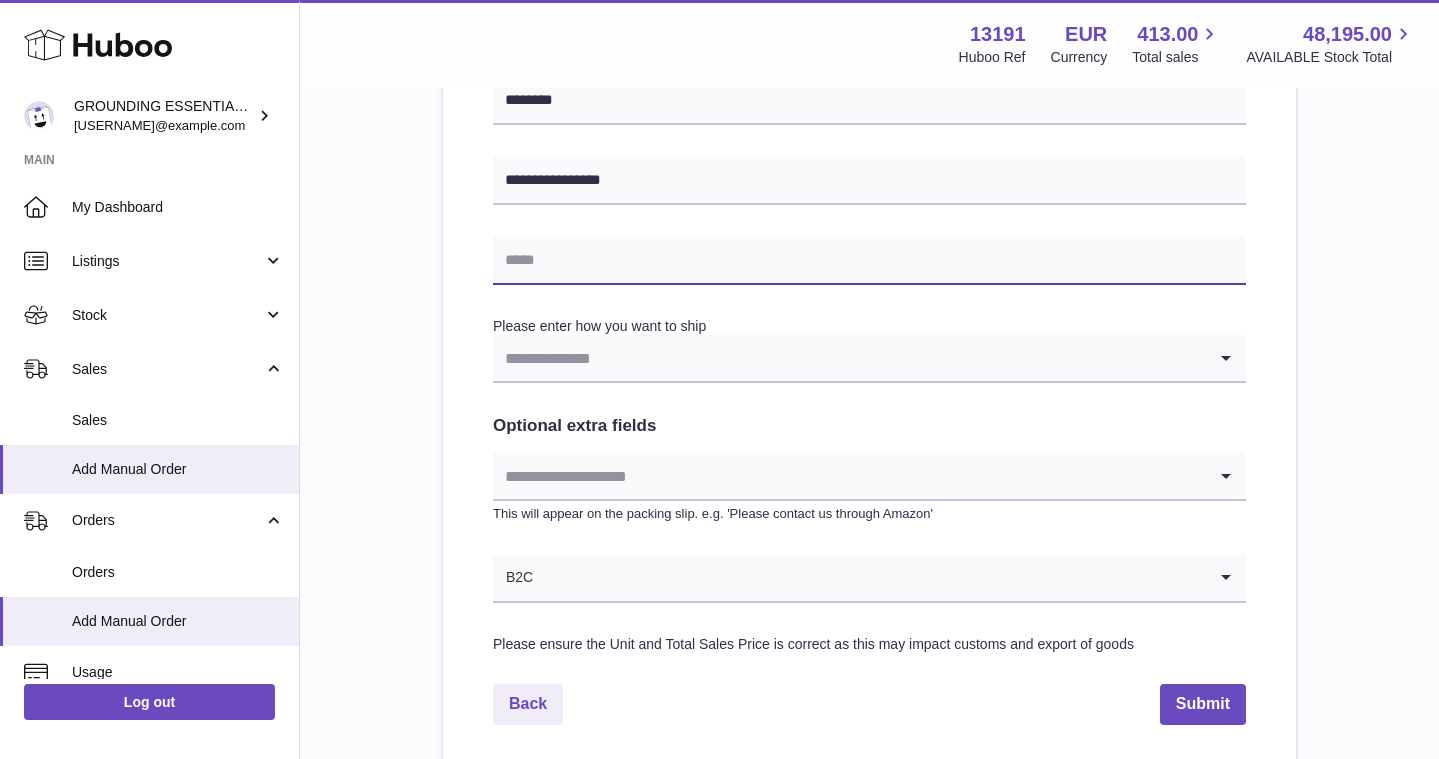 click at bounding box center [869, 261] 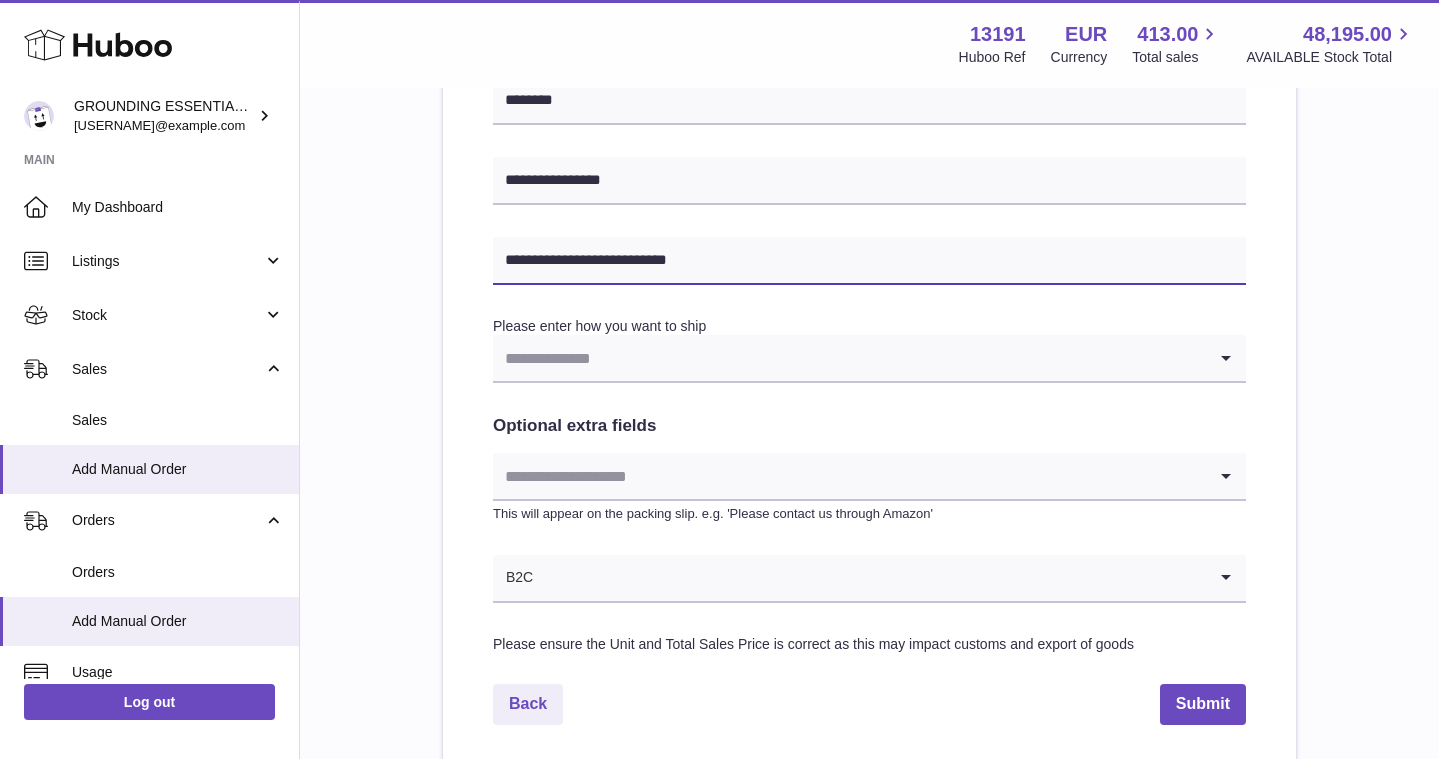 type on "**********" 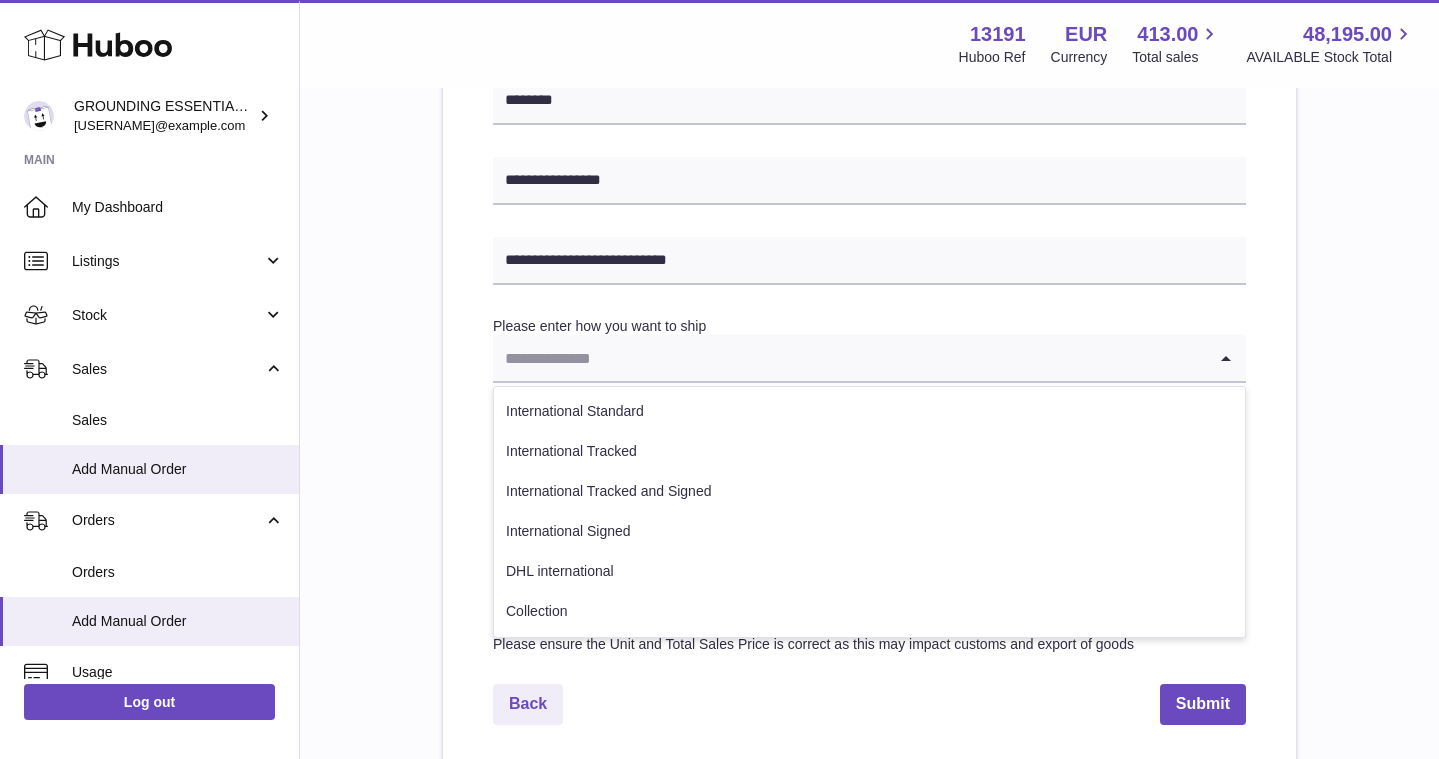 click at bounding box center (849, 358) 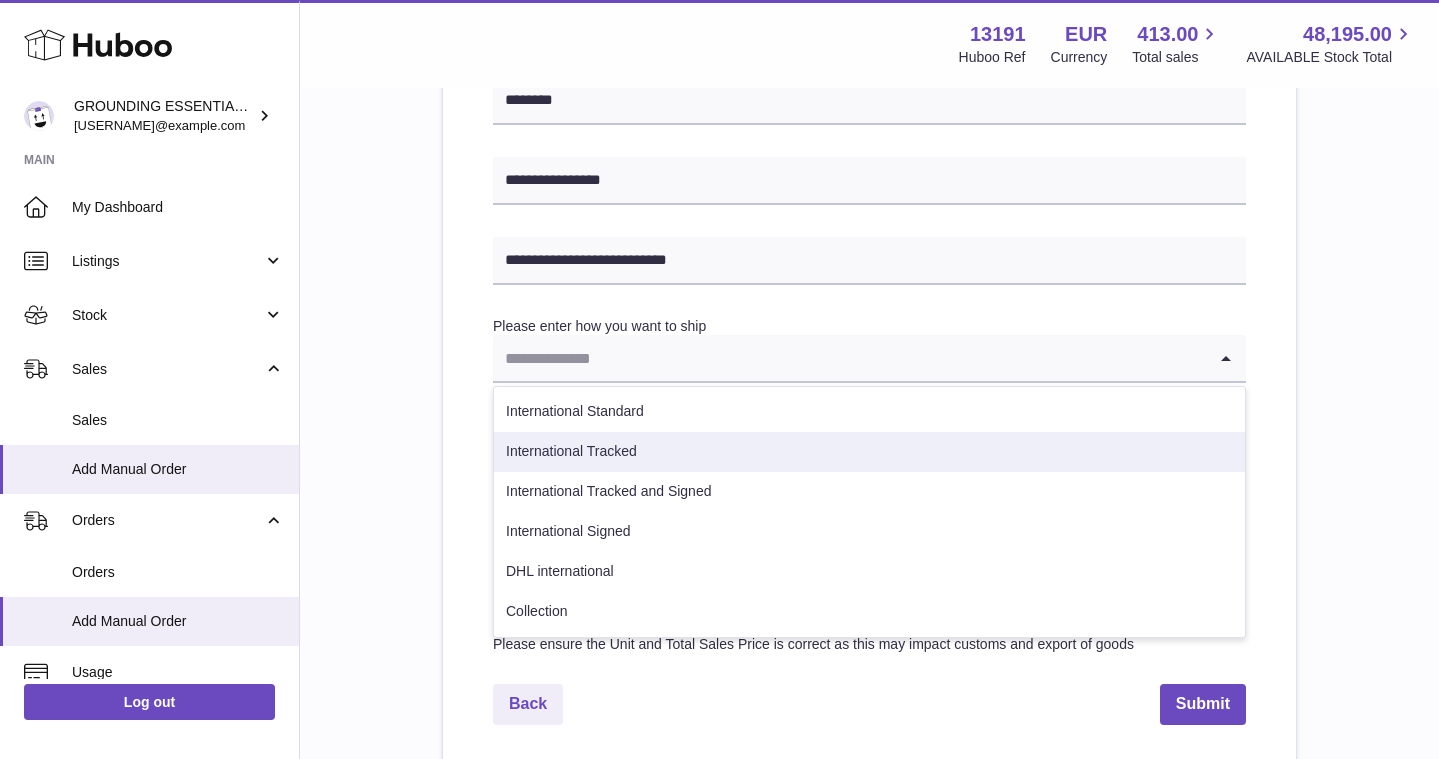 click on "International Tracked" at bounding box center (869, 452) 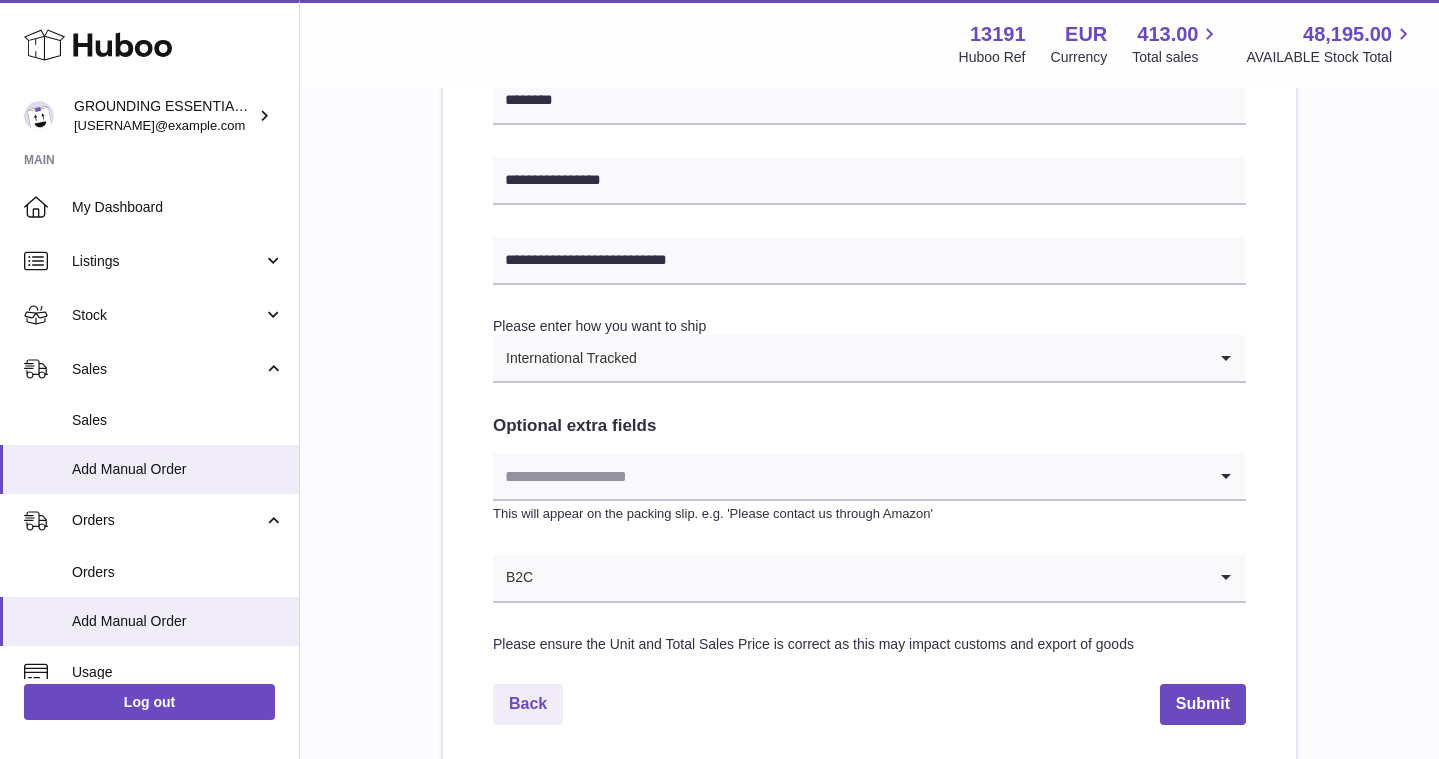 click at bounding box center (849, 476) 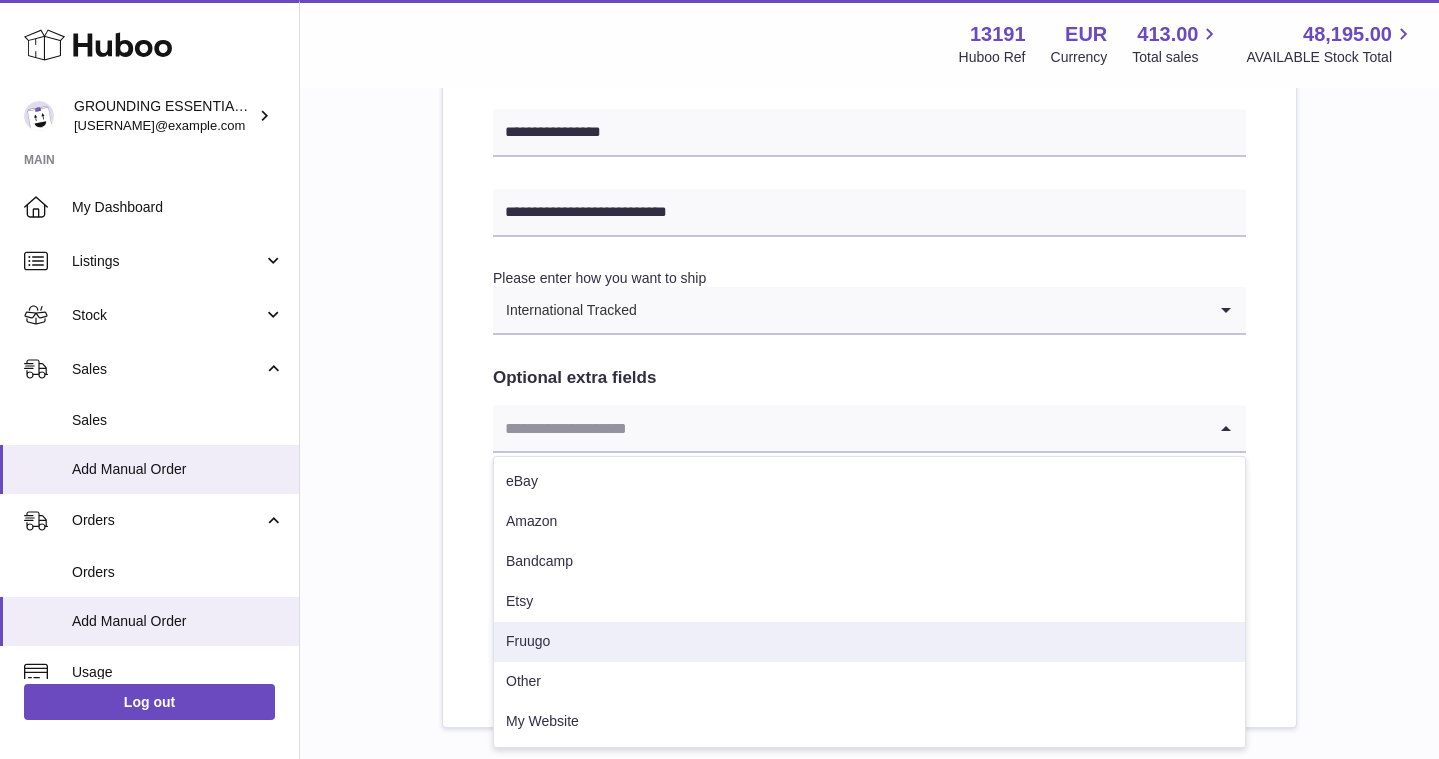 scroll, scrollTop: 1034, scrollLeft: 0, axis: vertical 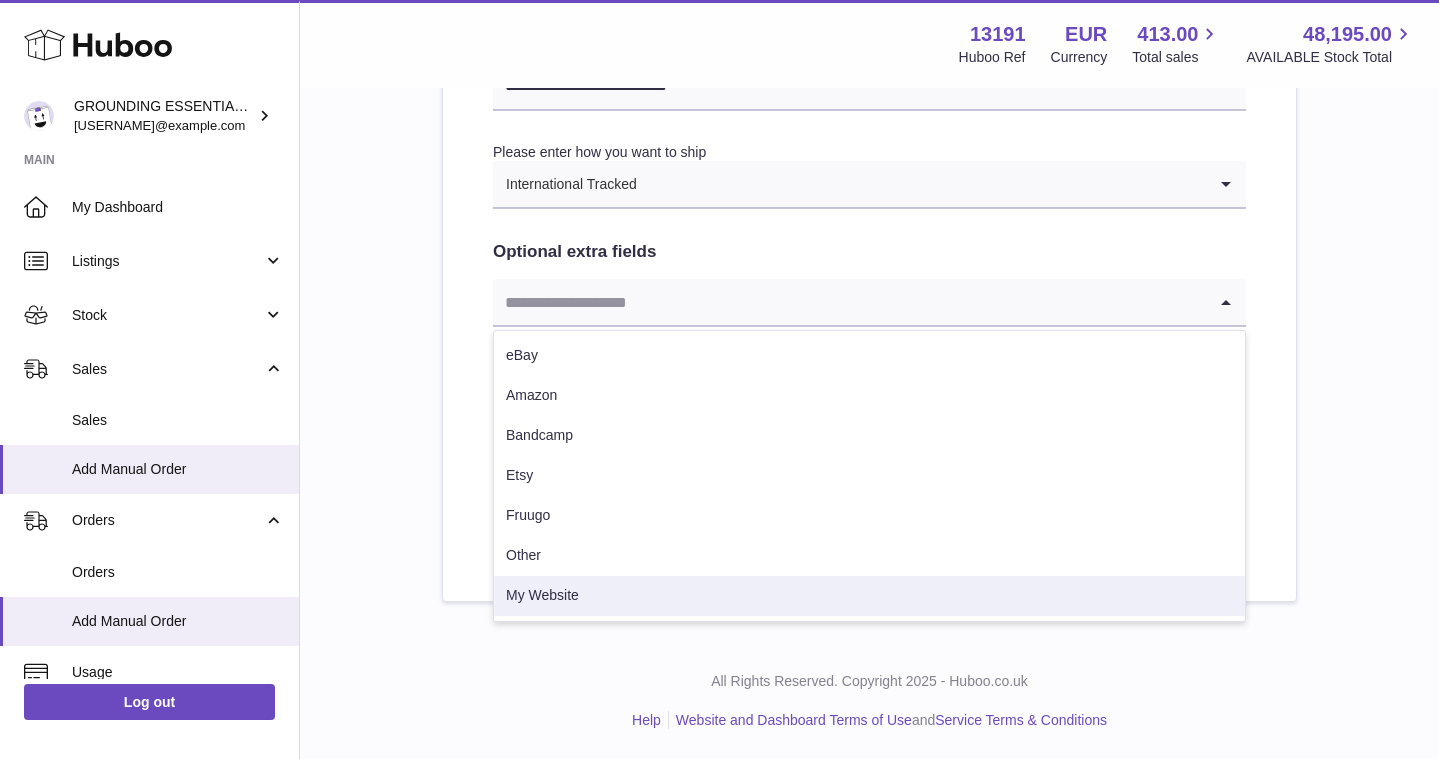 click on "My Website" at bounding box center [869, 596] 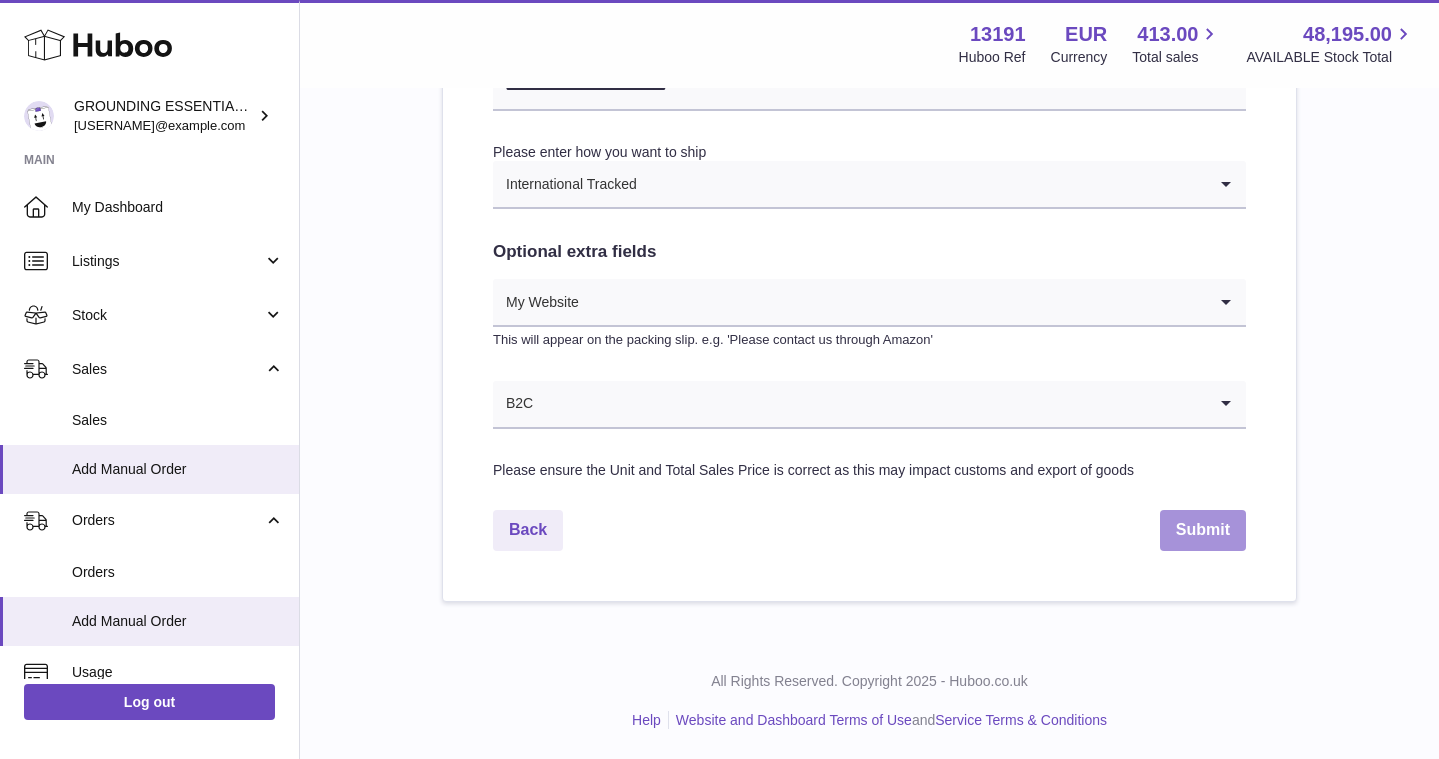 click on "Submit" at bounding box center [1203, 530] 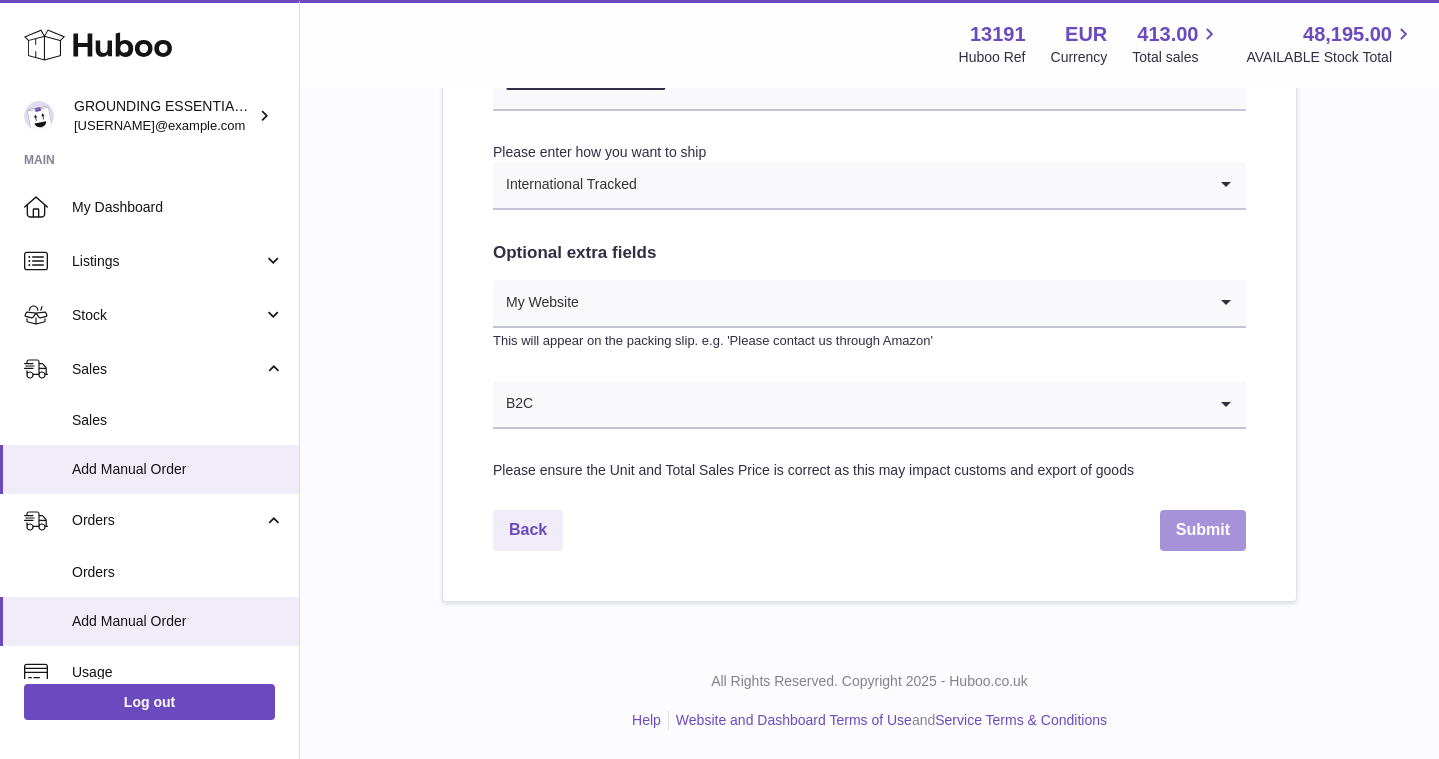 click on "Submit" at bounding box center [1203, 530] 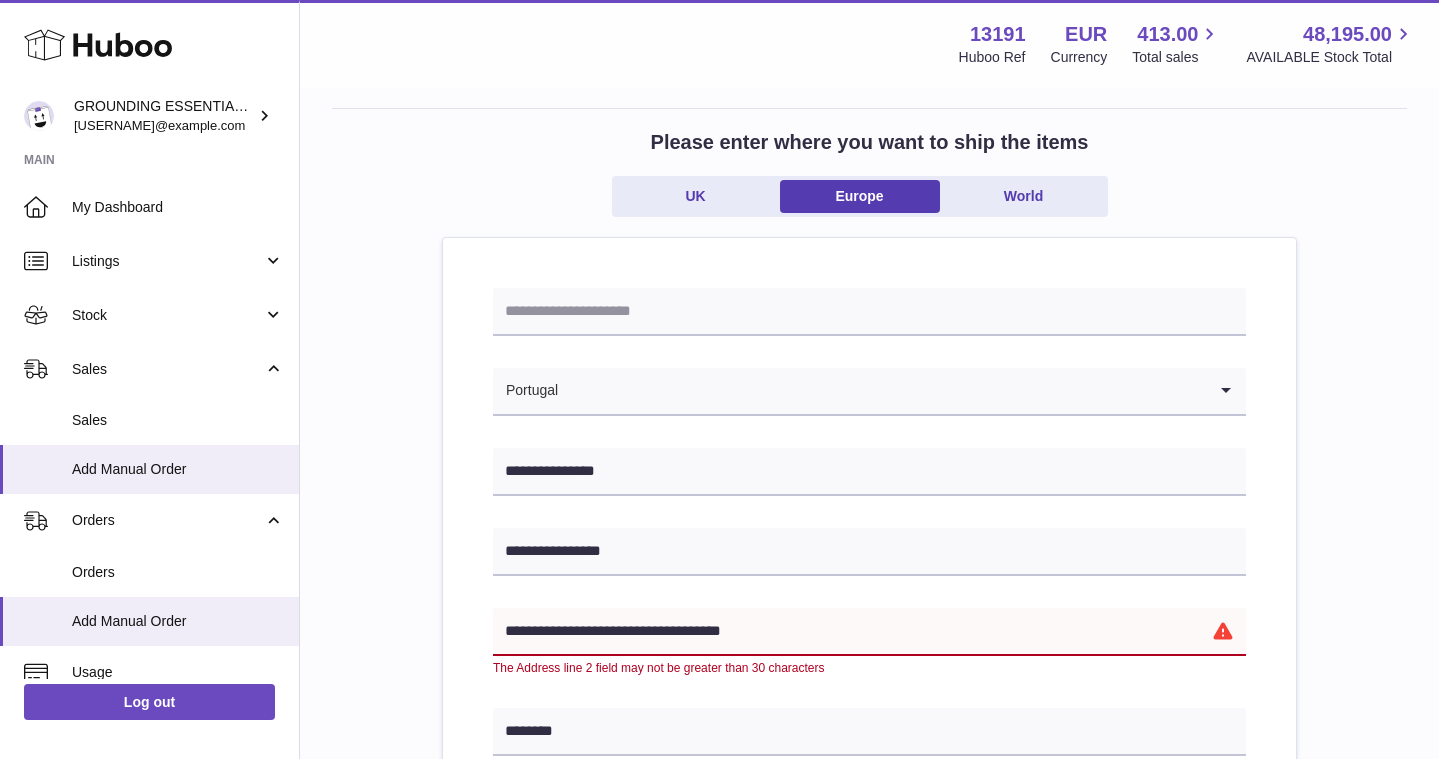 scroll, scrollTop: 217, scrollLeft: 0, axis: vertical 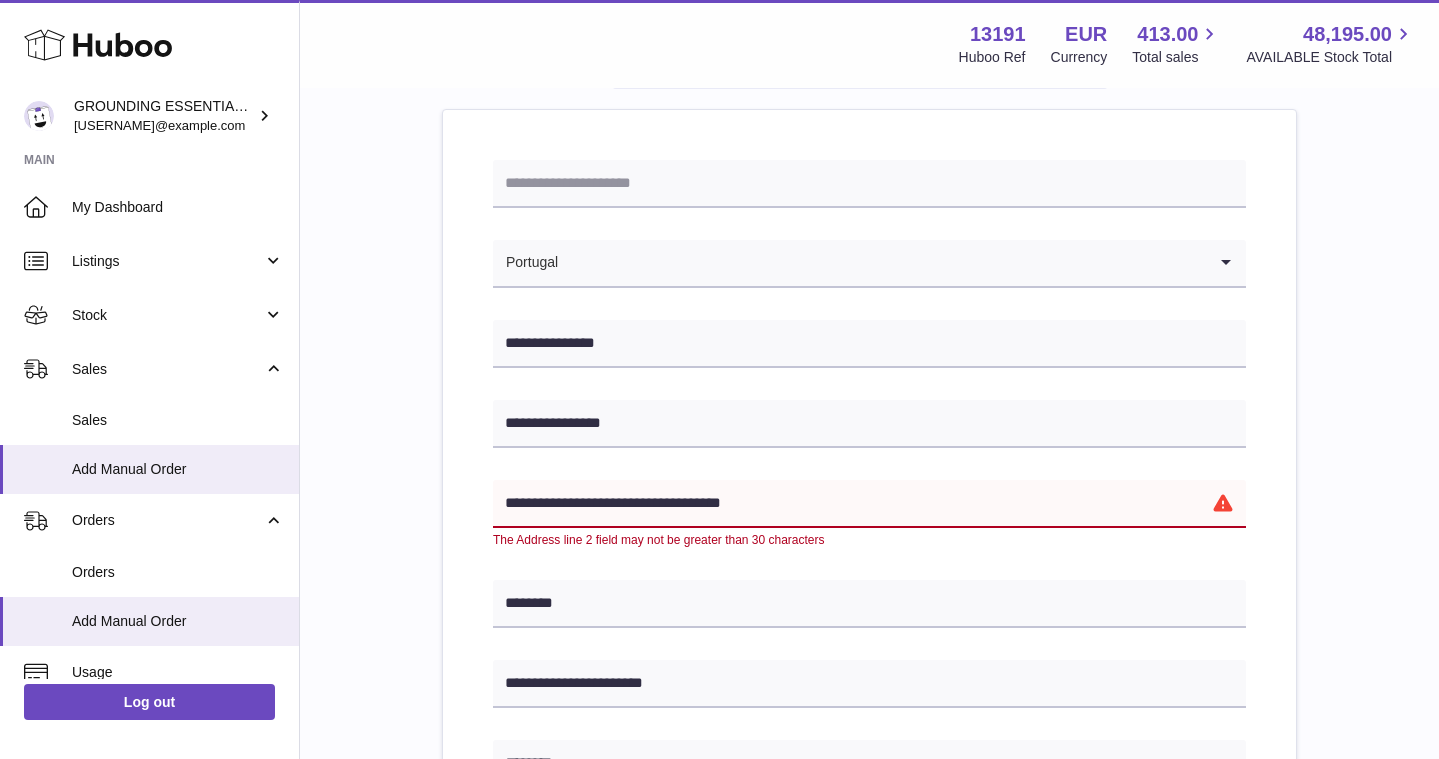 click on "**********" at bounding box center (869, 504) 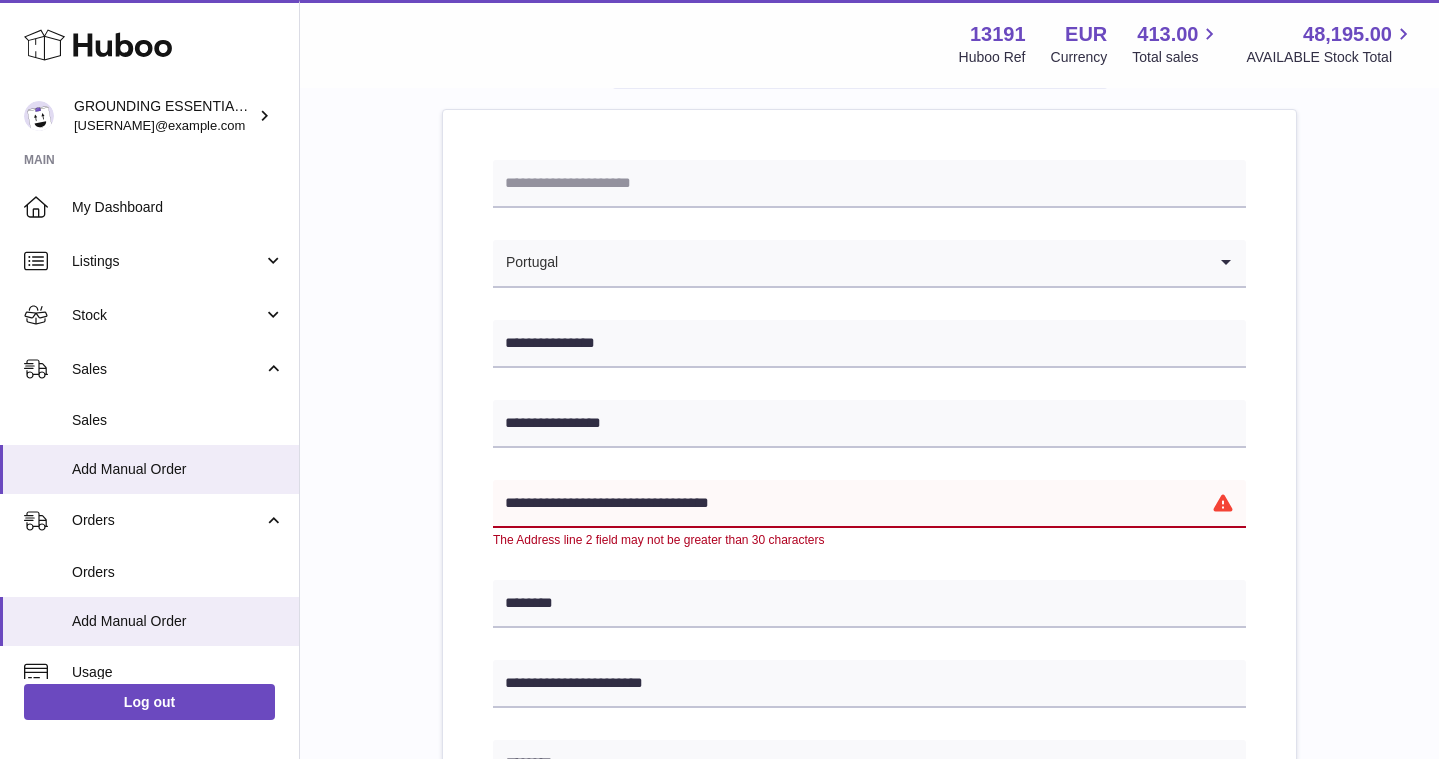 click on "**********" at bounding box center [869, 504] 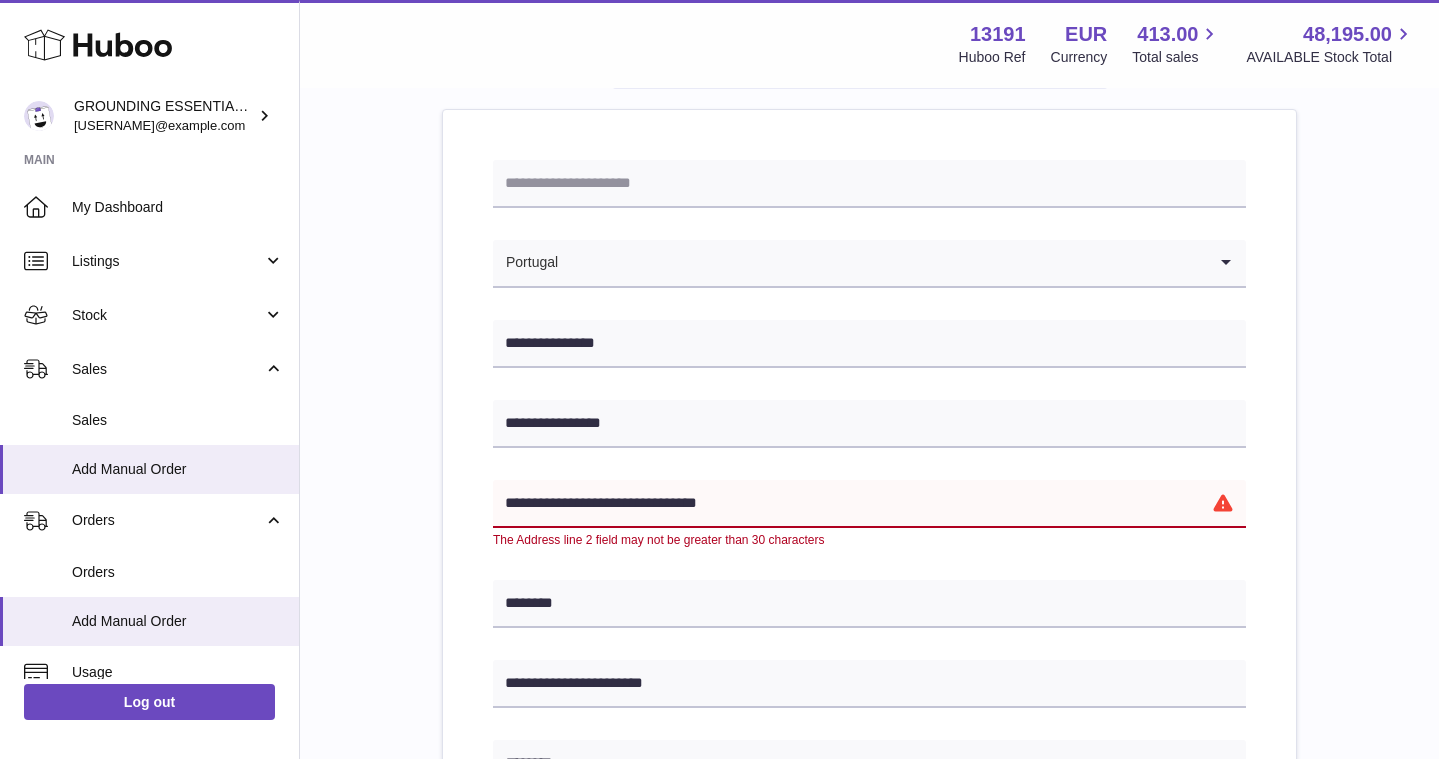 click on "**********" at bounding box center (869, 504) 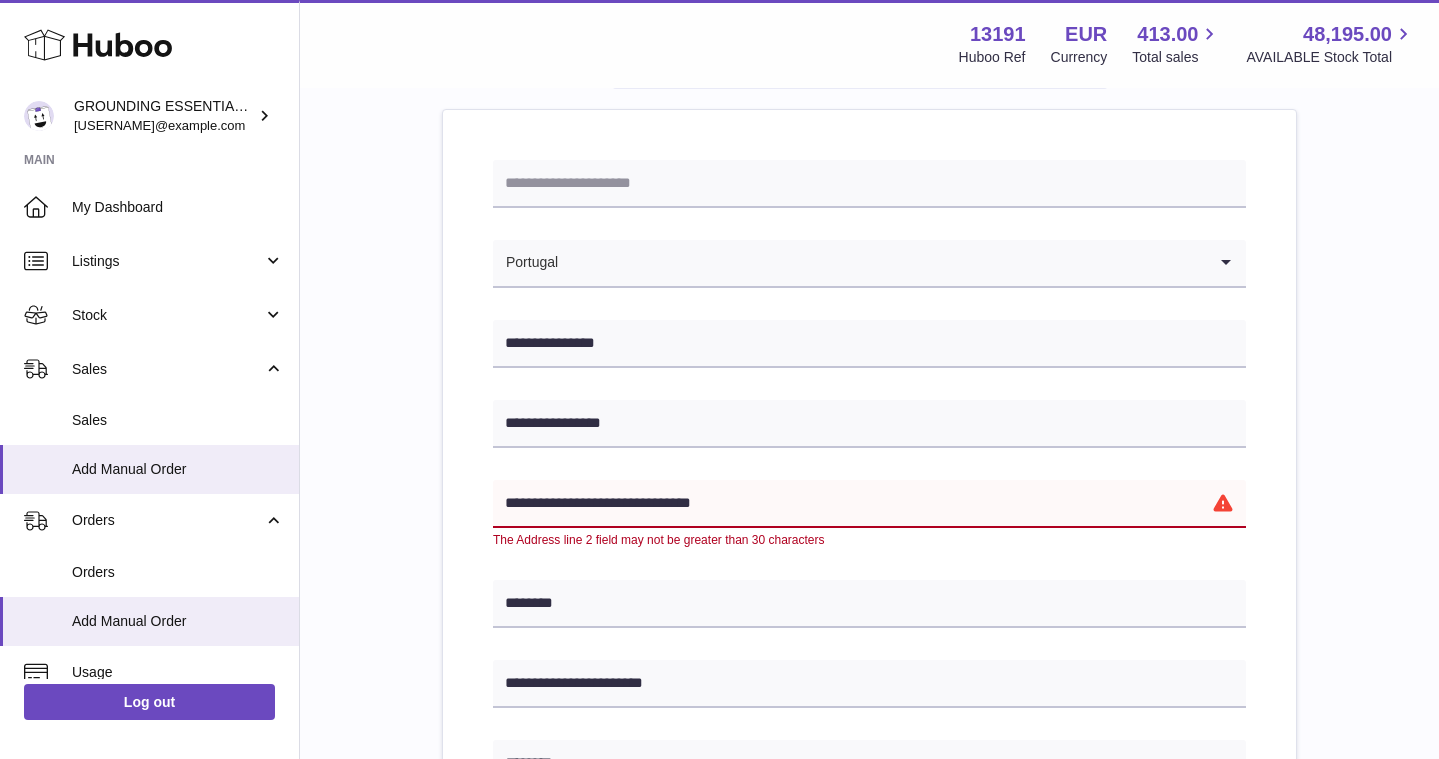 click on "**********" at bounding box center [869, 504] 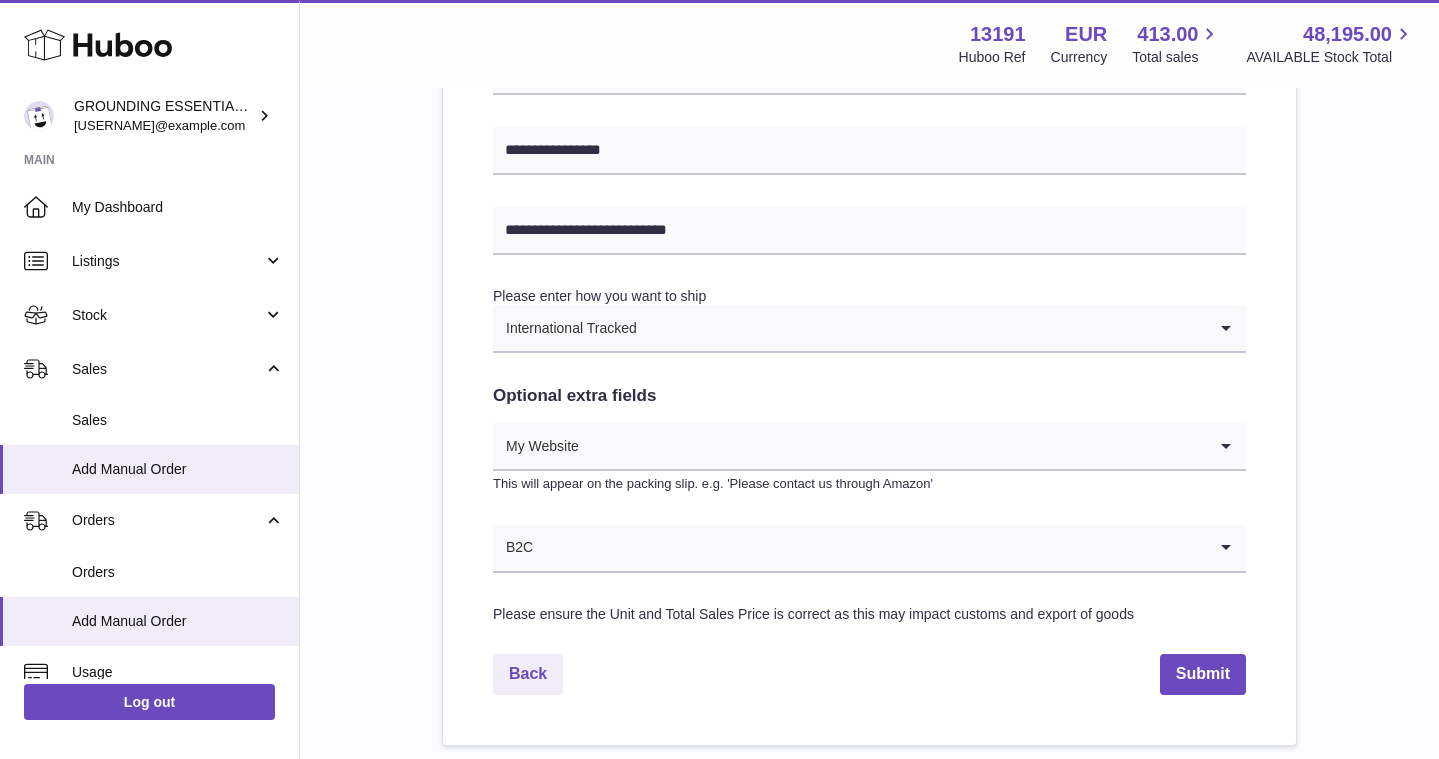 scroll, scrollTop: 1034, scrollLeft: 0, axis: vertical 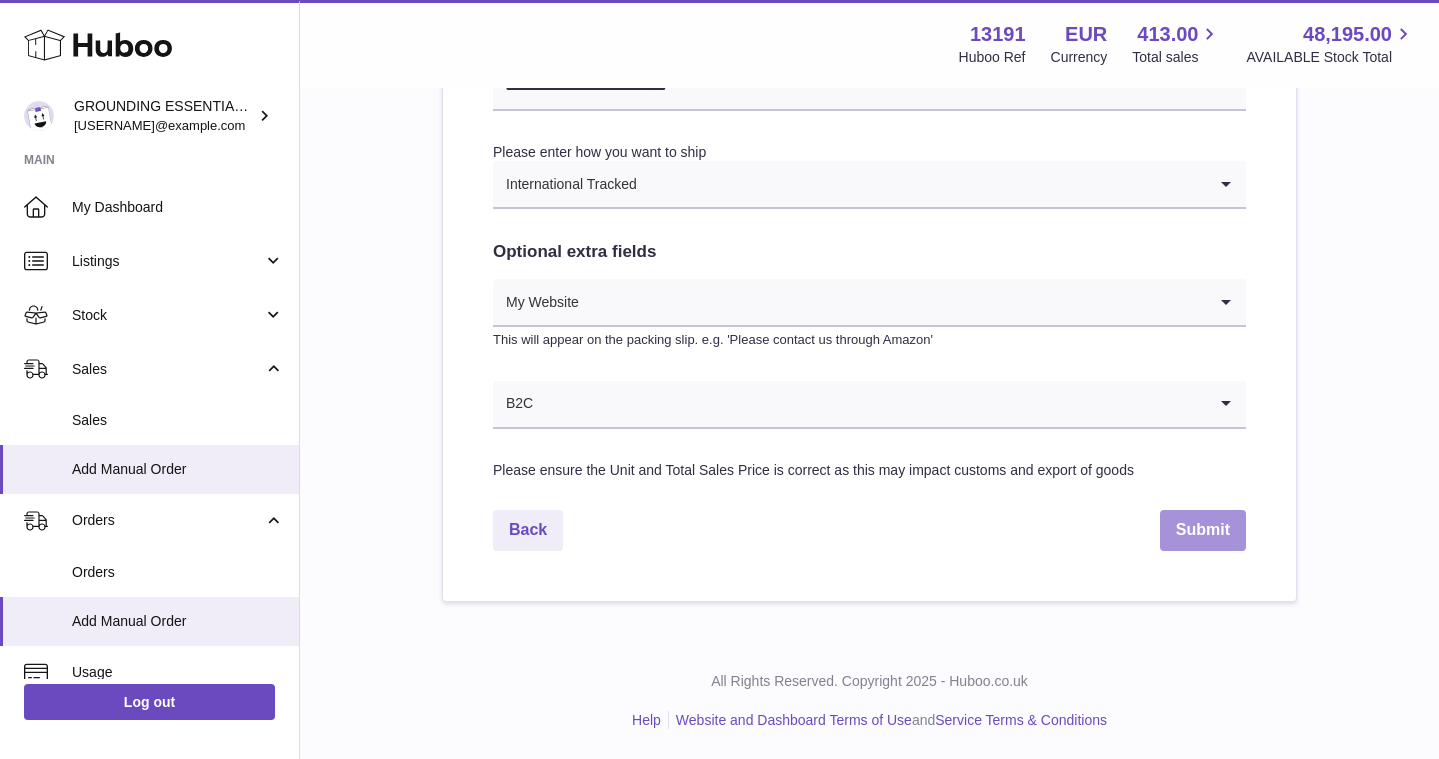 type on "**********" 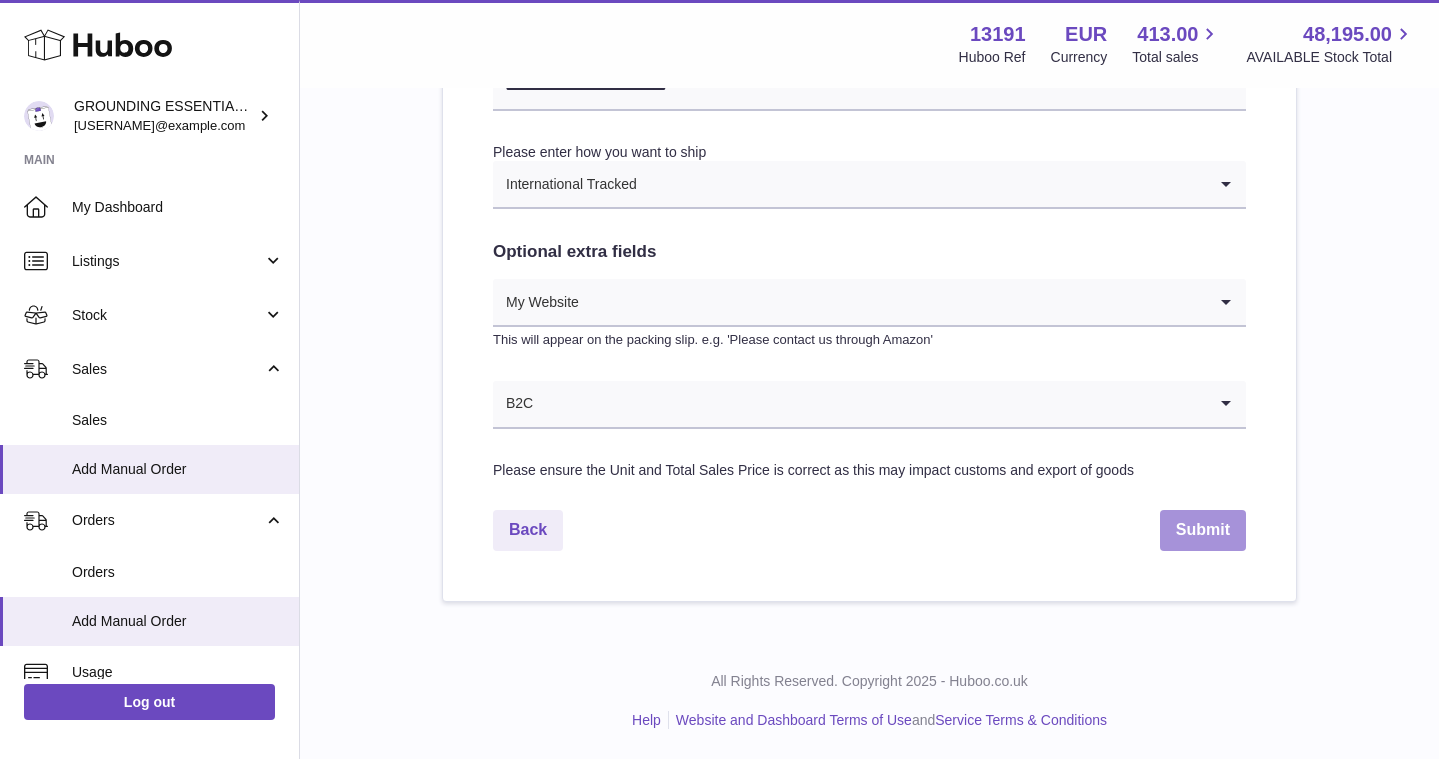 click on "Submit" at bounding box center [1203, 530] 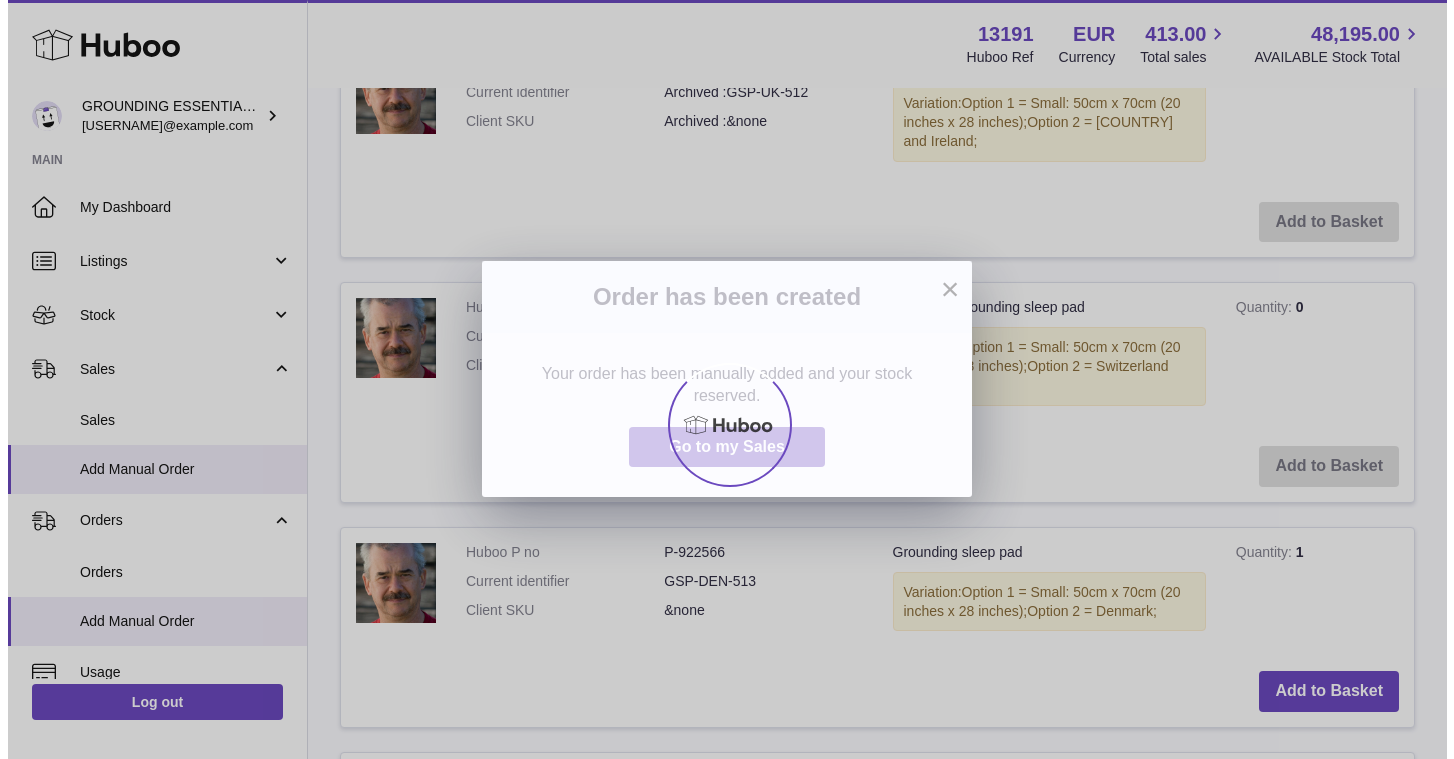 scroll, scrollTop: 0, scrollLeft: 0, axis: both 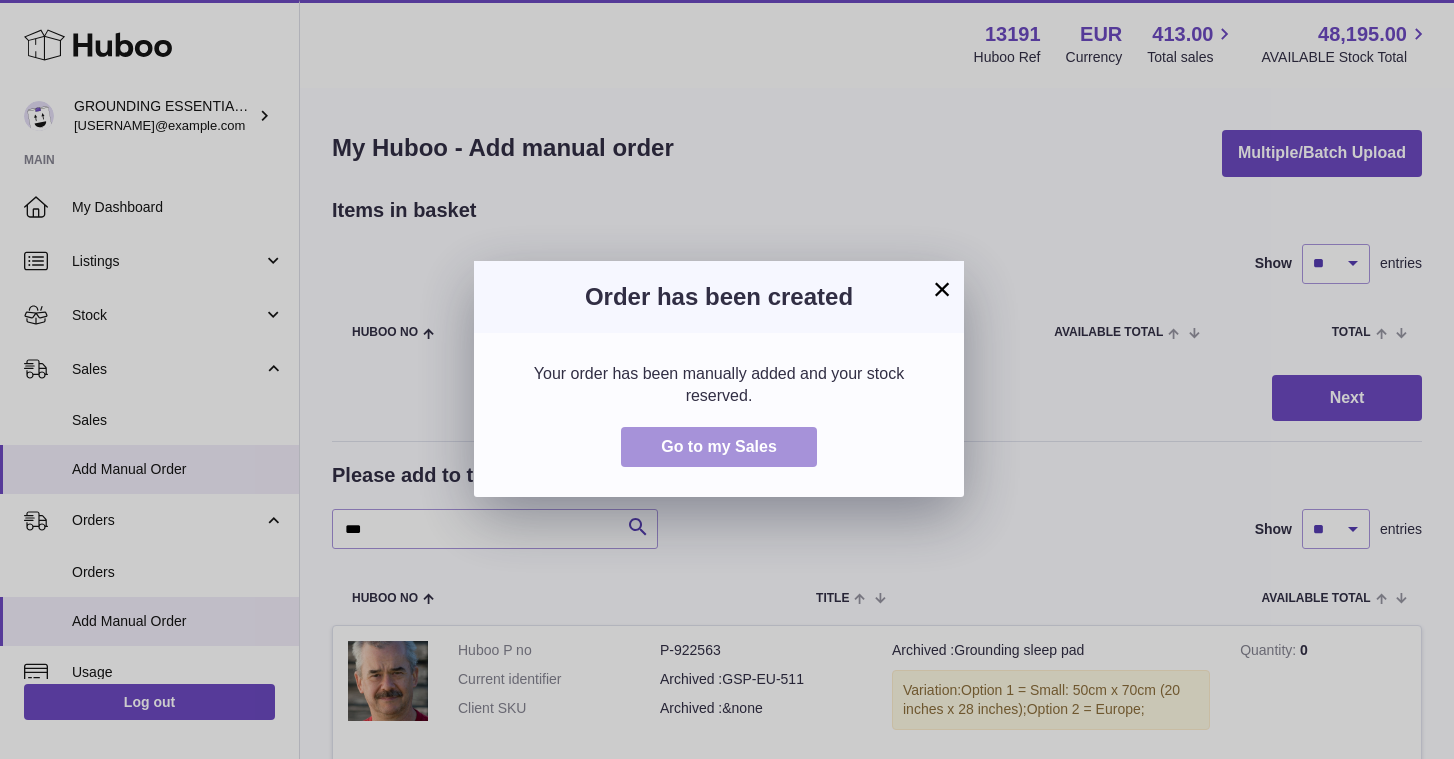 click on "Go to my Sales" at bounding box center [719, 446] 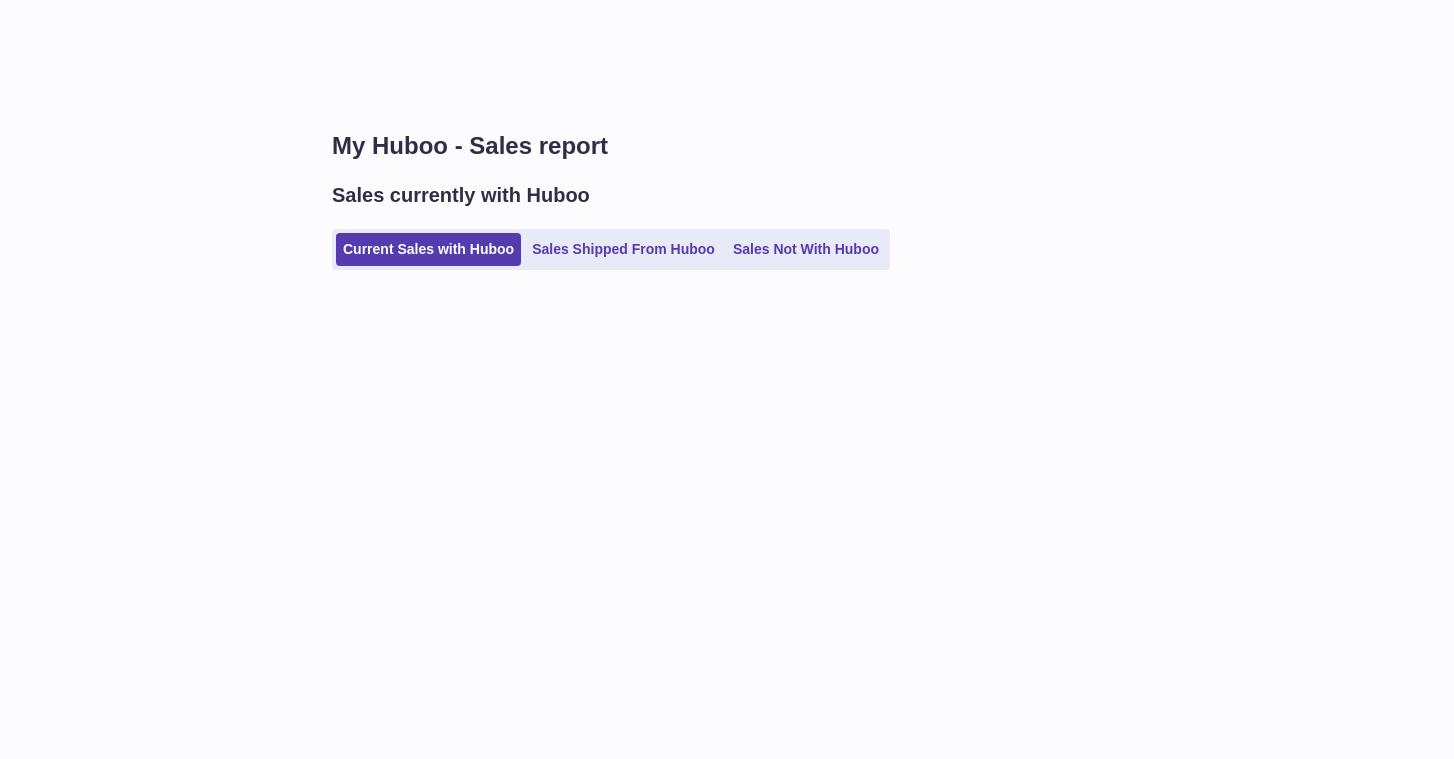 scroll, scrollTop: 0, scrollLeft: 0, axis: both 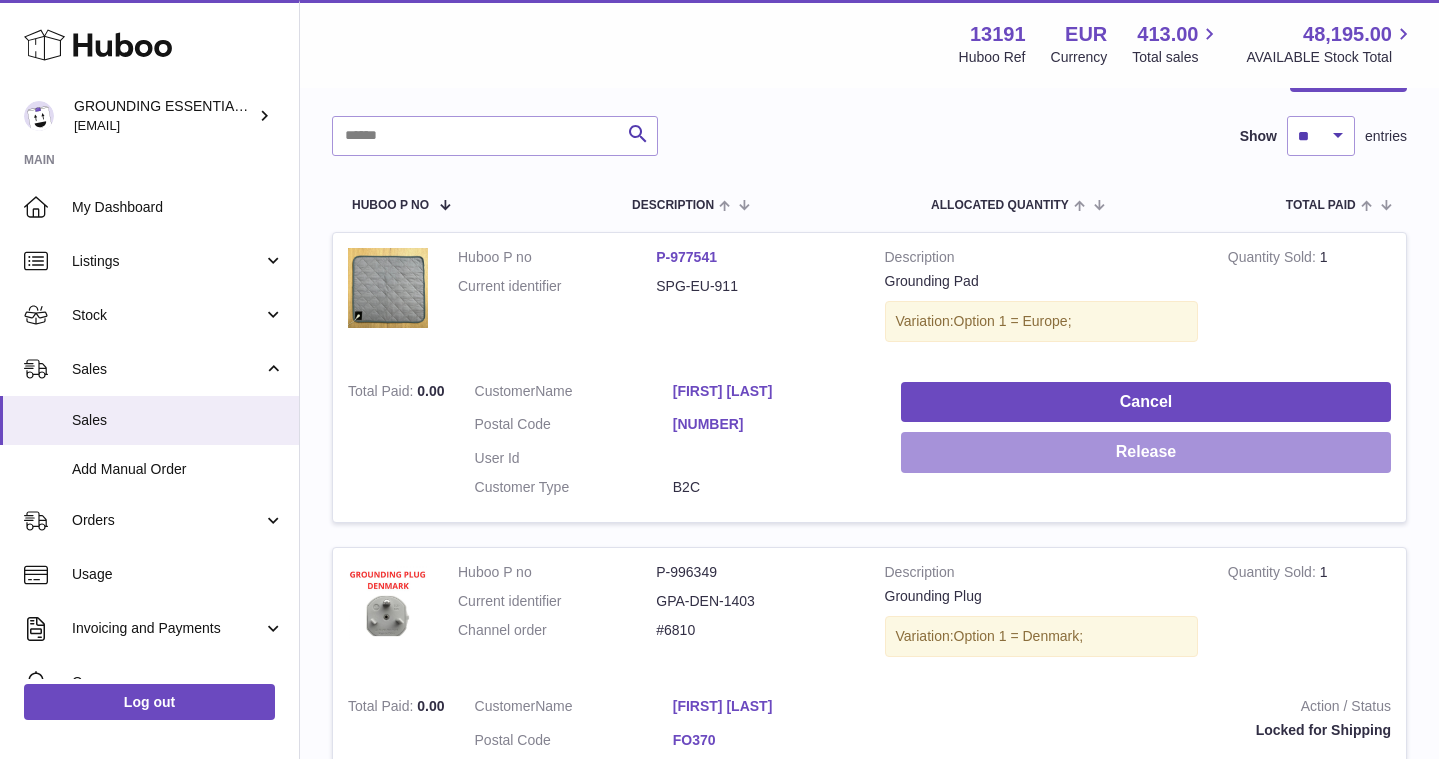 click on "Release" at bounding box center [1146, 452] 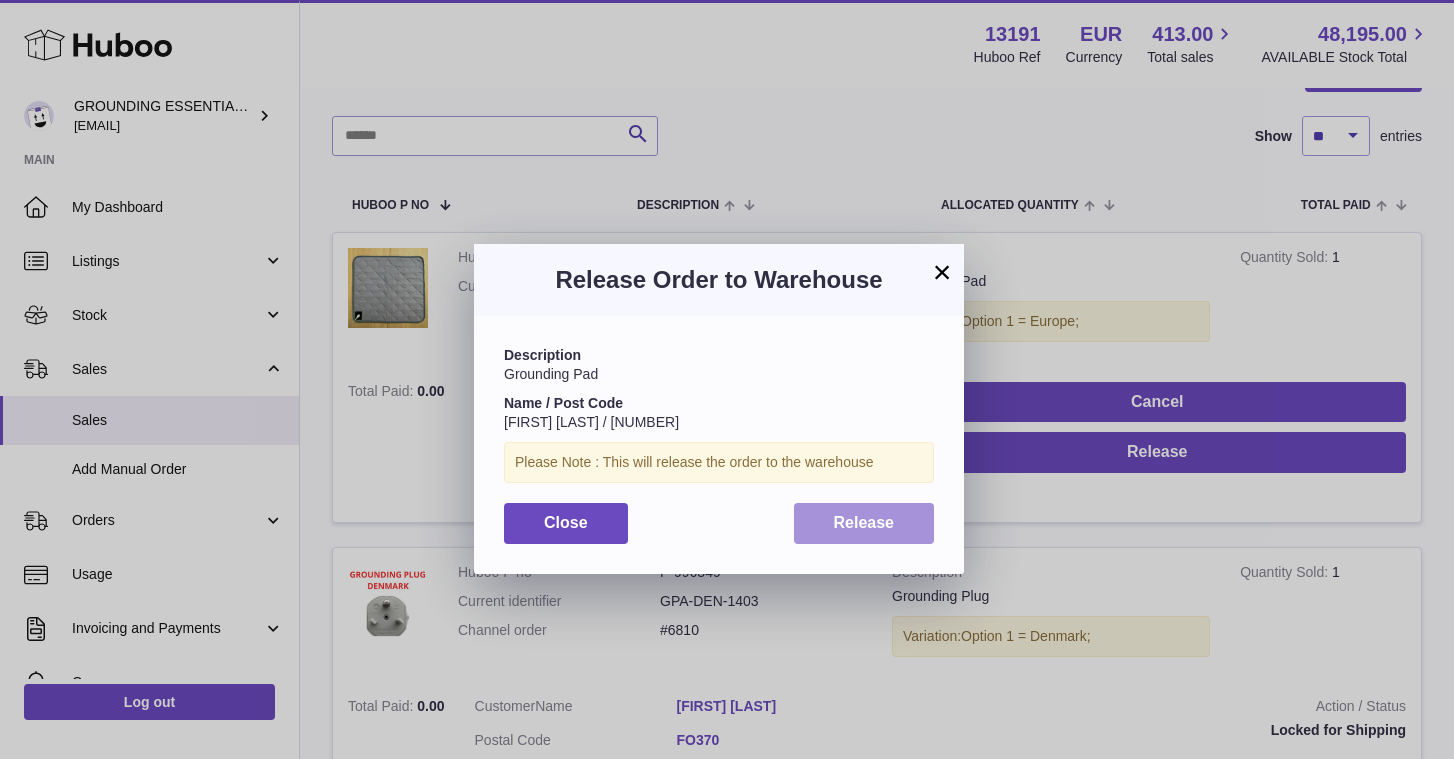 click on "Release" at bounding box center [864, 522] 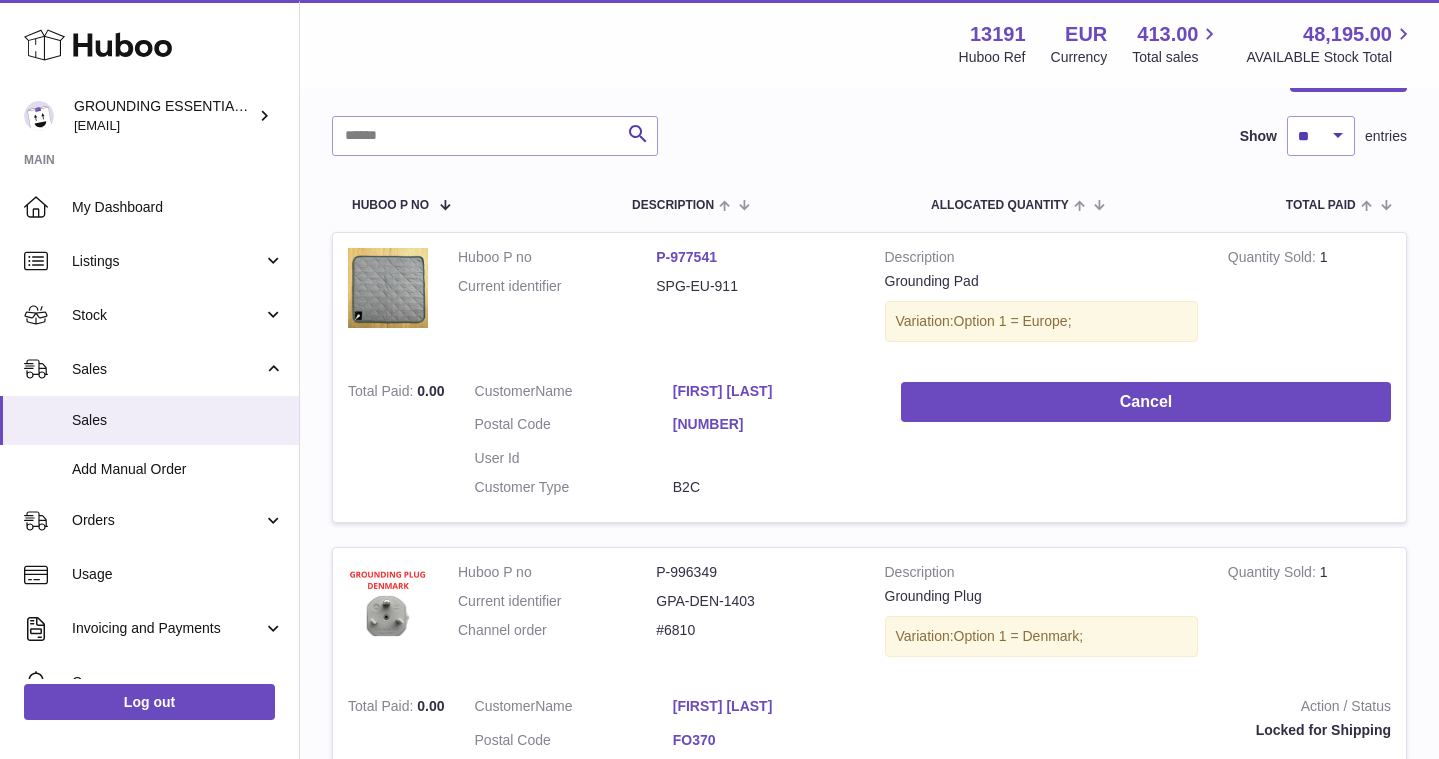 scroll, scrollTop: 0, scrollLeft: 0, axis: both 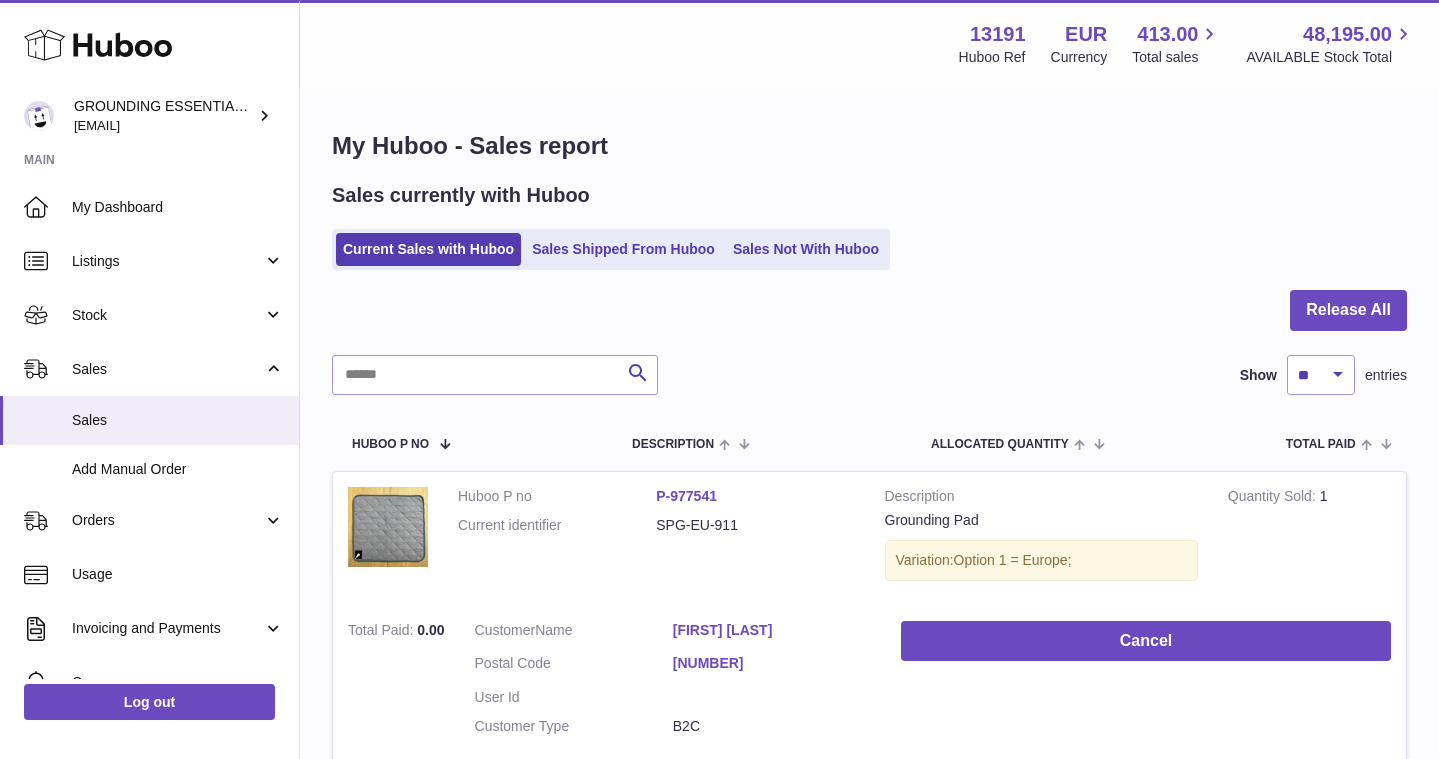 click on "Sales currently with Huboo
Current Sales with Huboo
Sales Shipped From Huboo
Sales Not With Huboo" at bounding box center [869, 226] 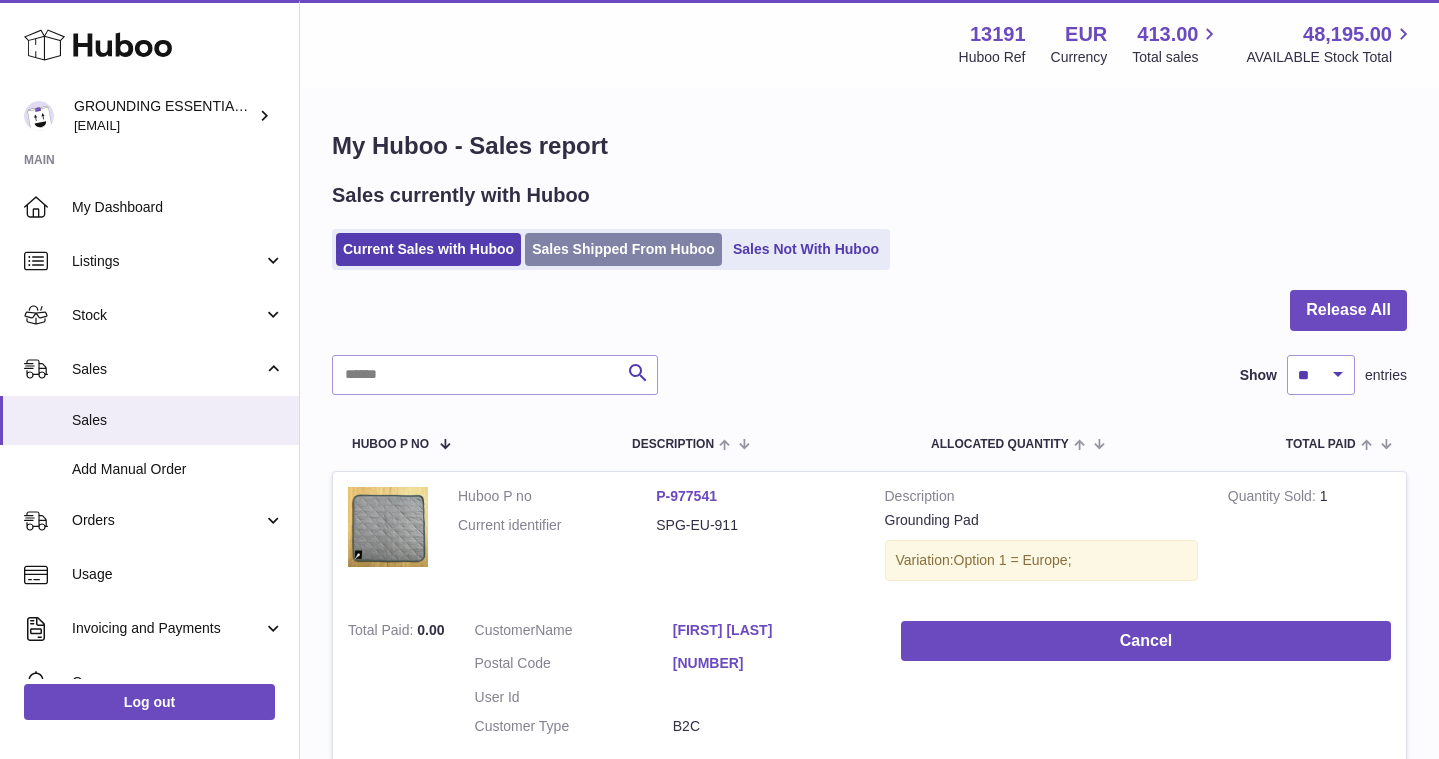 click on "Sales Shipped From Huboo" at bounding box center (623, 249) 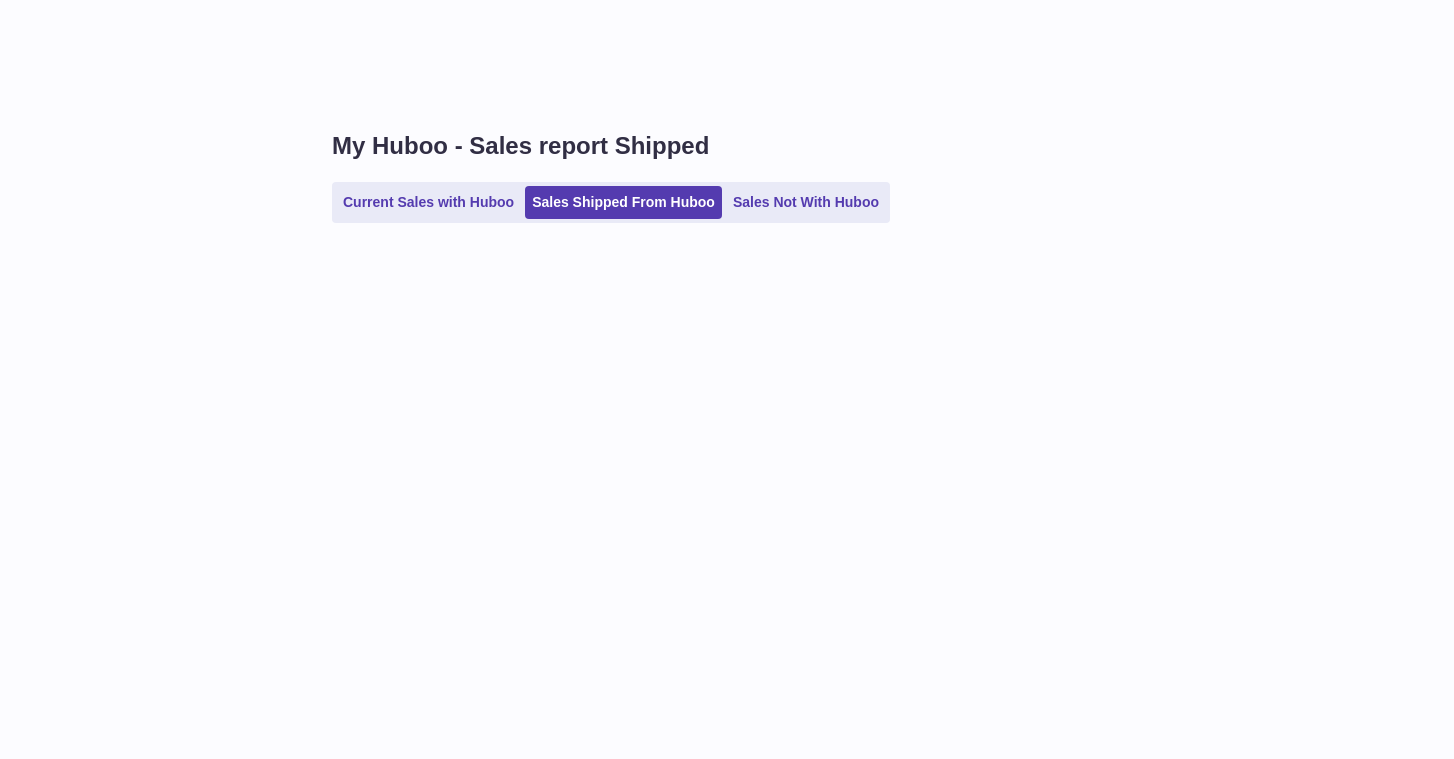 scroll, scrollTop: 0, scrollLeft: 0, axis: both 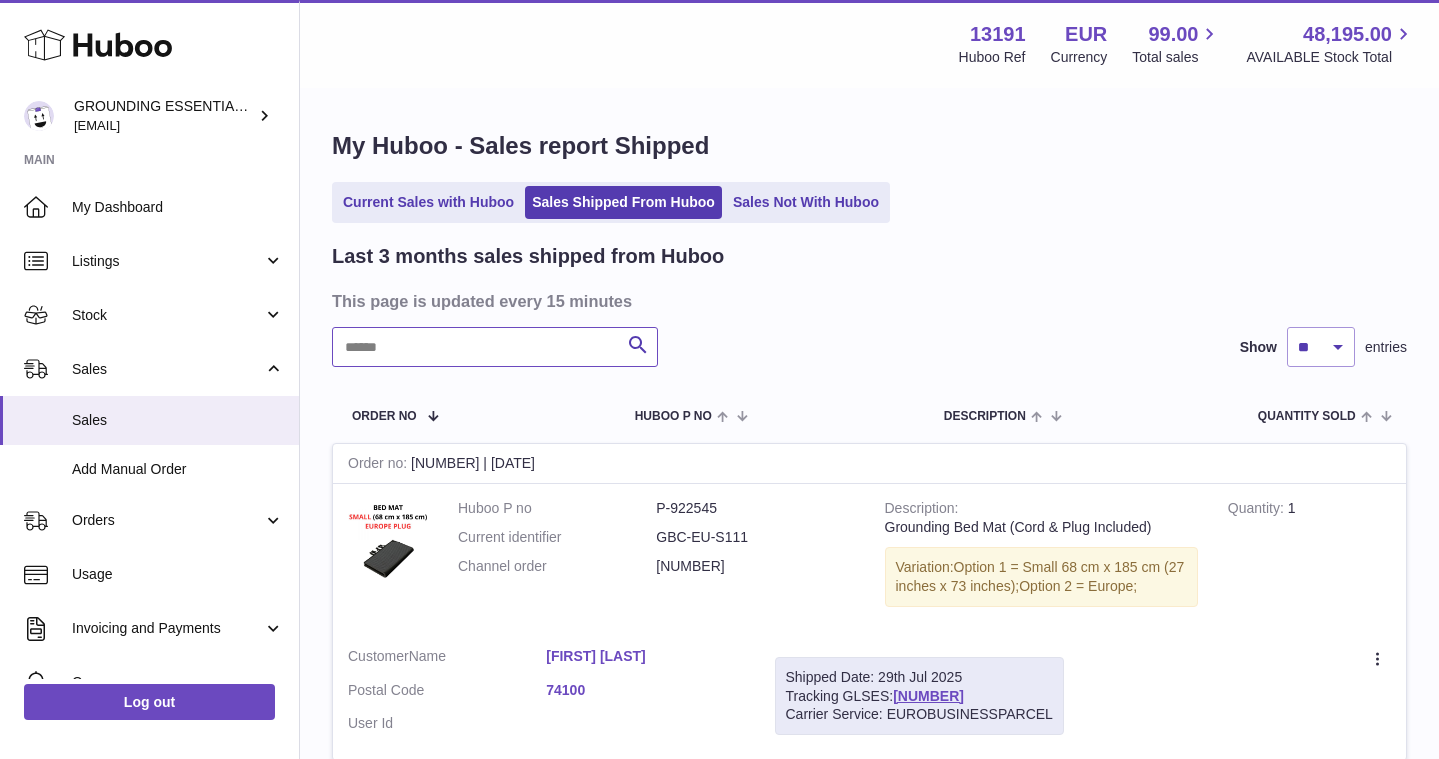 click at bounding box center (495, 347) 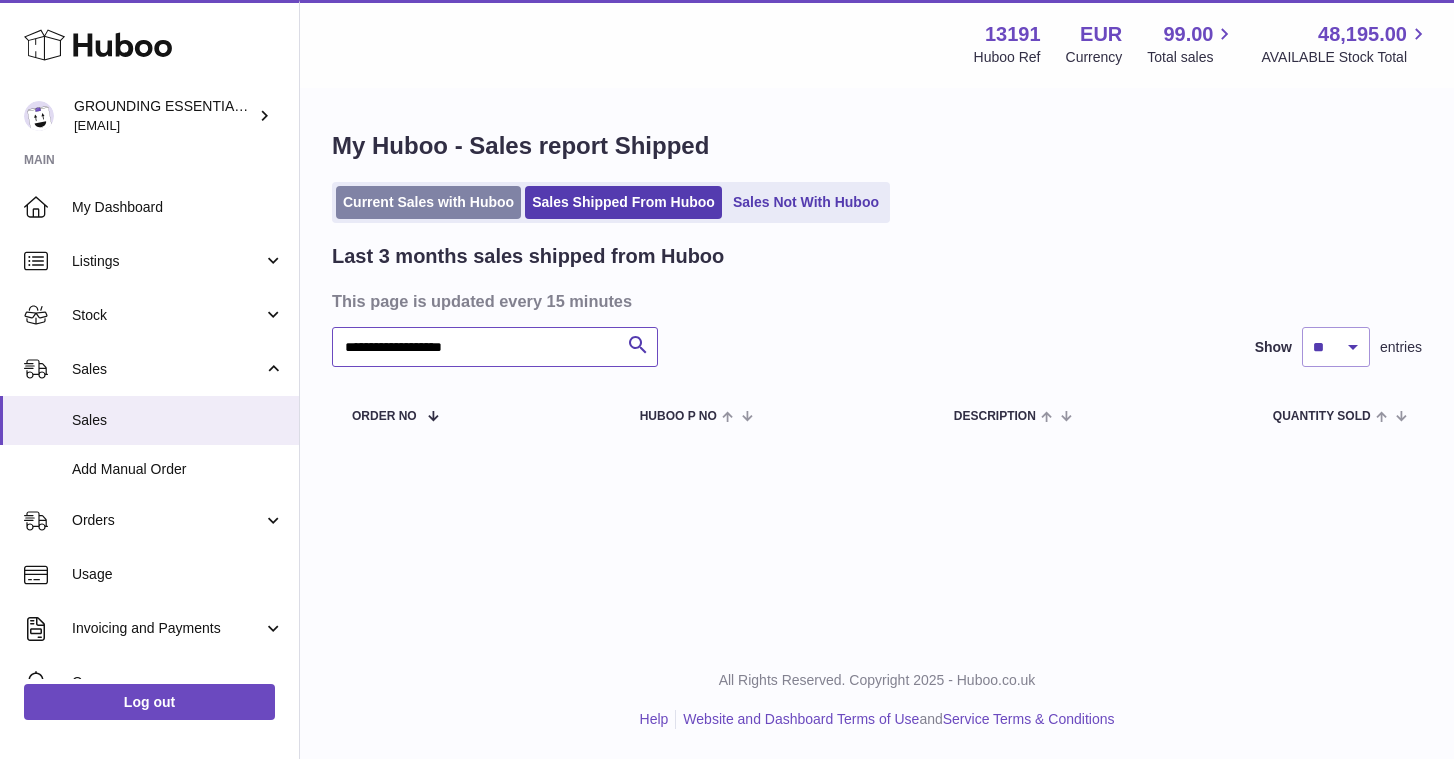 type on "**********" 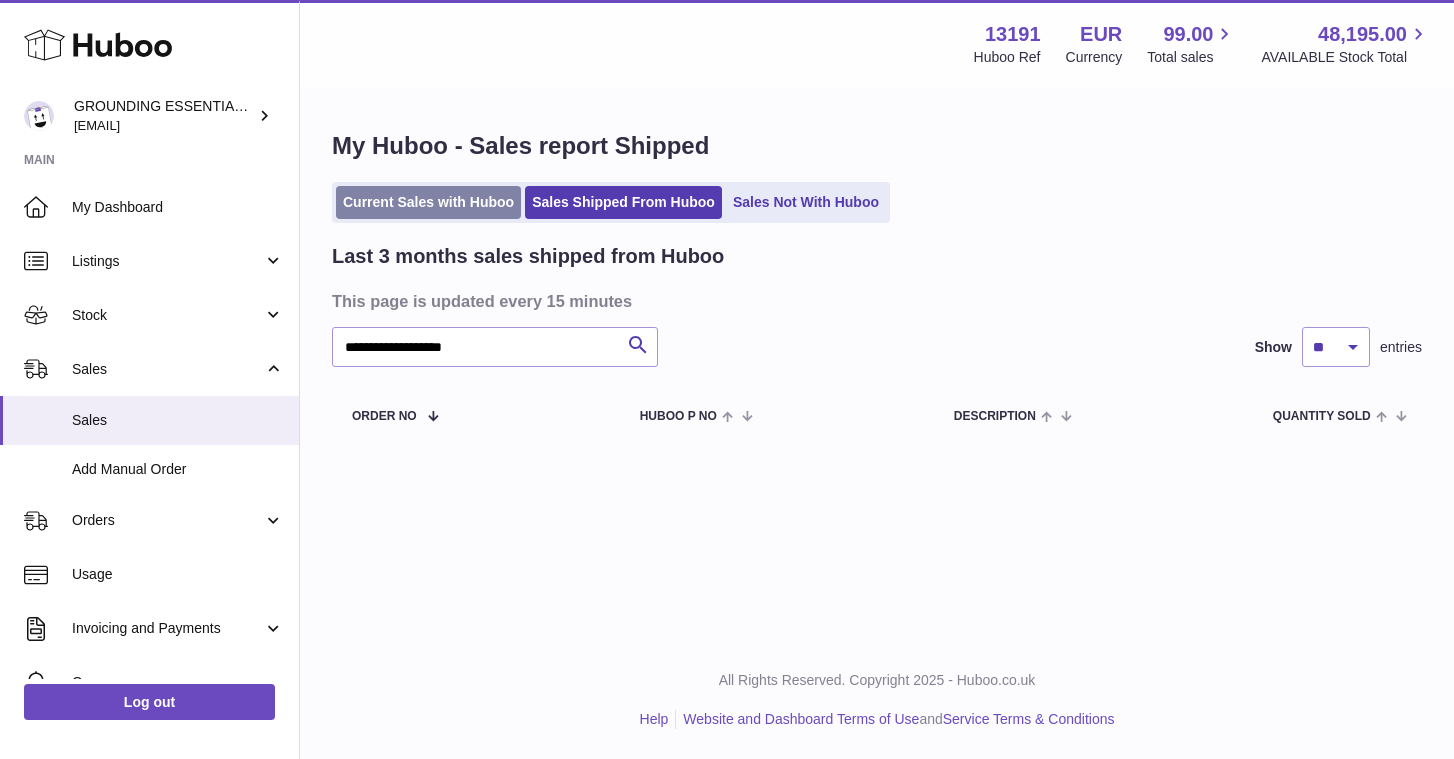 click on "Current Sales with Huboo" at bounding box center (428, 202) 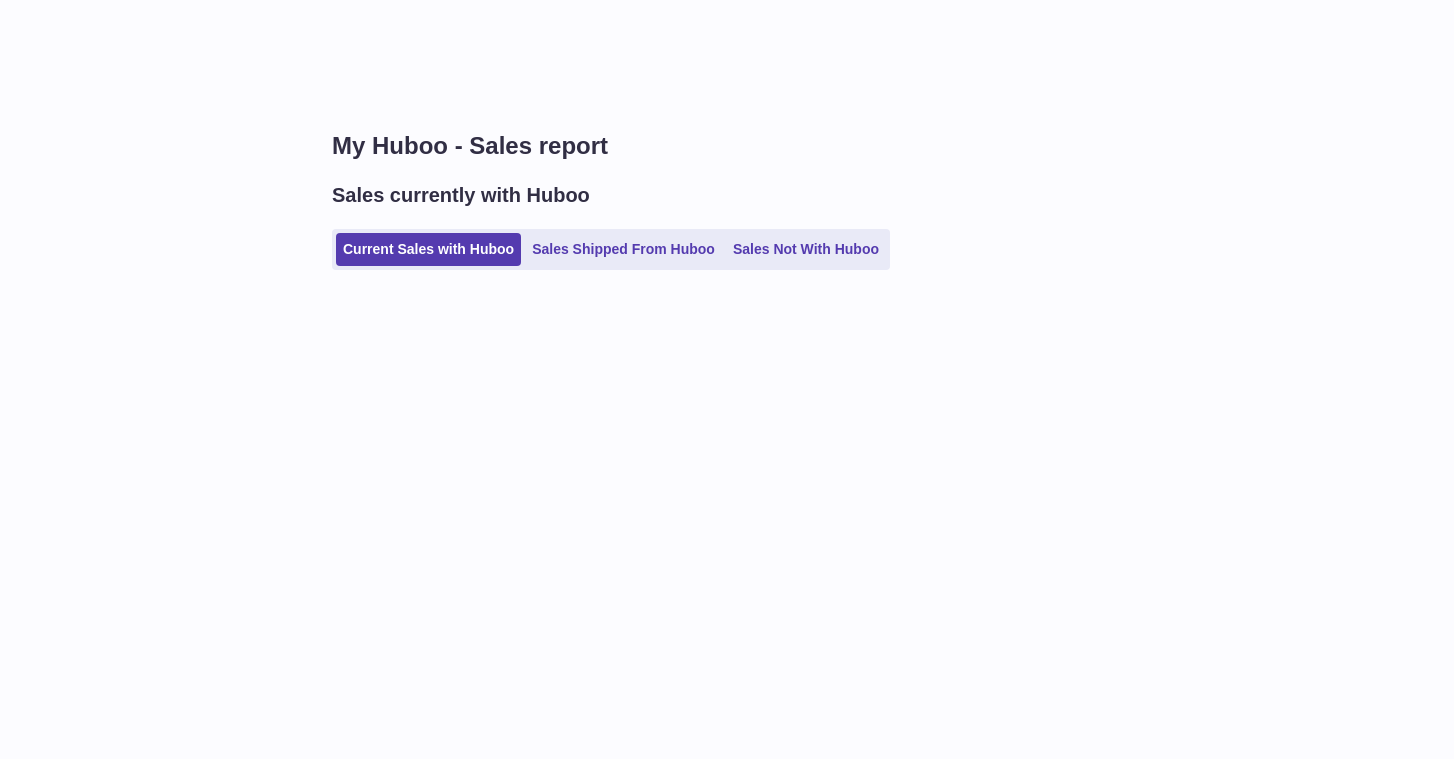 scroll, scrollTop: 0, scrollLeft: 0, axis: both 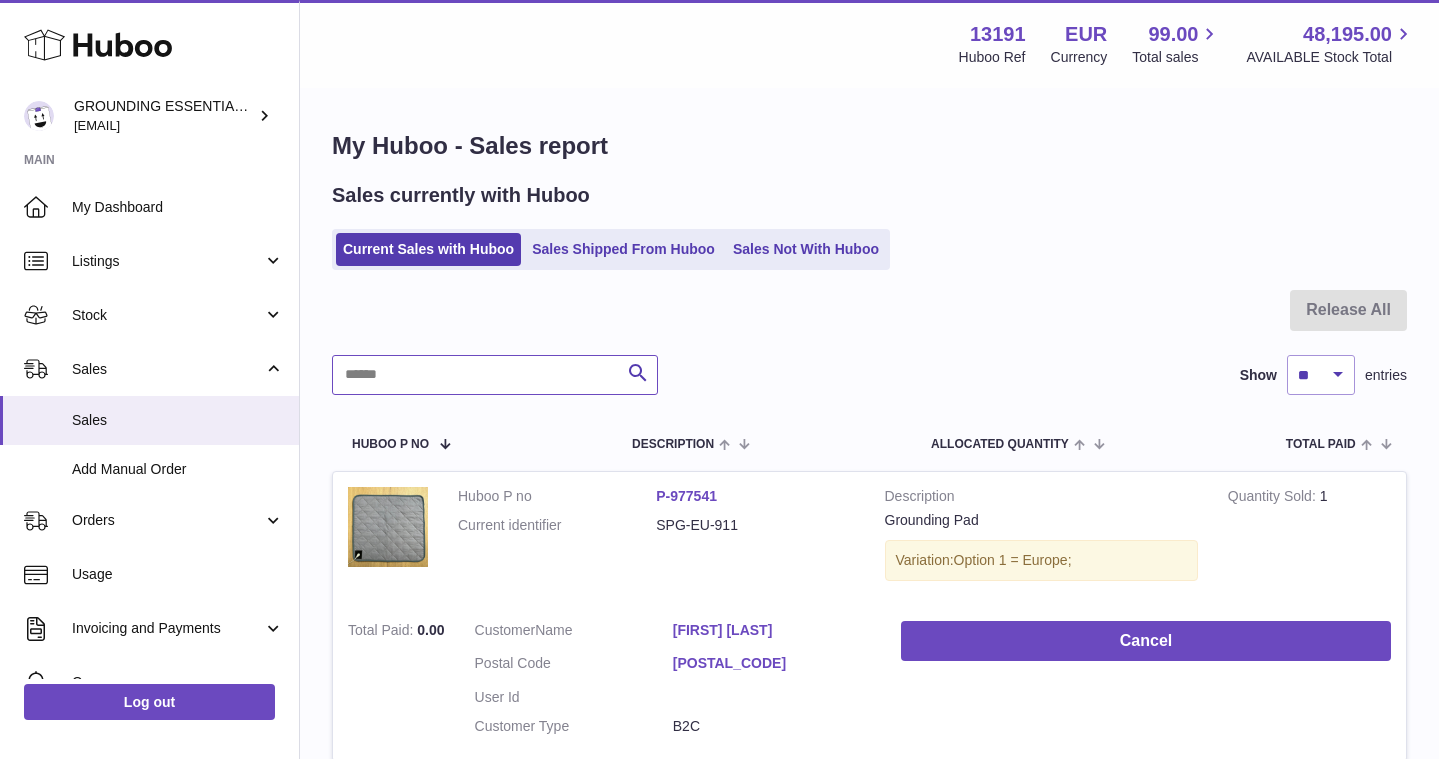 click at bounding box center (495, 375) 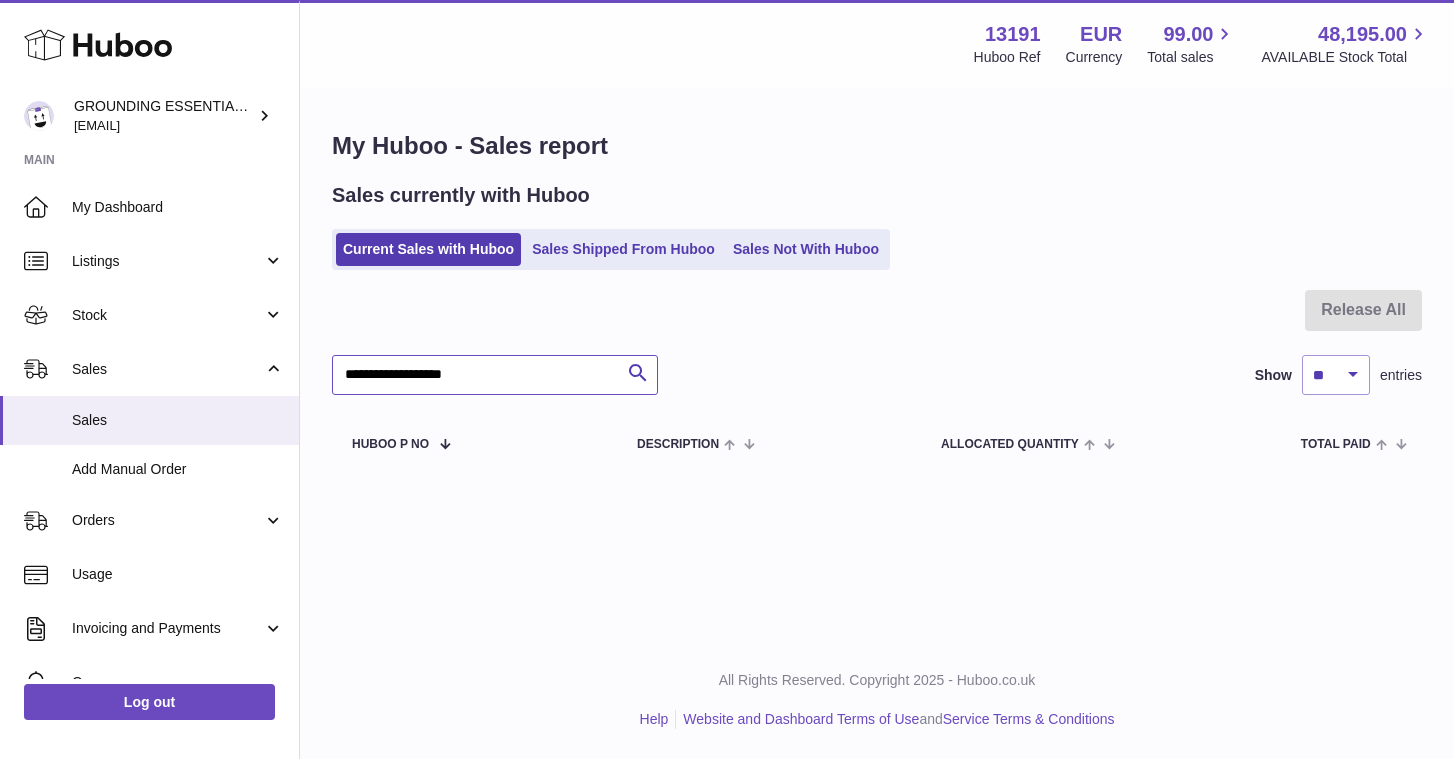 click on "**********" at bounding box center [495, 375] 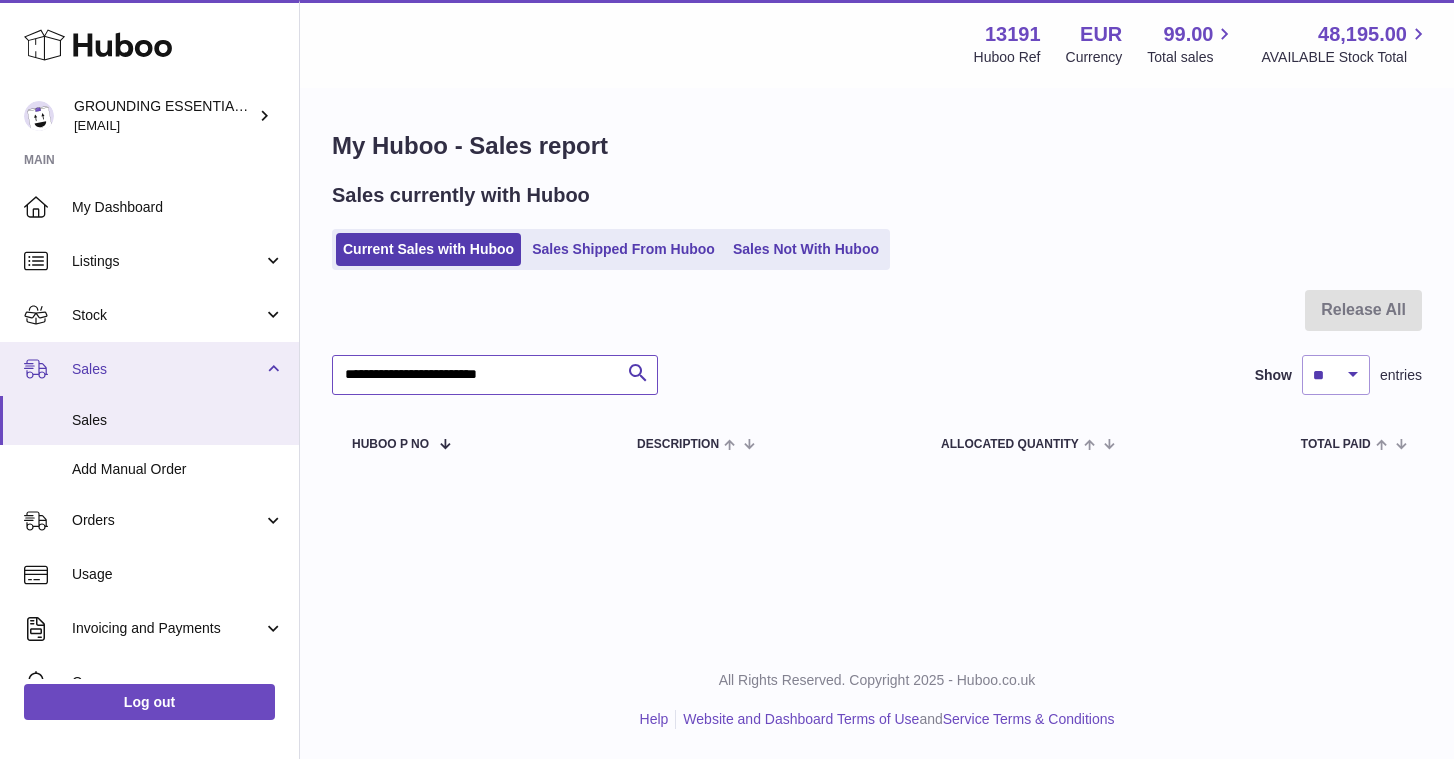 drag, startPoint x: 483, startPoint y: 372, endPoint x: 276, endPoint y: 362, distance: 207.24141 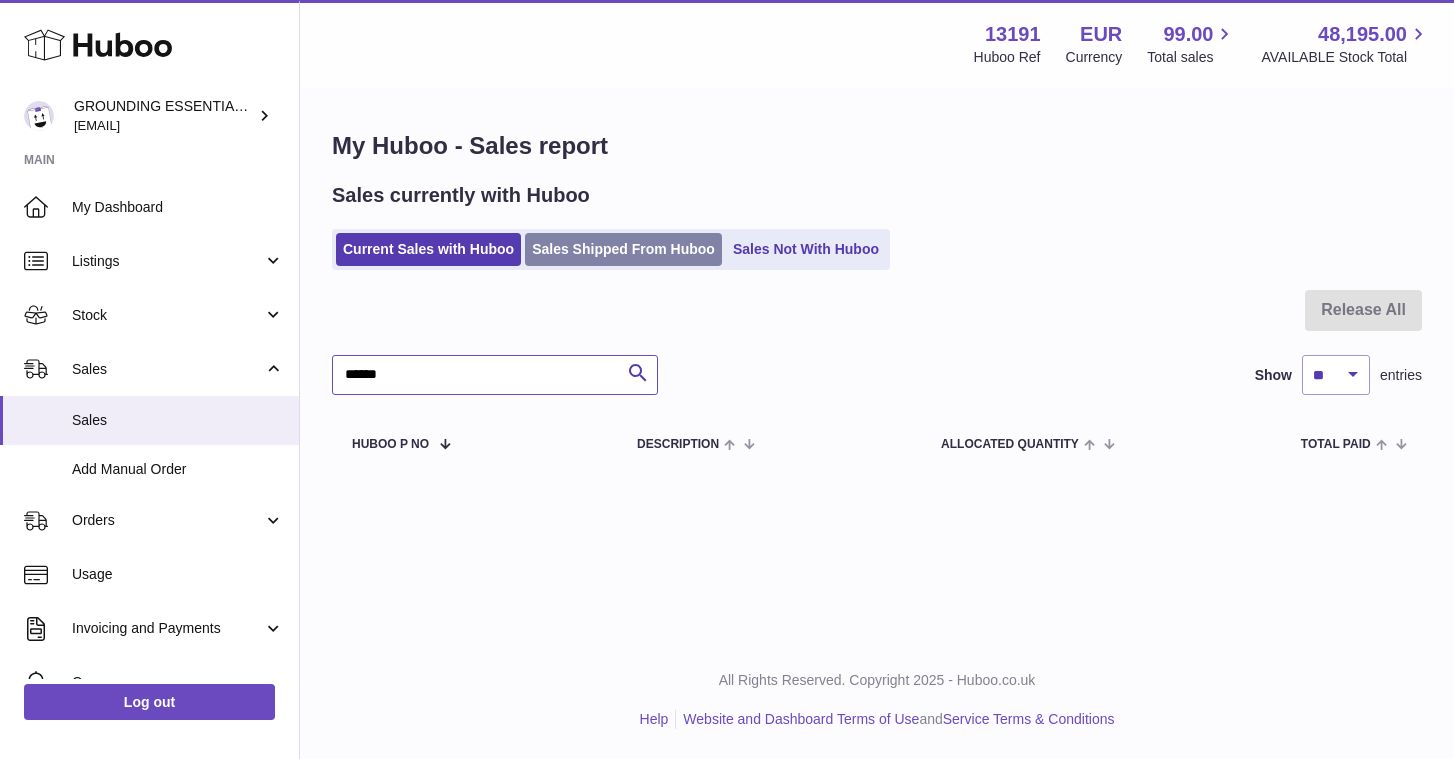 type on "*****" 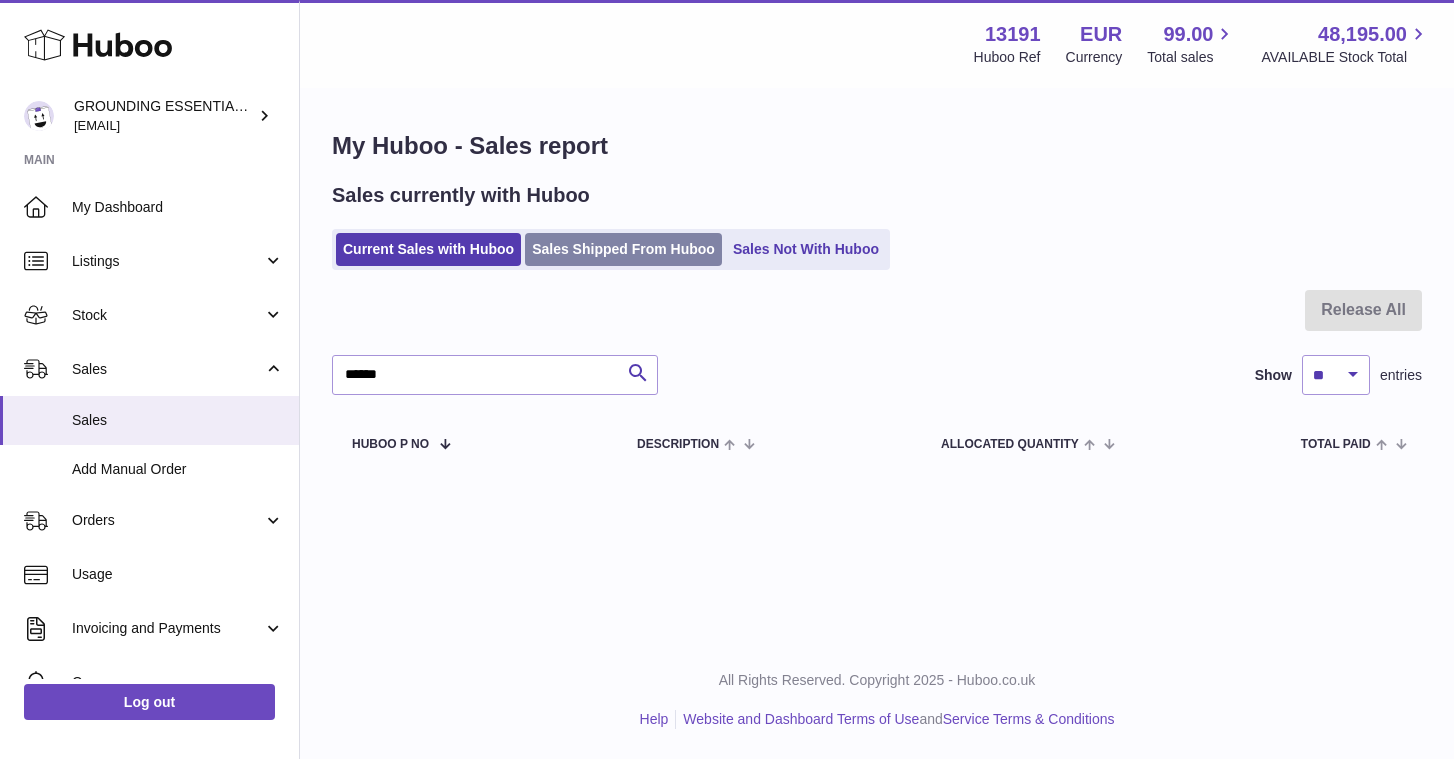 click on "Sales Shipped From Huboo" at bounding box center [623, 249] 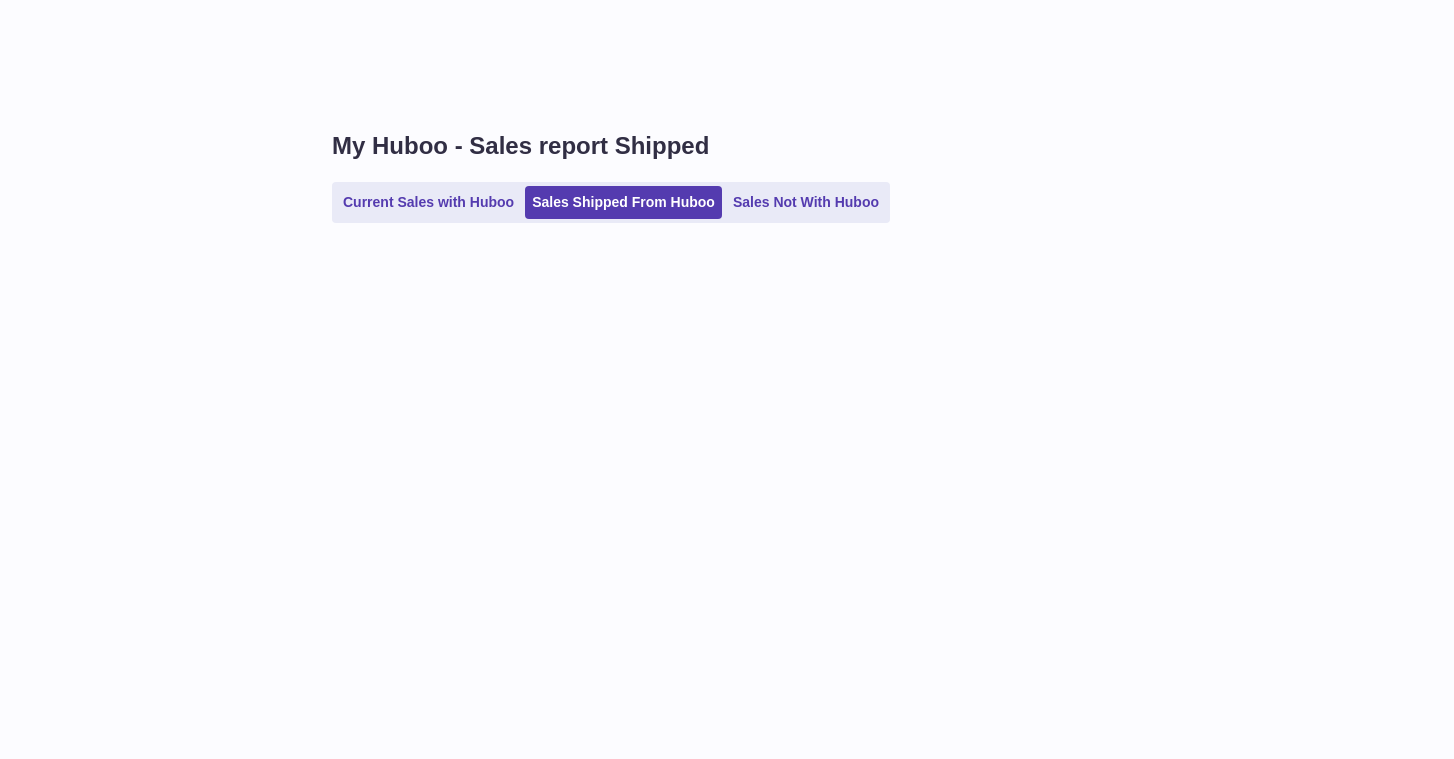 scroll, scrollTop: 0, scrollLeft: 0, axis: both 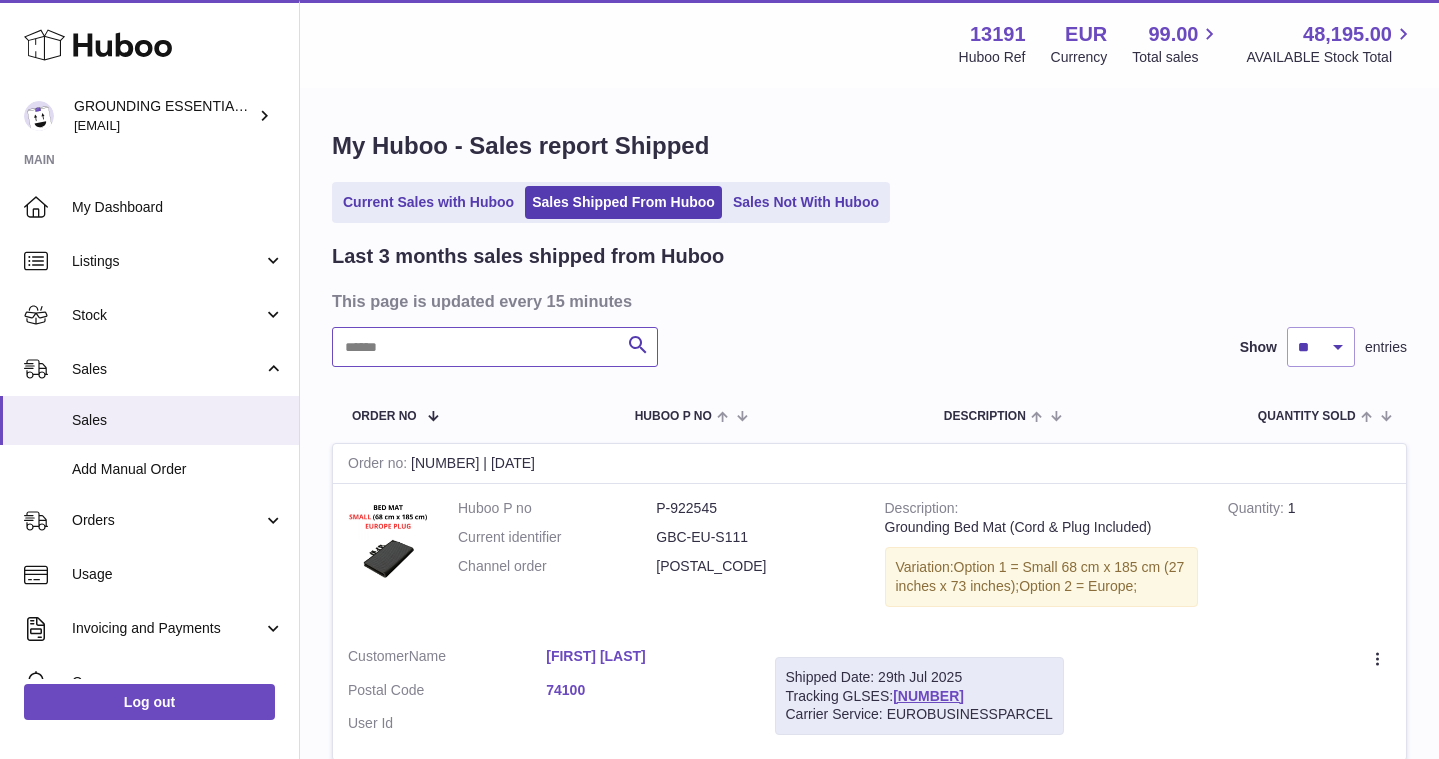 click at bounding box center (495, 347) 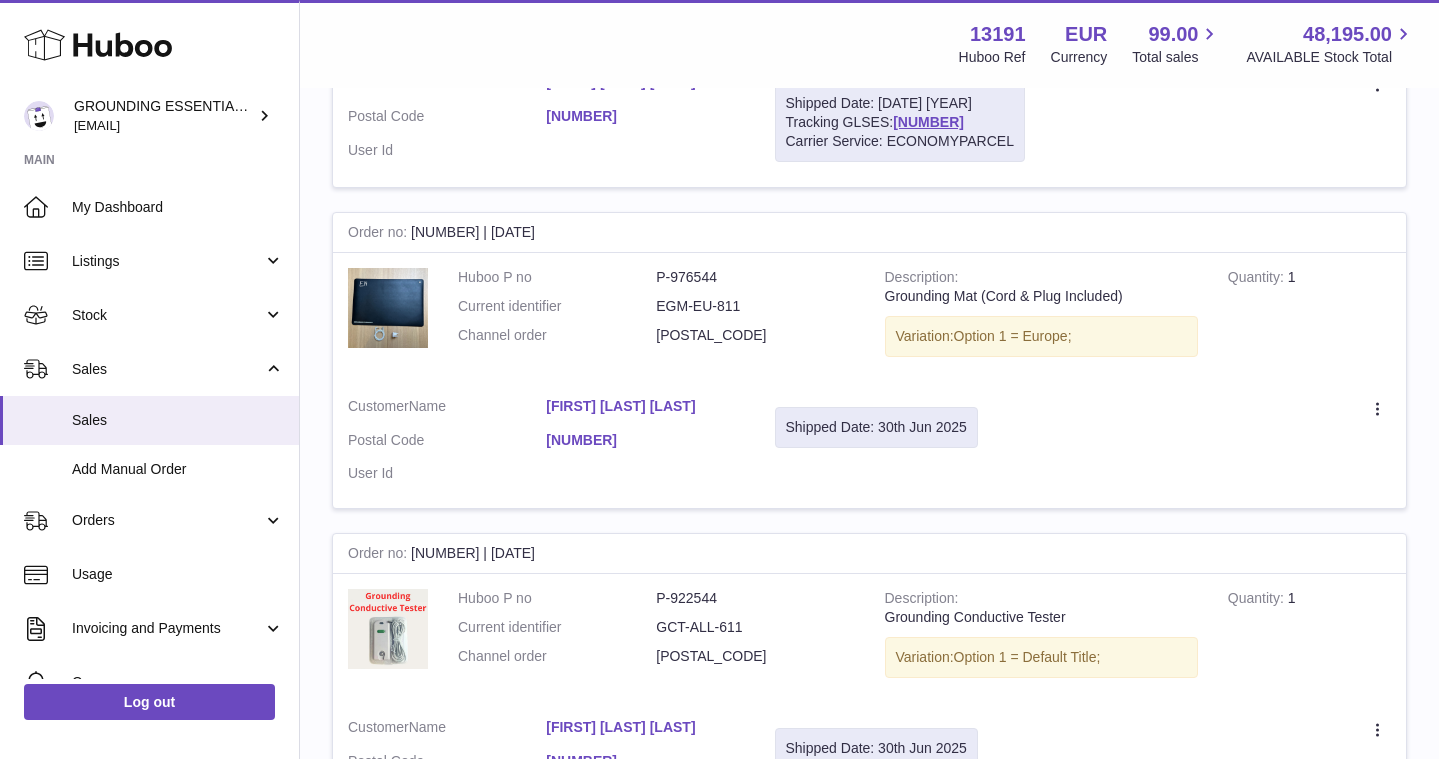 scroll, scrollTop: 1215, scrollLeft: 0, axis: vertical 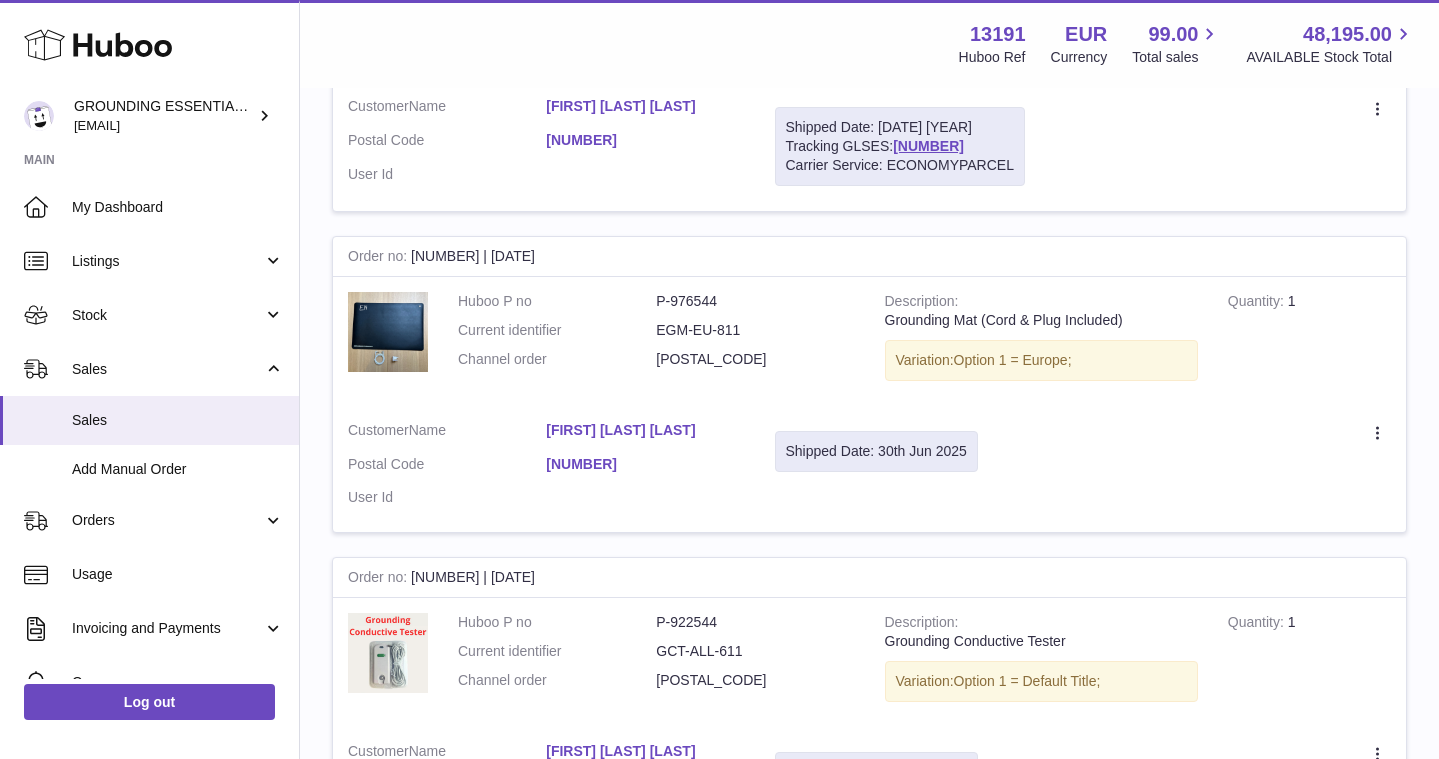 type on "*****" 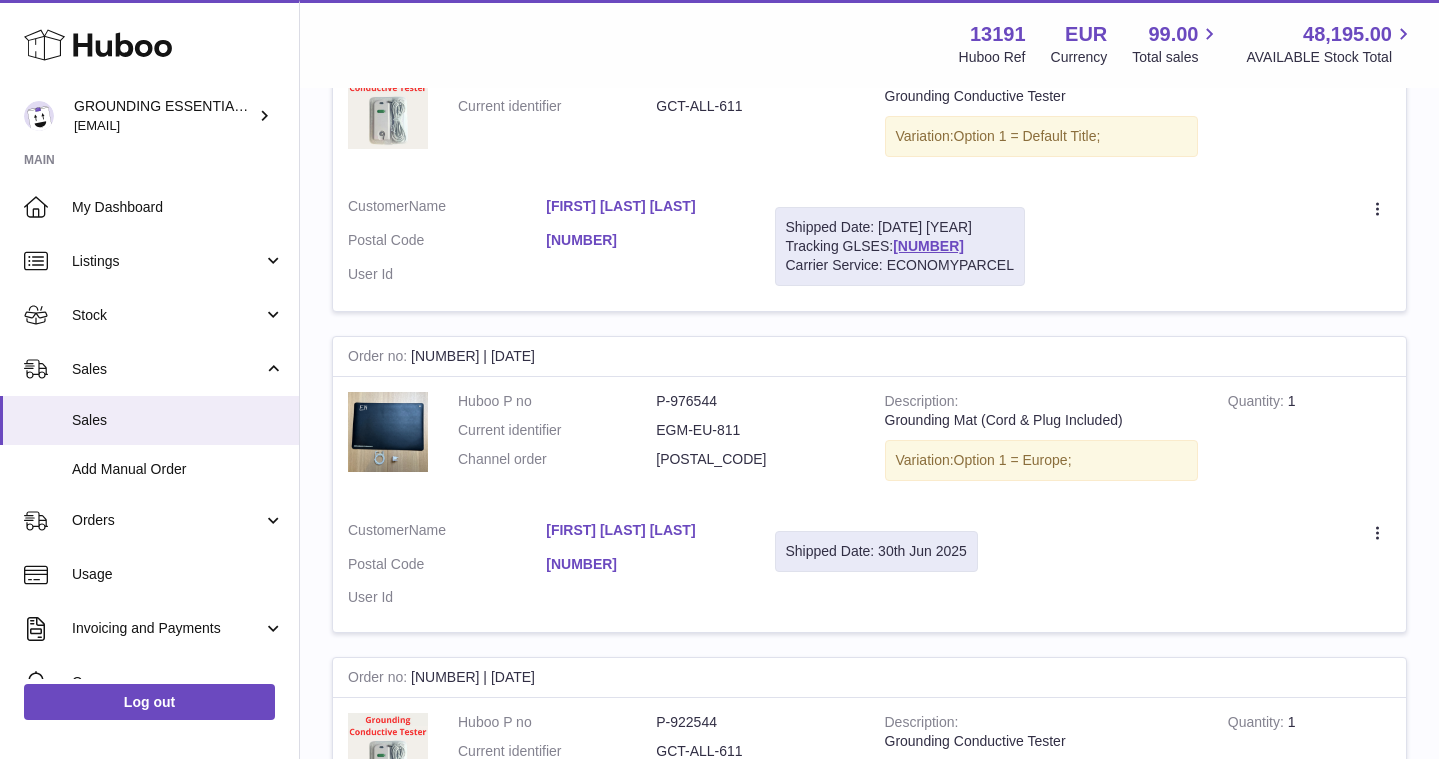 scroll, scrollTop: 932, scrollLeft: 0, axis: vertical 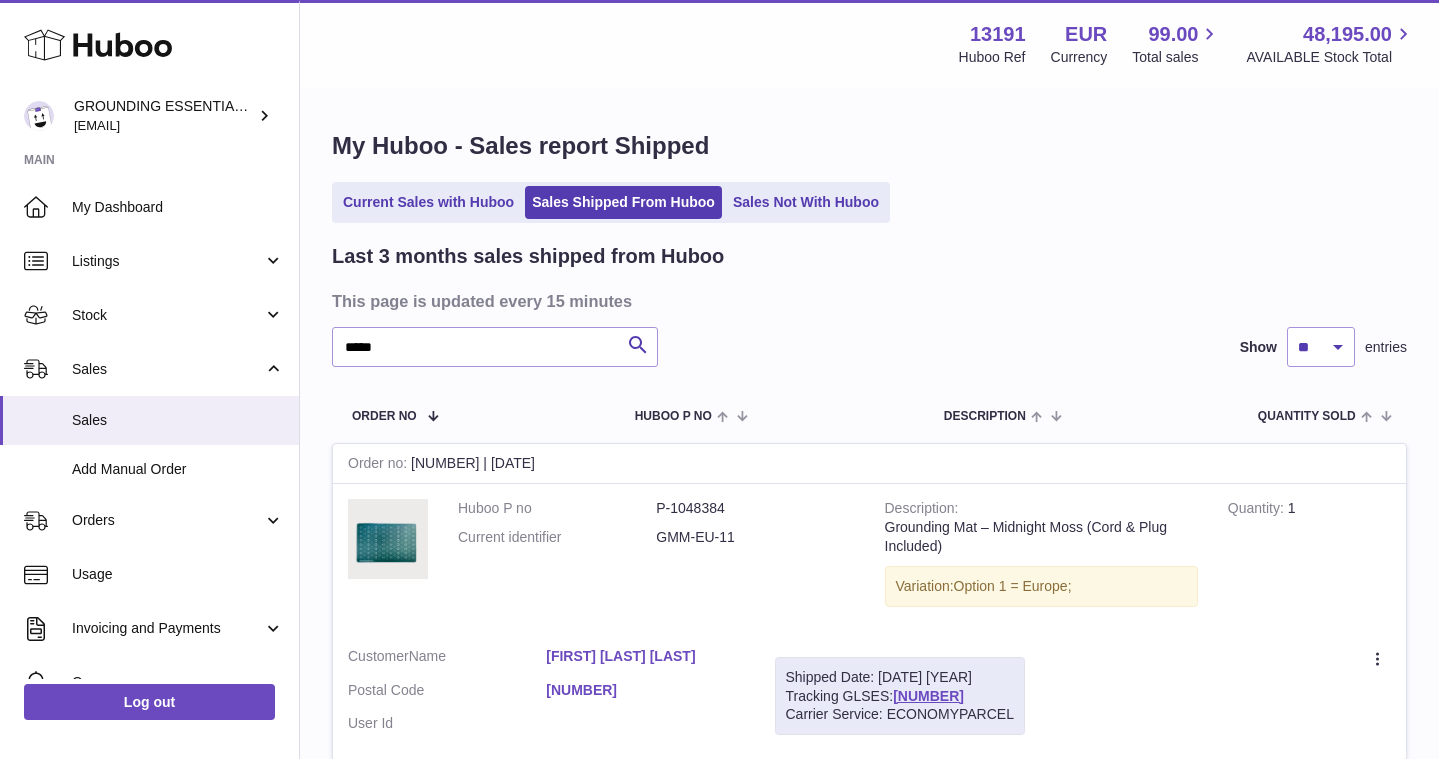 click on "Description" at bounding box center [1000, 415] 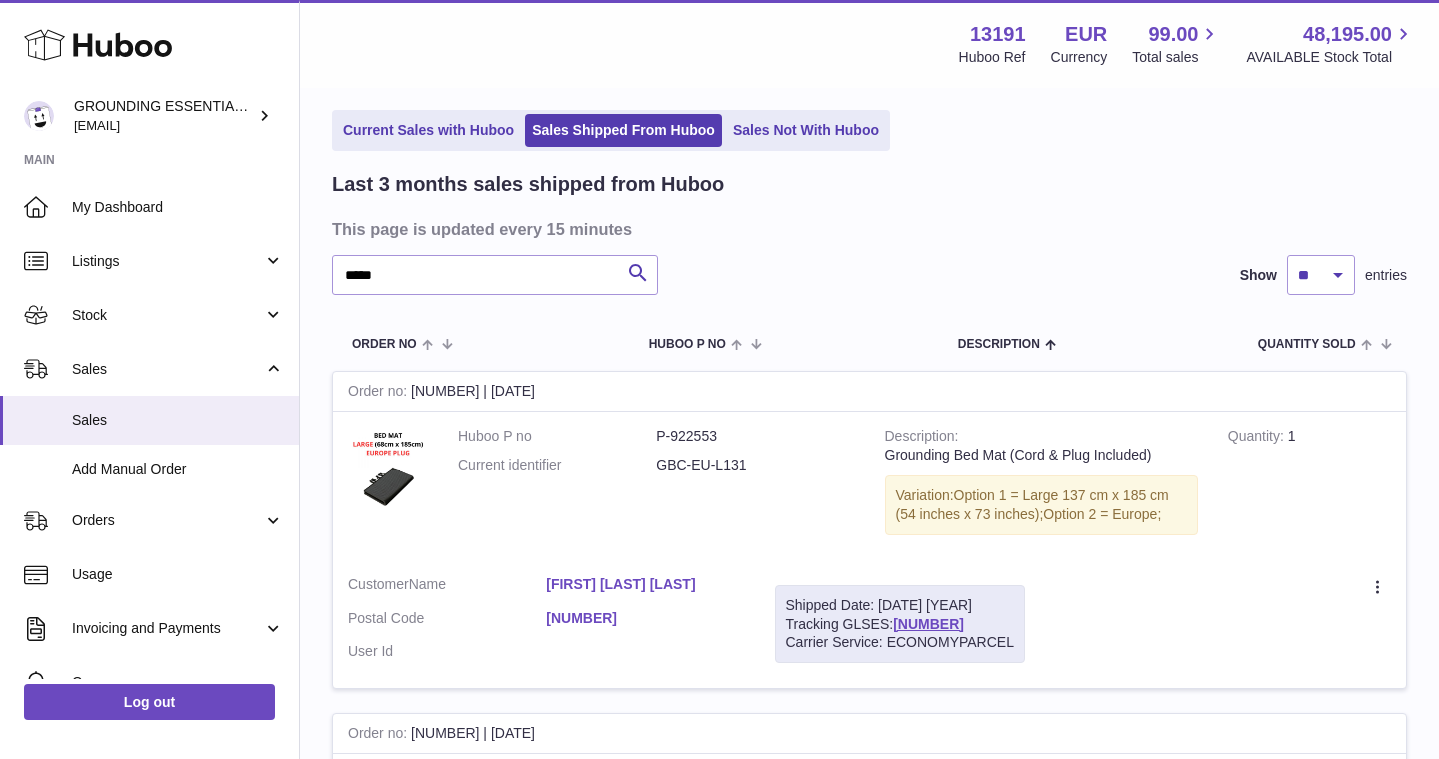 scroll, scrollTop: 97, scrollLeft: 0, axis: vertical 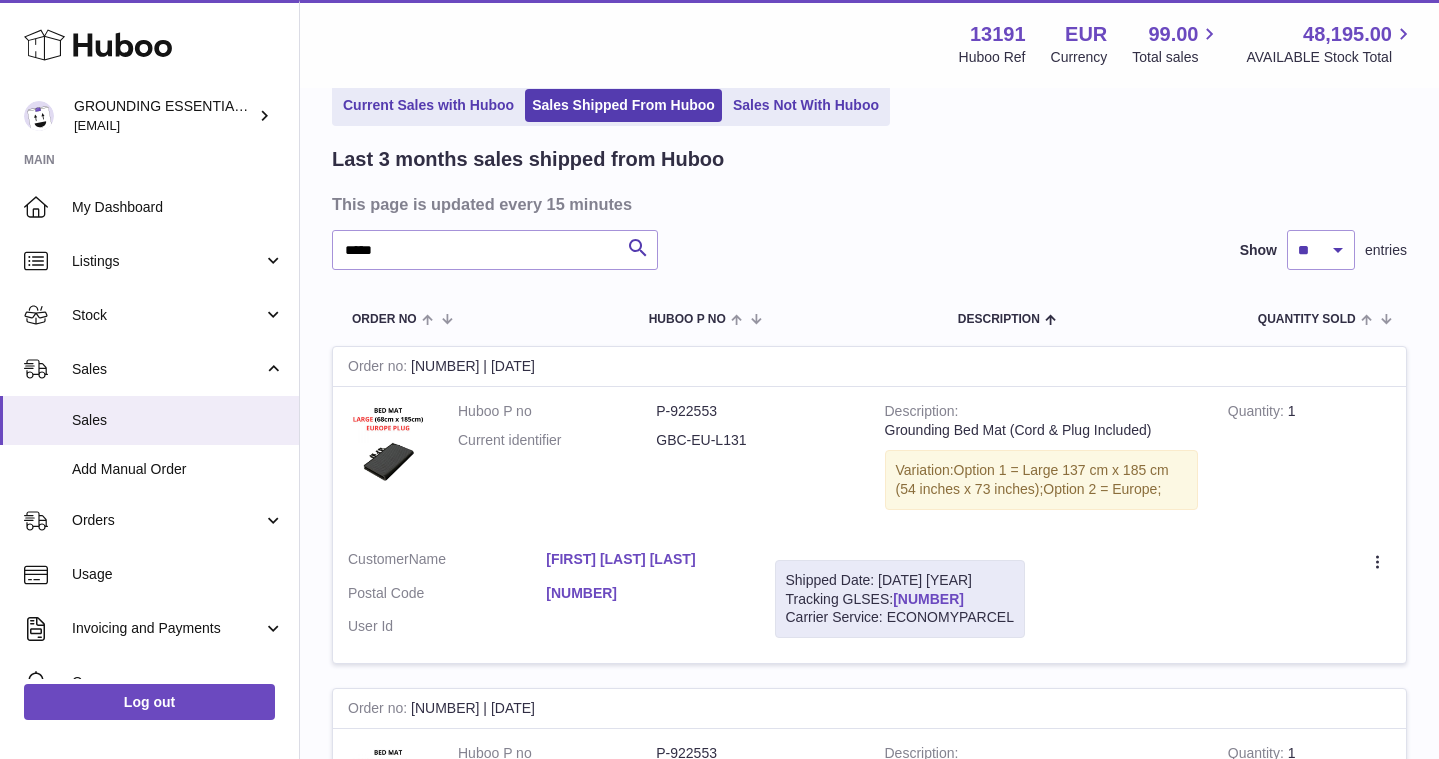 click on "[NUMBER]" at bounding box center (928, 599) 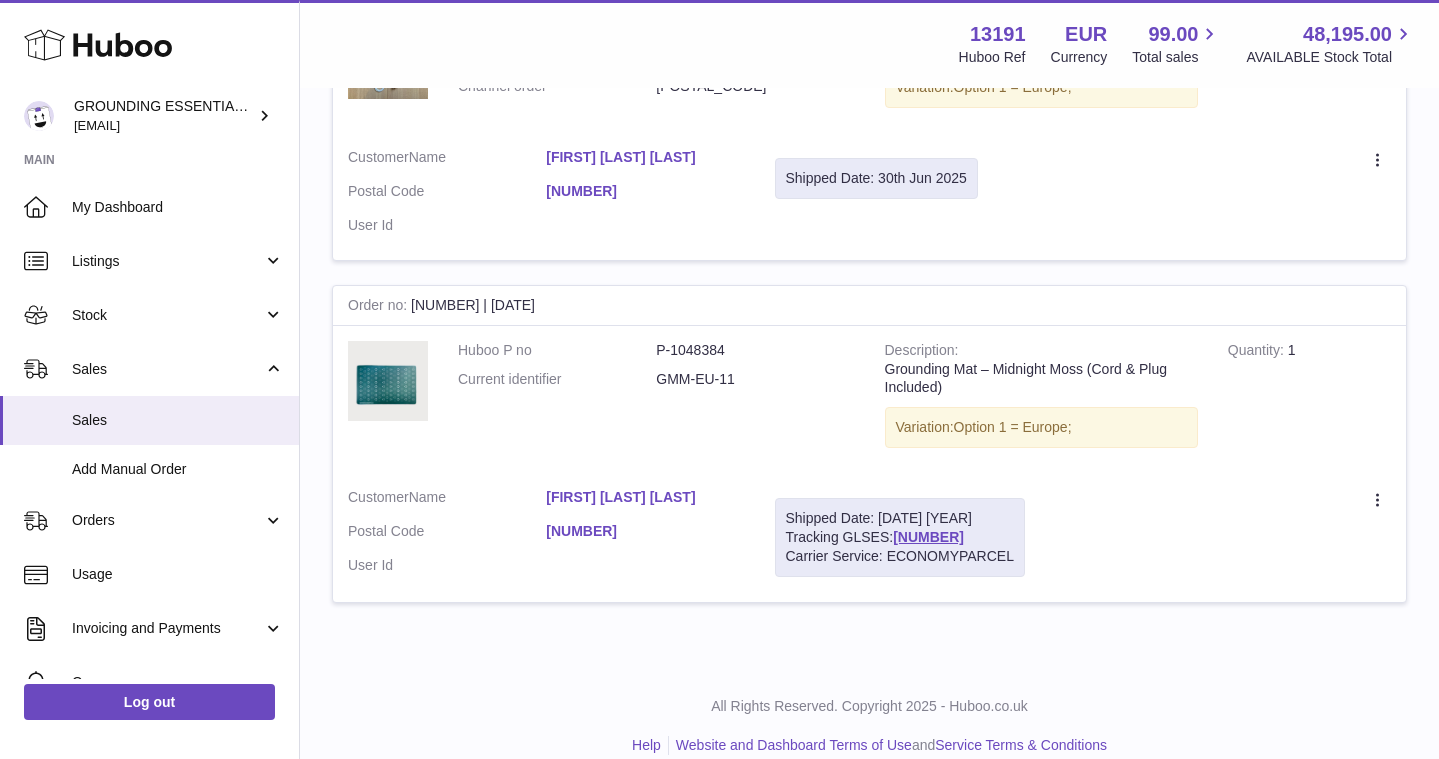 scroll, scrollTop: 1833, scrollLeft: 0, axis: vertical 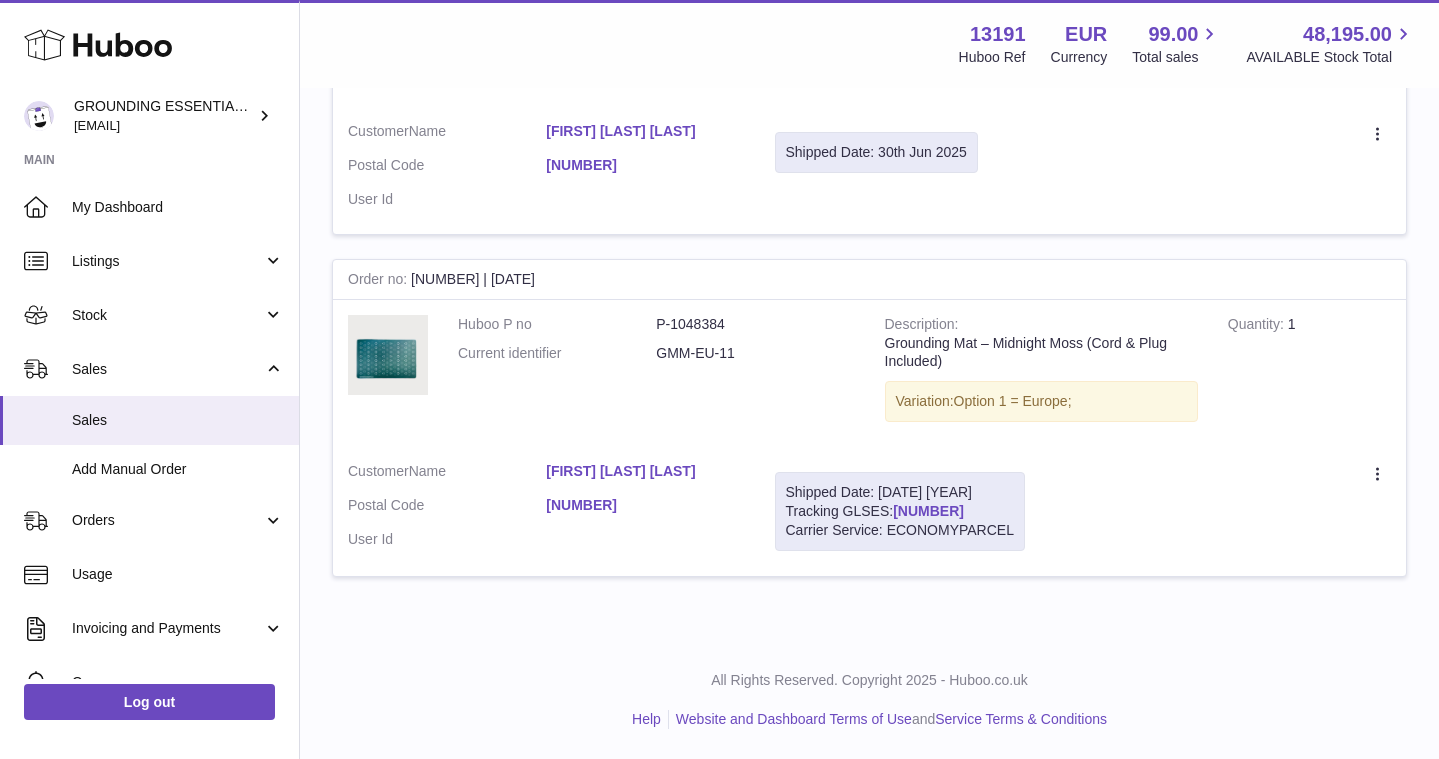 click on "[NUMBER]" at bounding box center [928, 511] 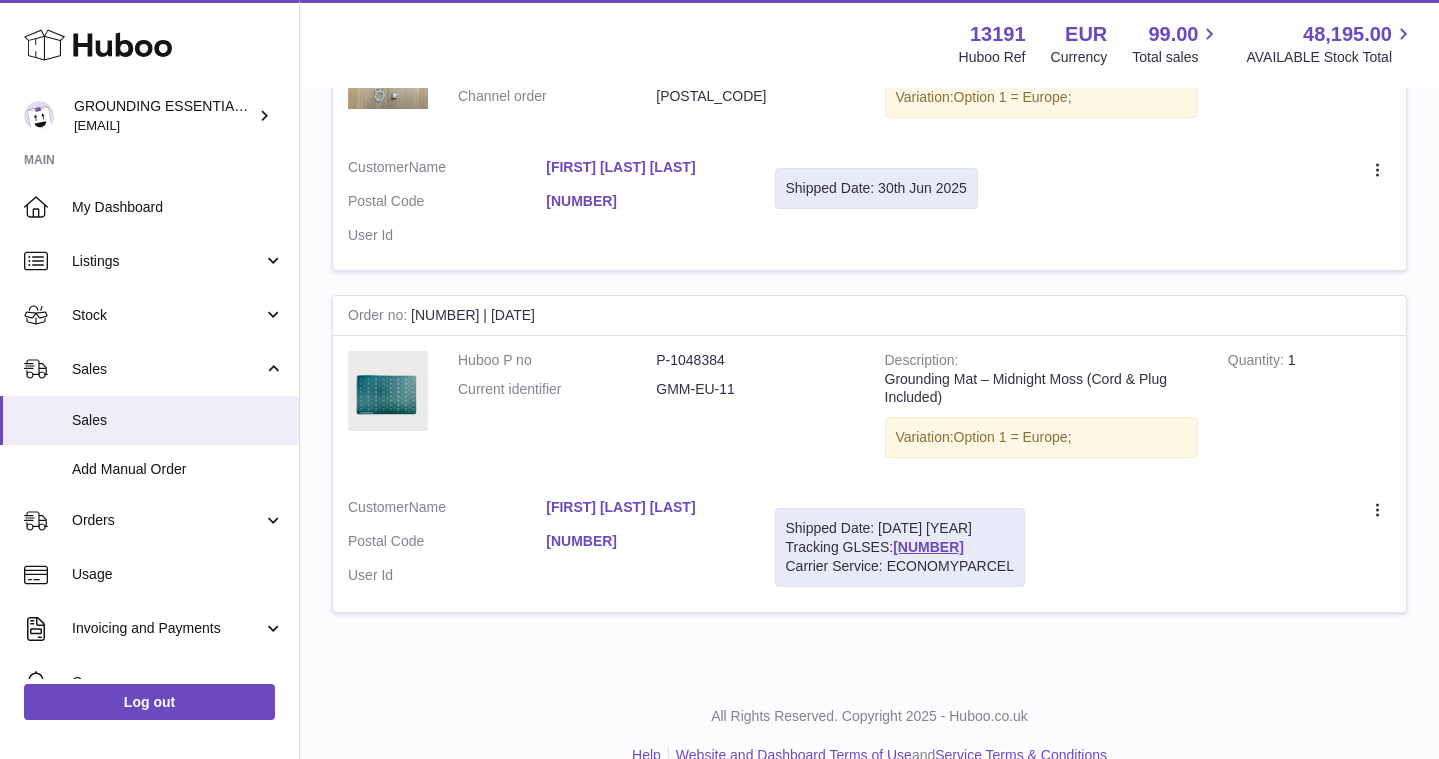 scroll, scrollTop: 1783, scrollLeft: 0, axis: vertical 